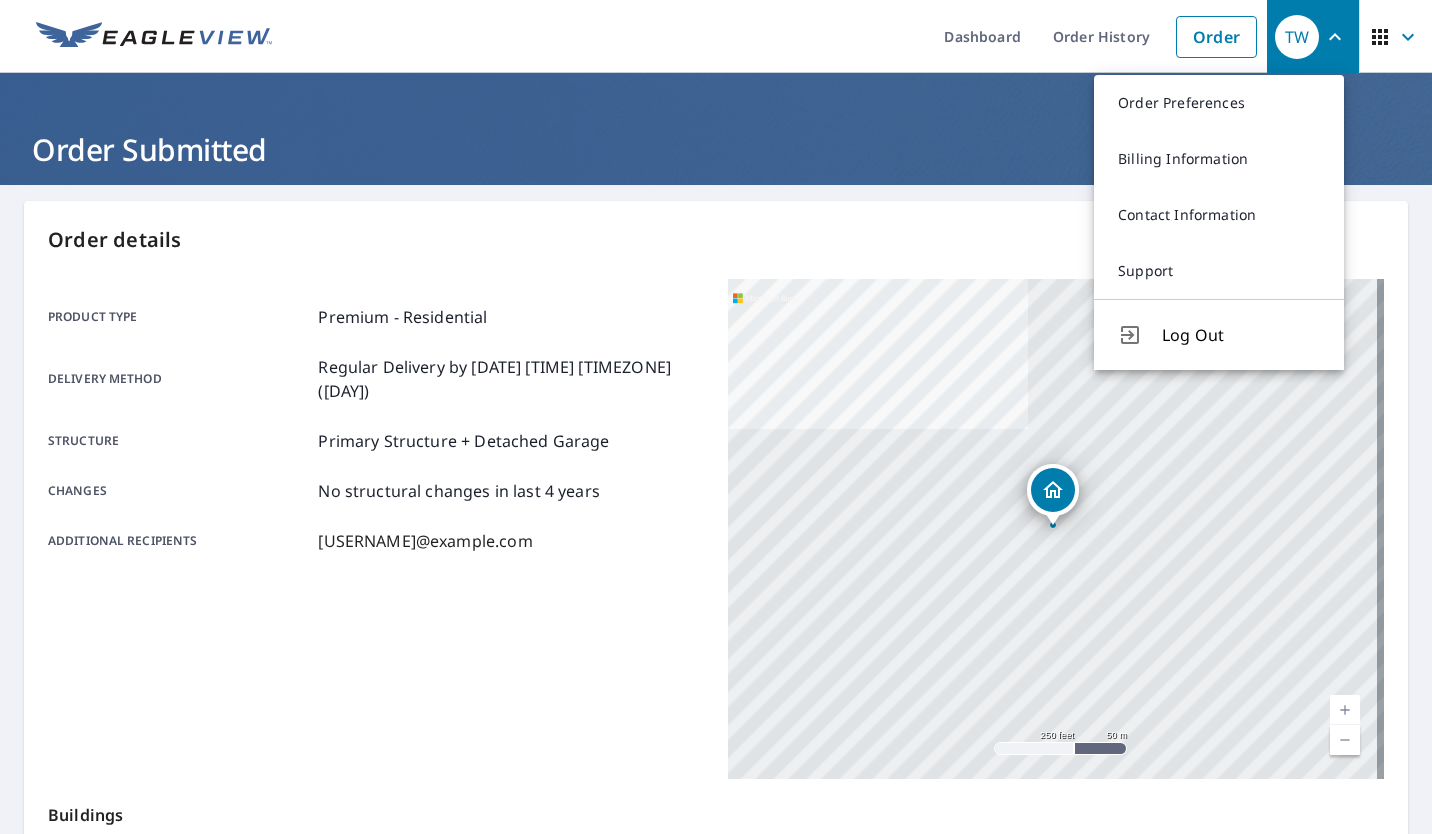 scroll, scrollTop: 0, scrollLeft: 0, axis: both 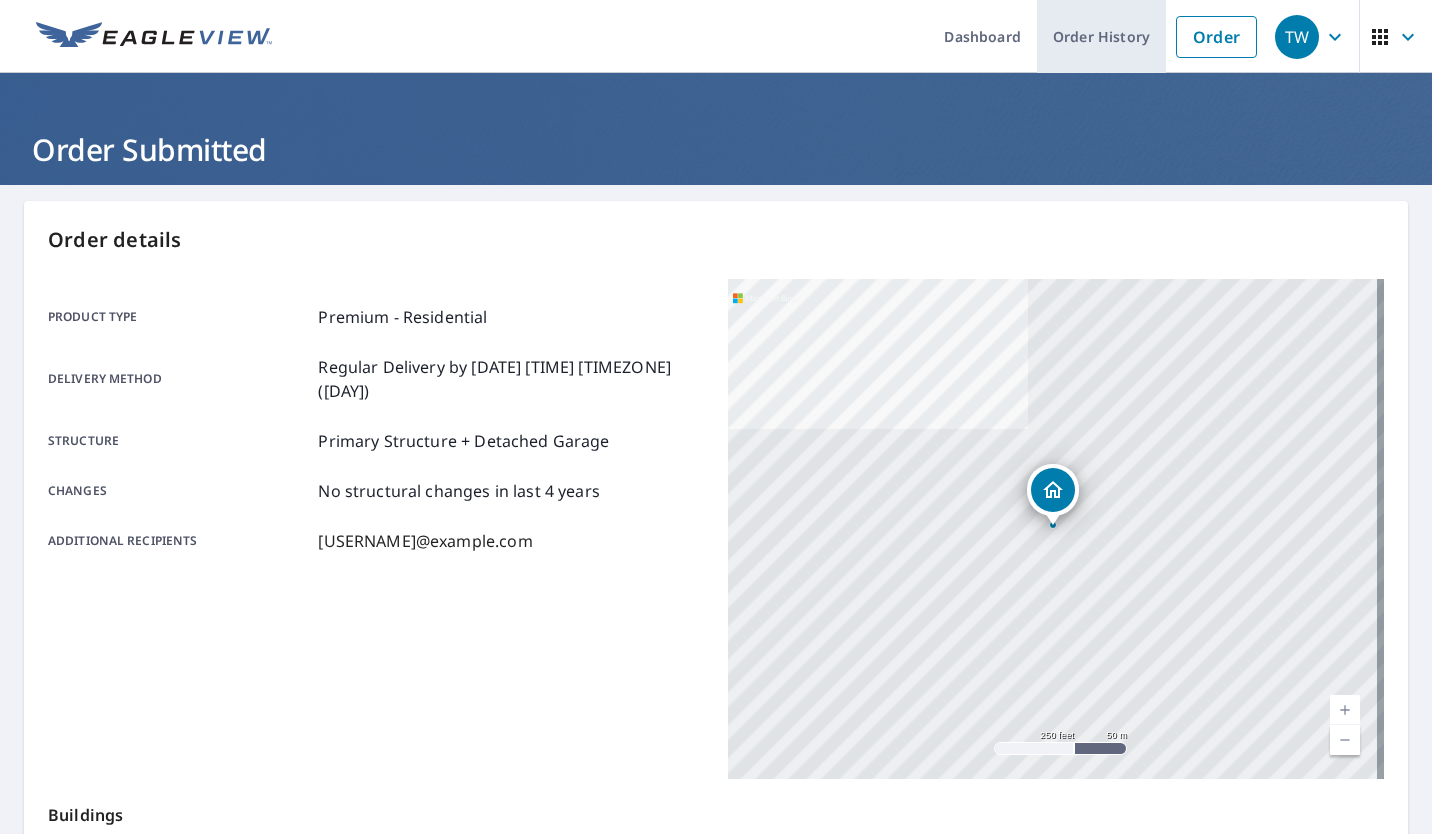 click on "Order History" at bounding box center (1101, 36) 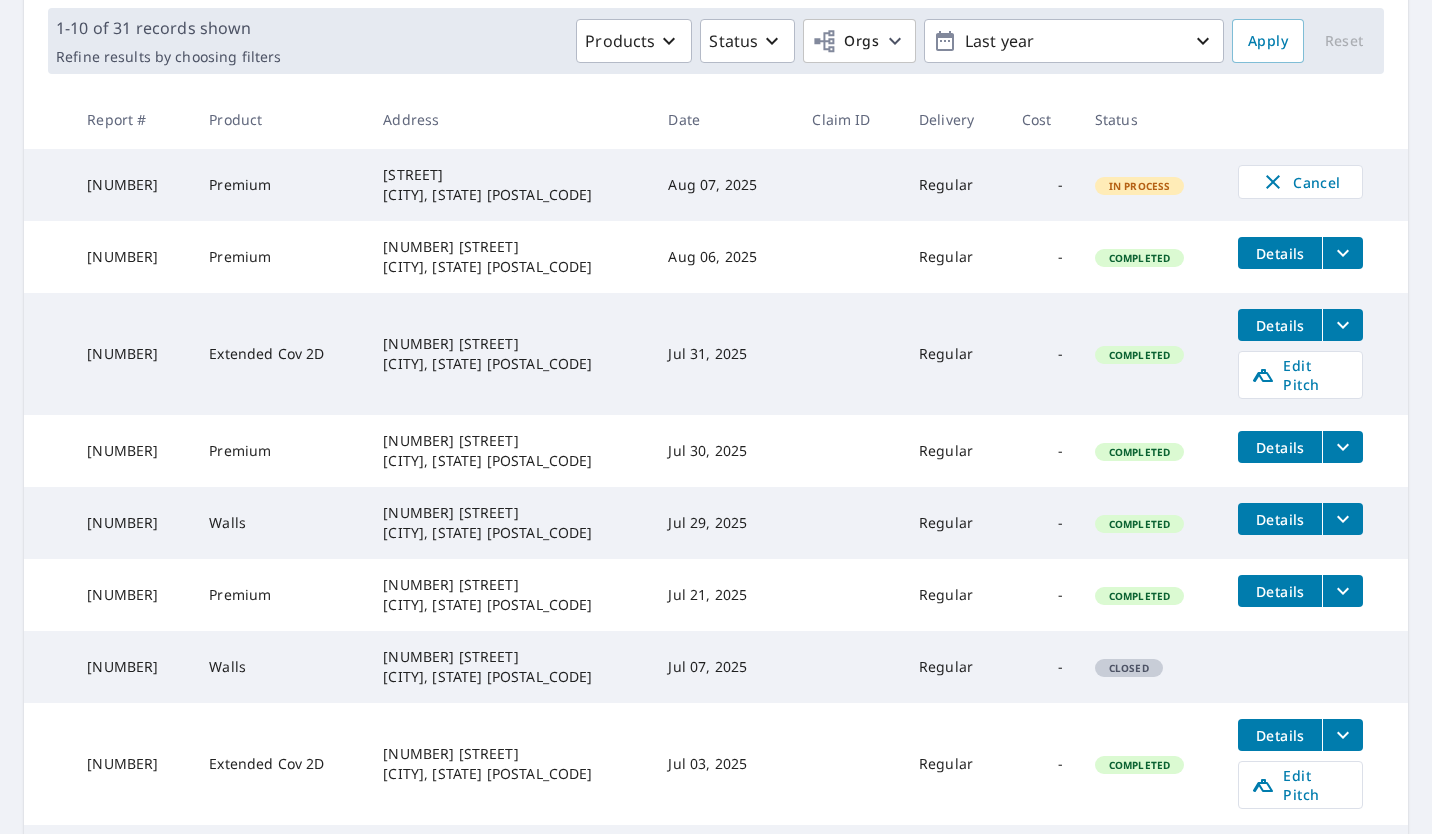 scroll, scrollTop: 300, scrollLeft: 0, axis: vertical 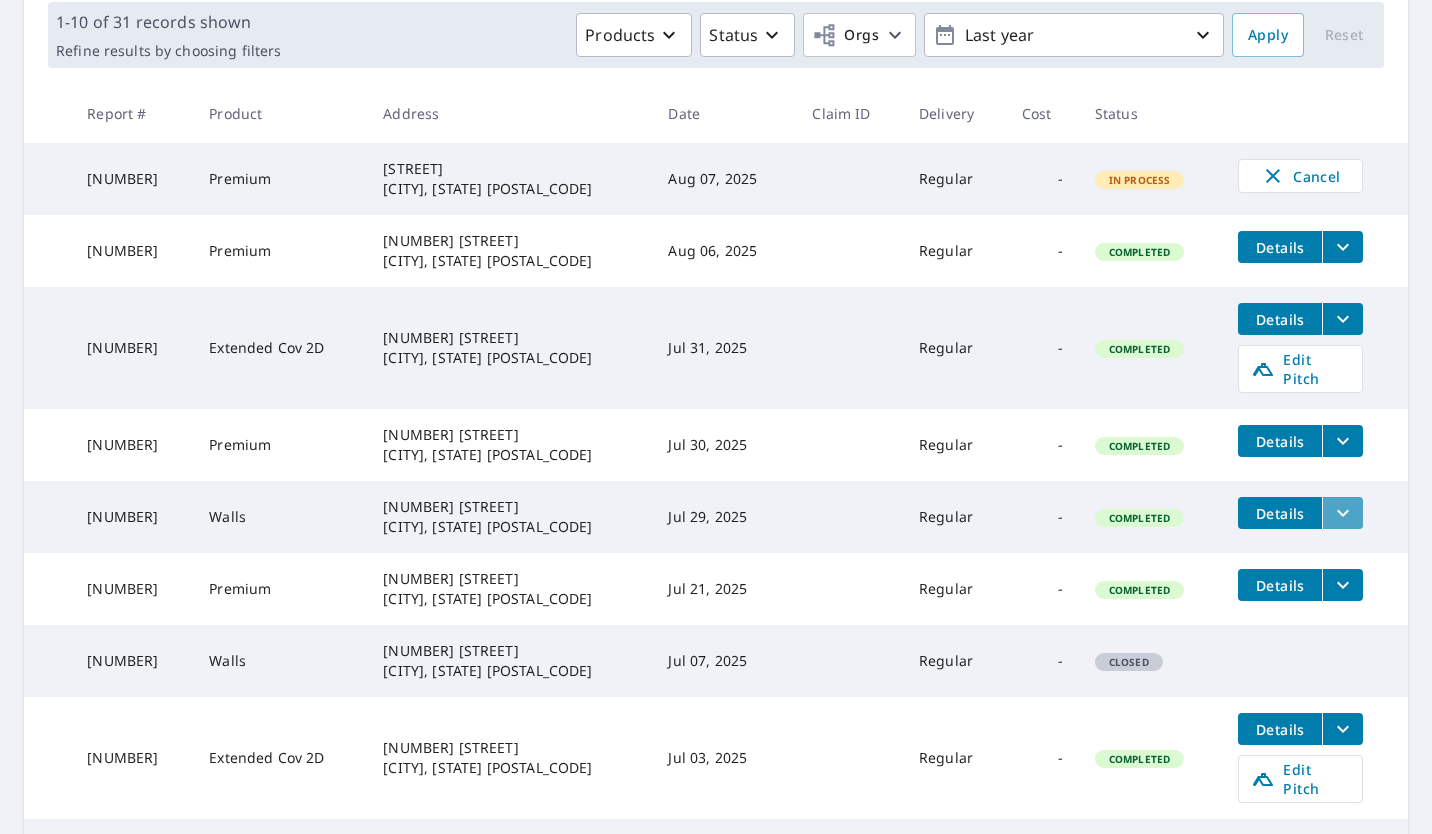 click 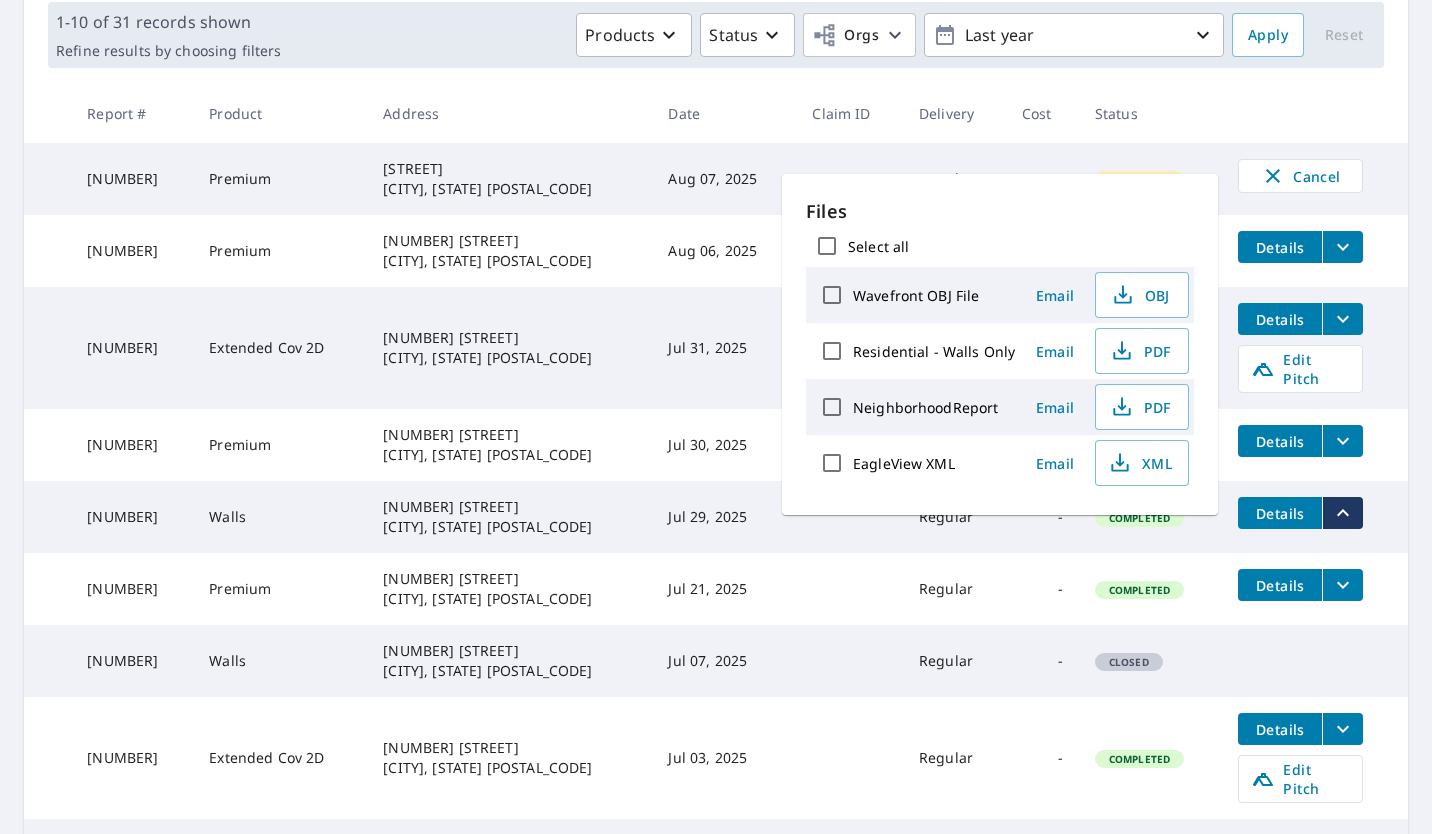 click 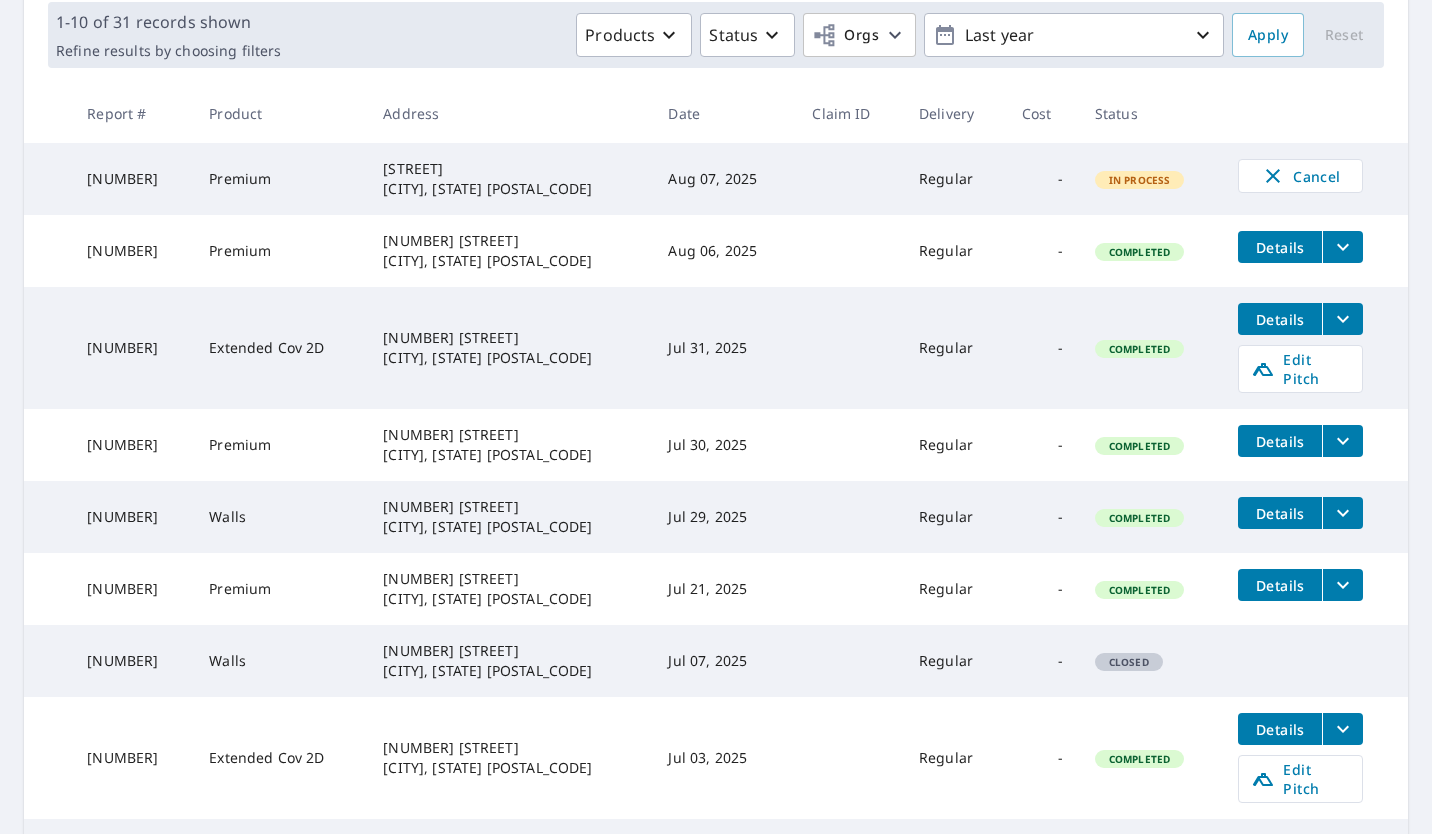 click on "Details" at bounding box center [1280, 513] 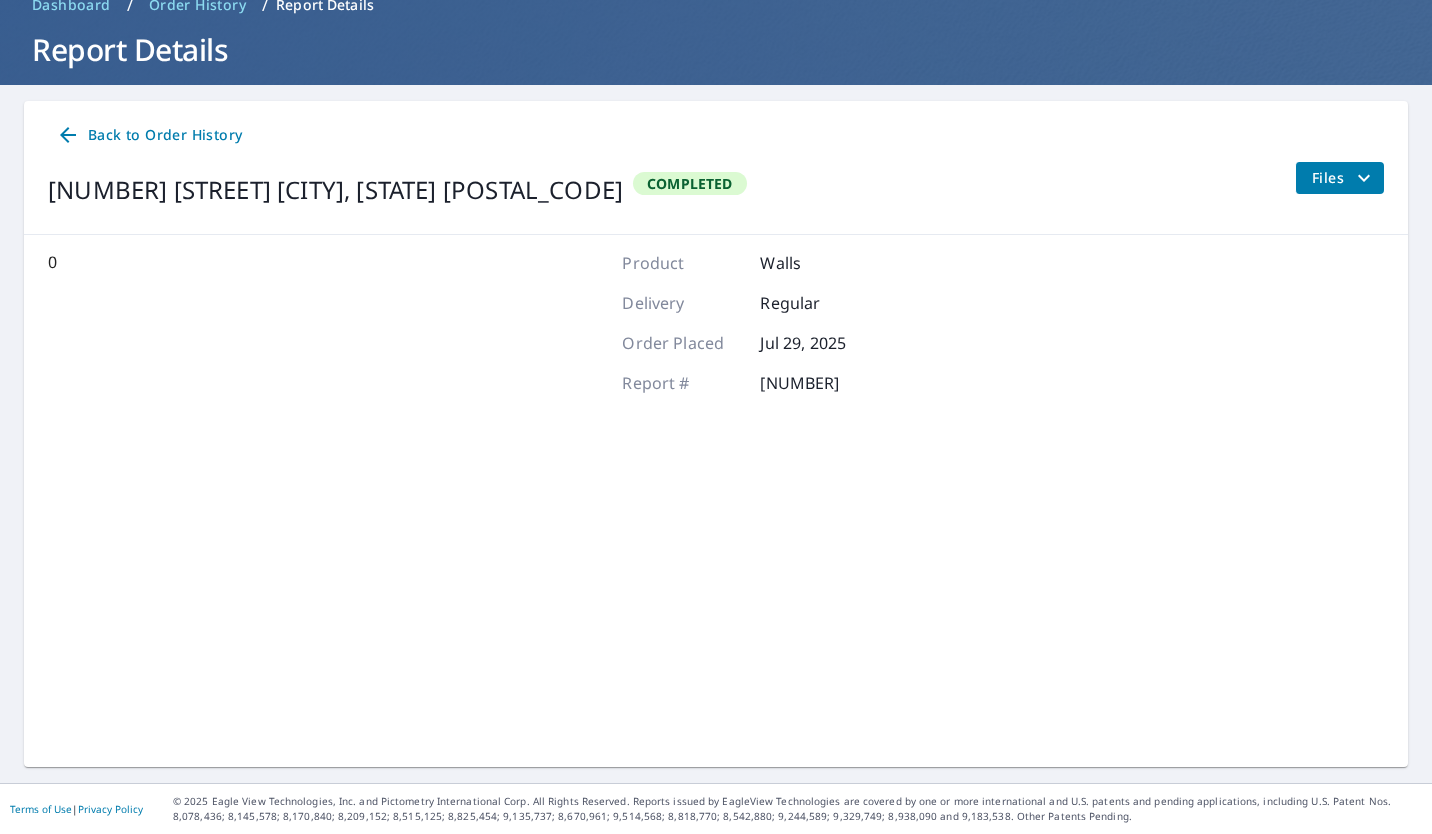 scroll, scrollTop: 99, scrollLeft: 0, axis: vertical 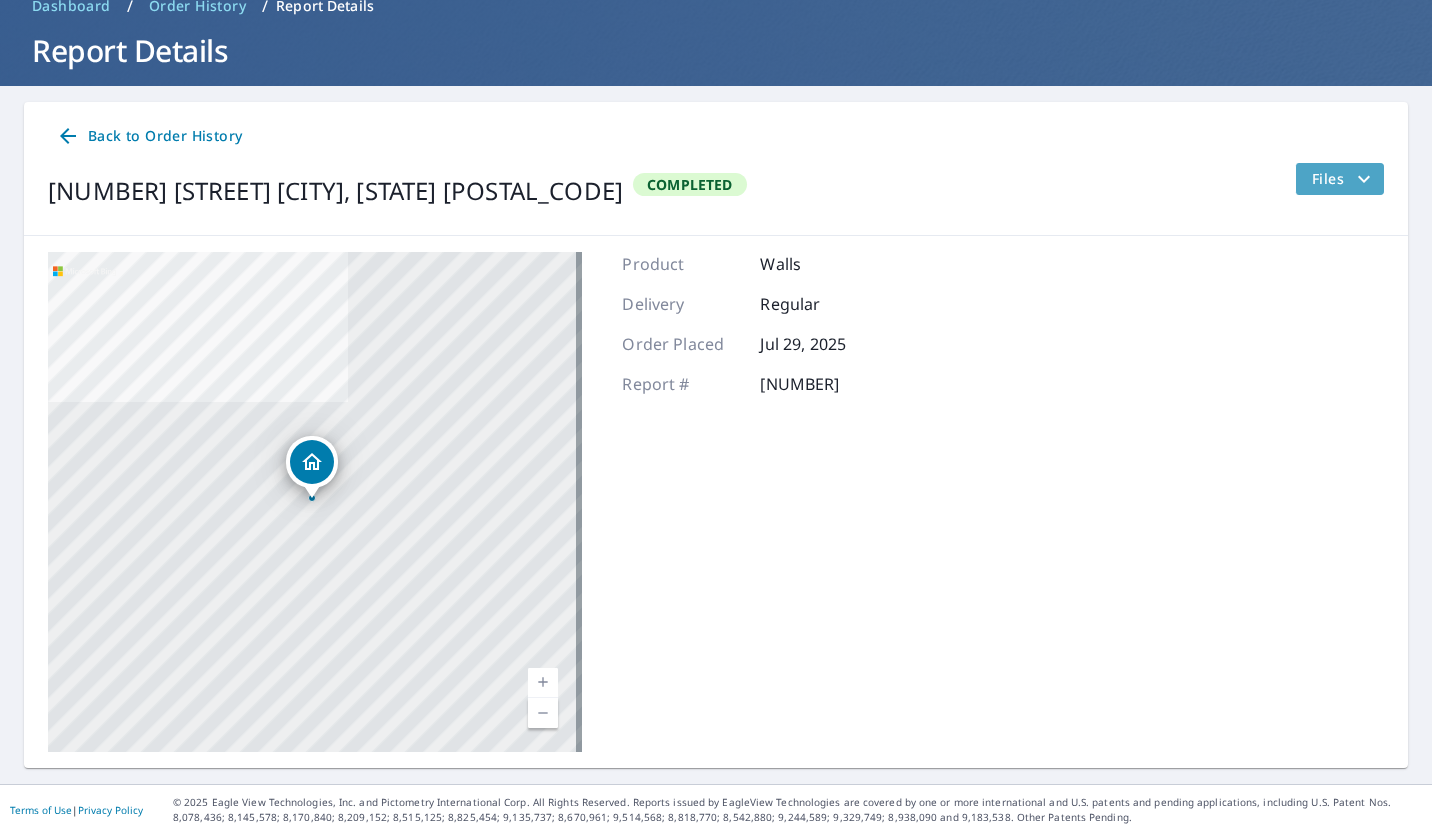 click 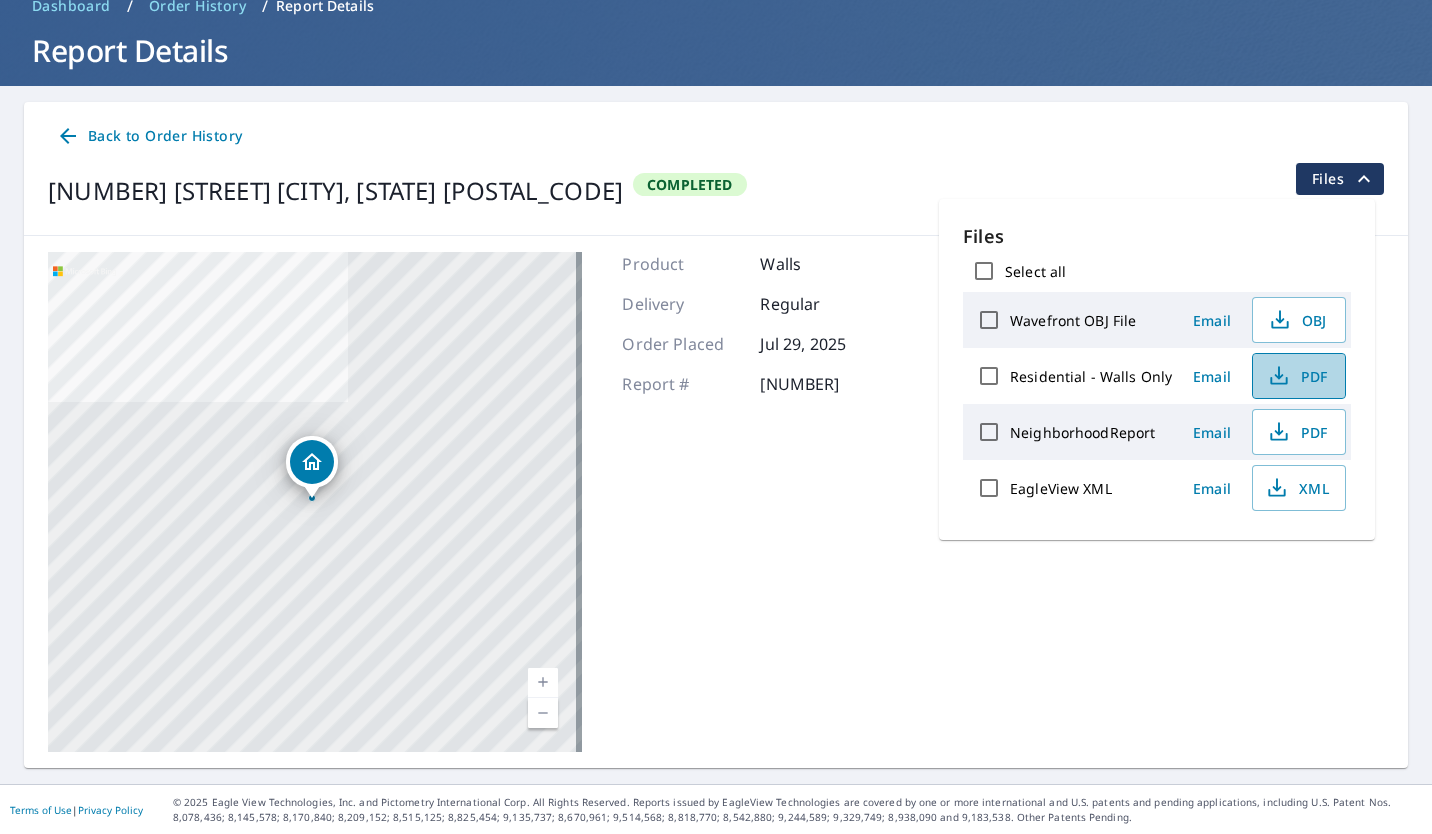 click on "PDF" at bounding box center [1297, 376] 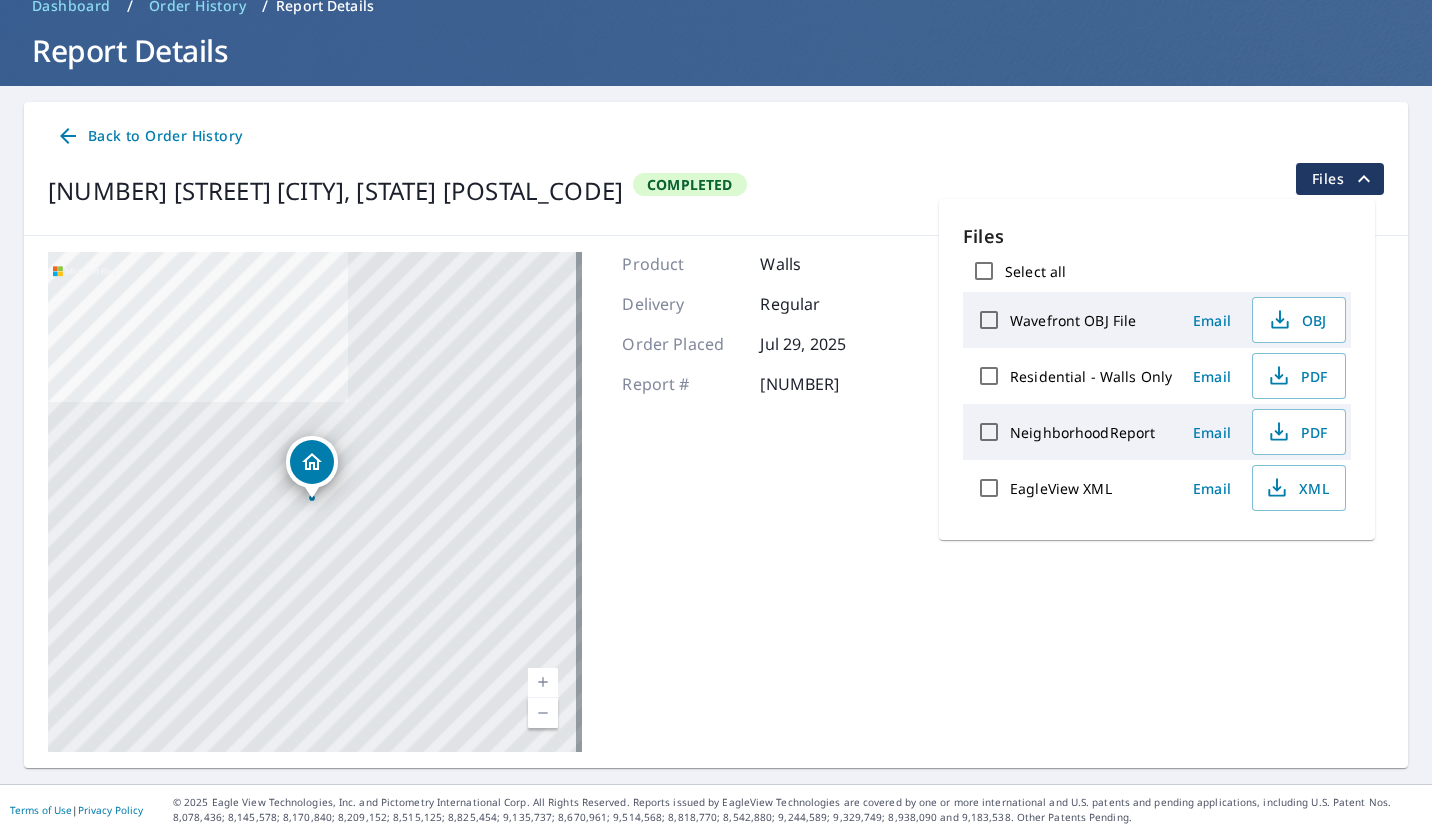 click 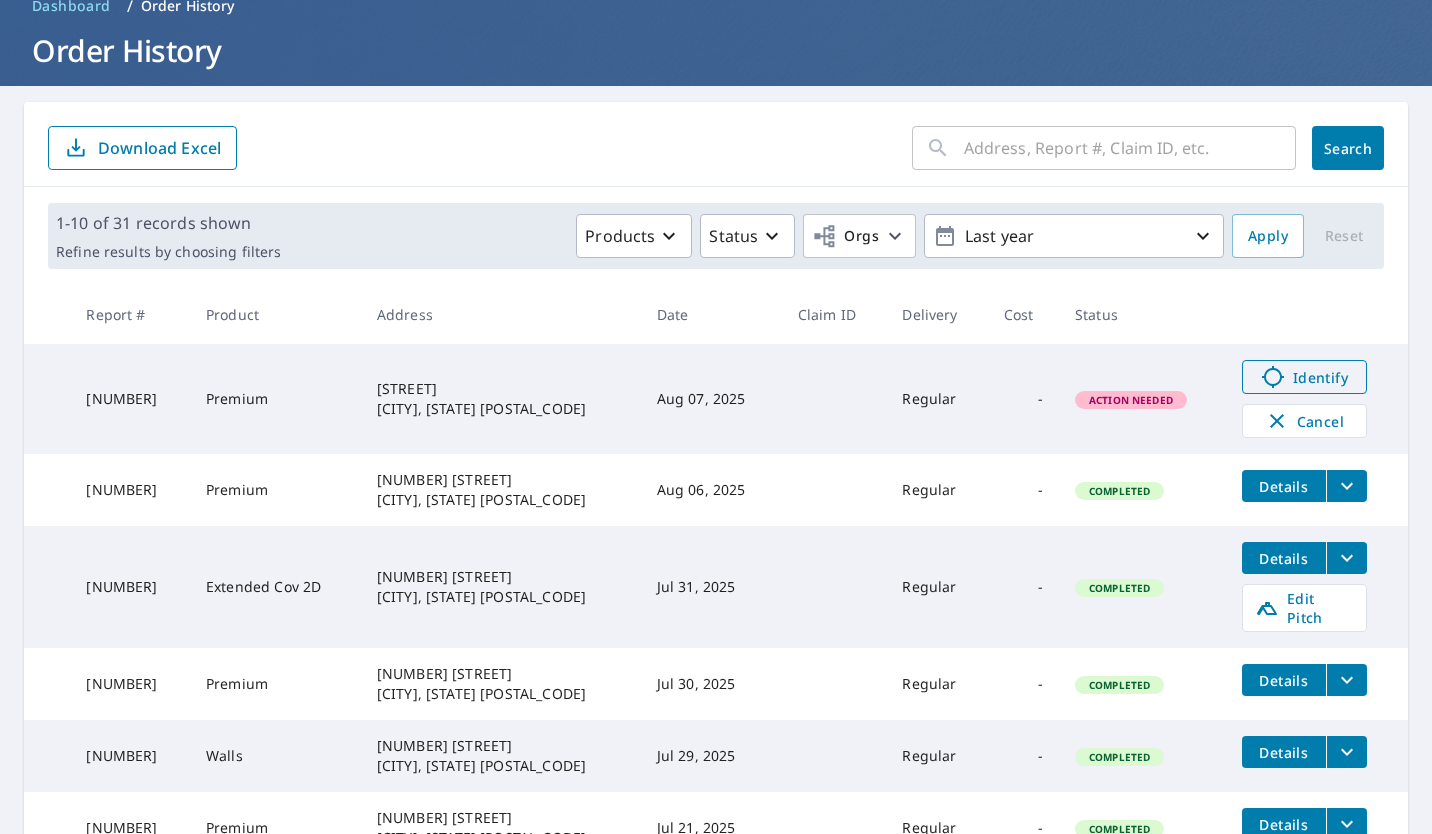 click on "Identify" at bounding box center [1304, 377] 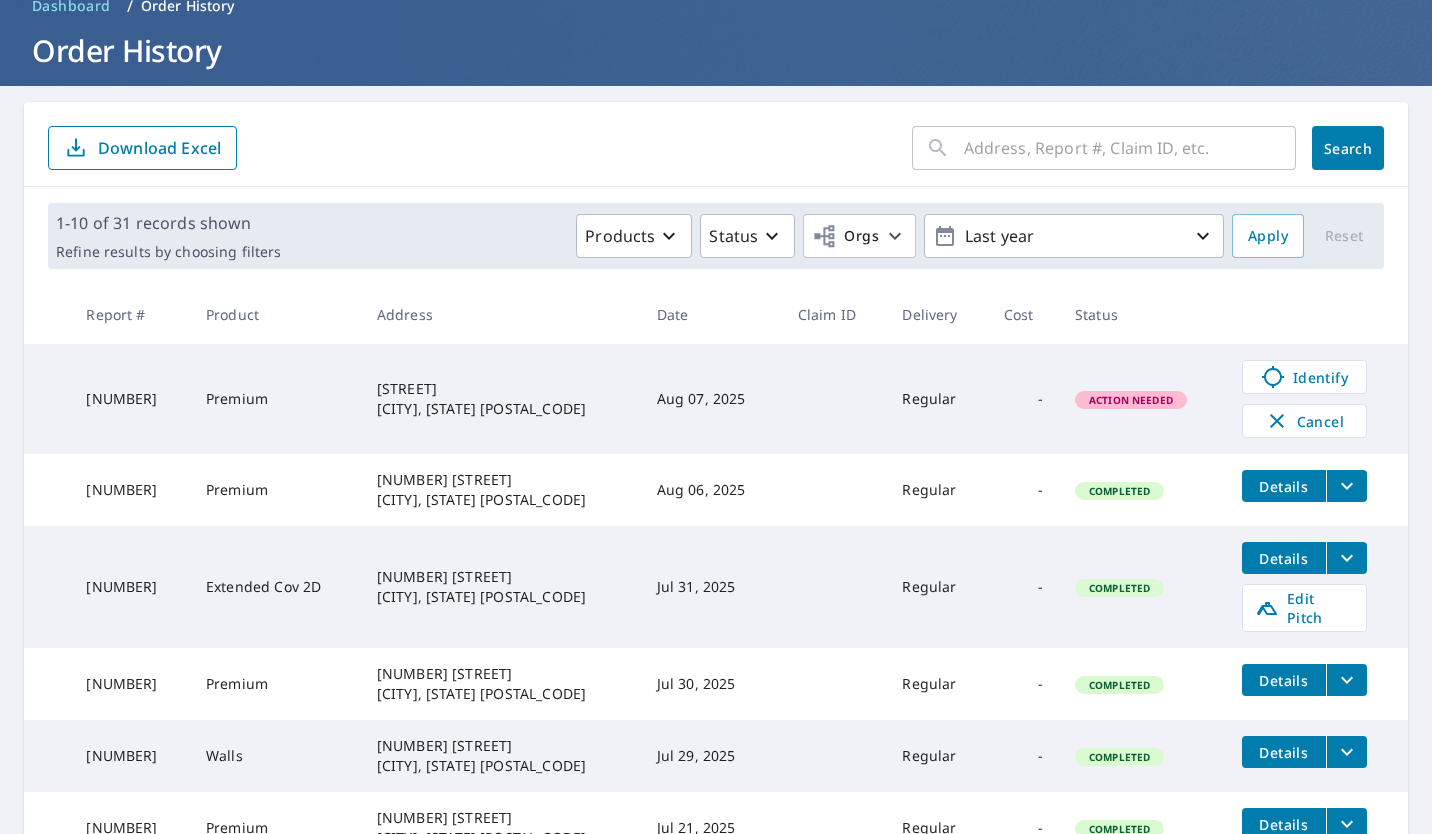 click on "Action Needed" at bounding box center [1131, 400] 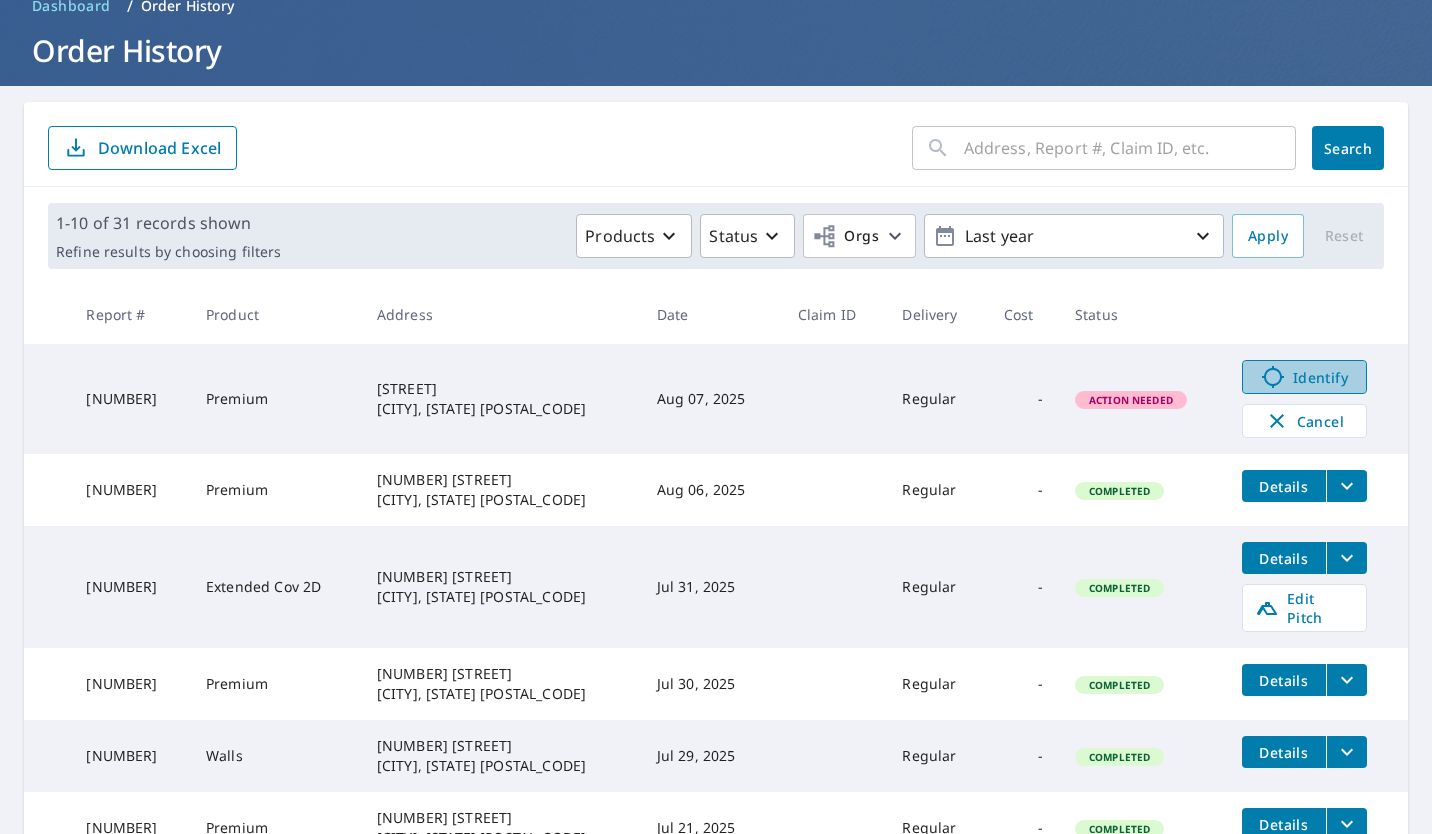 click 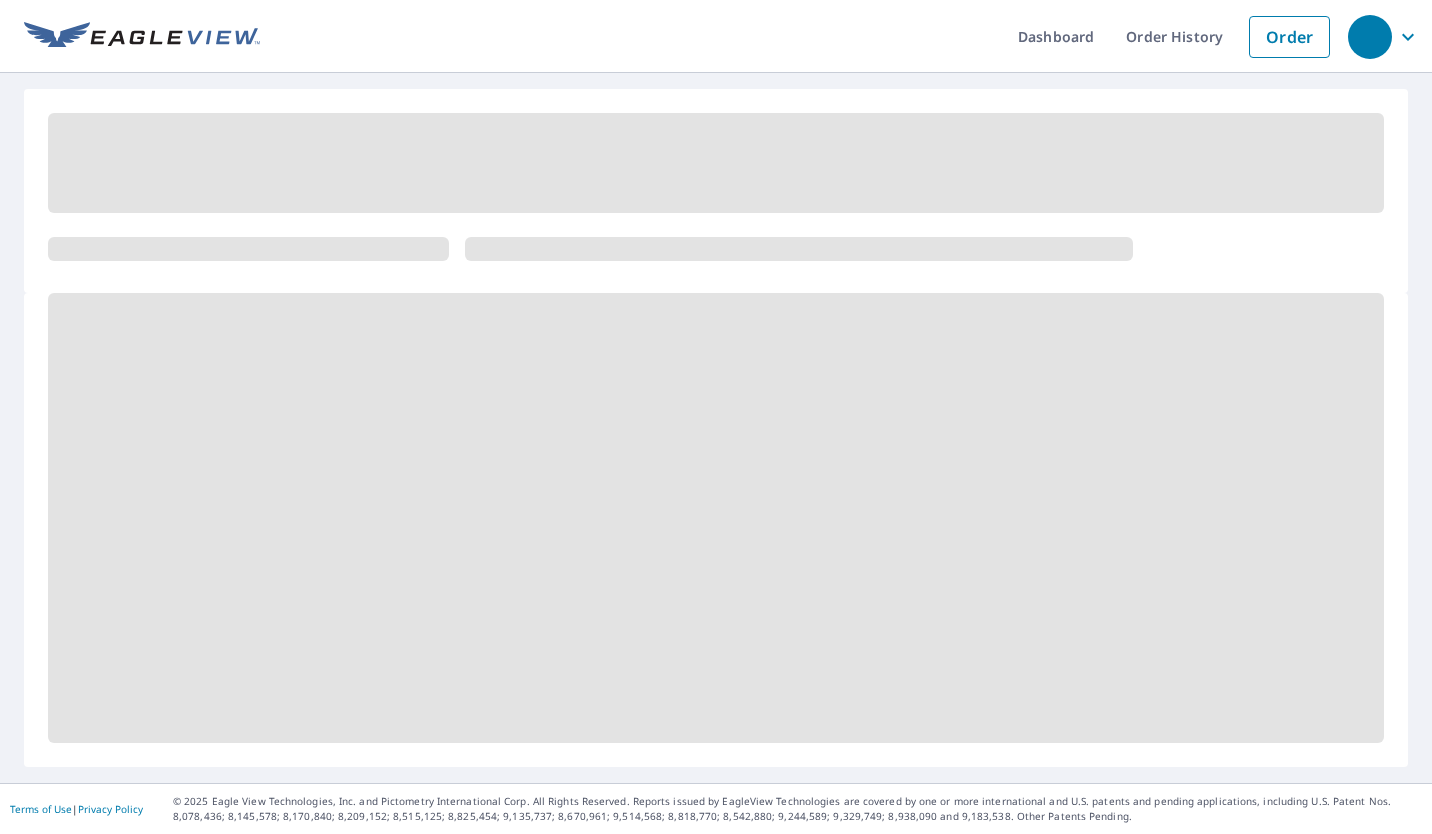 scroll, scrollTop: 0, scrollLeft: 0, axis: both 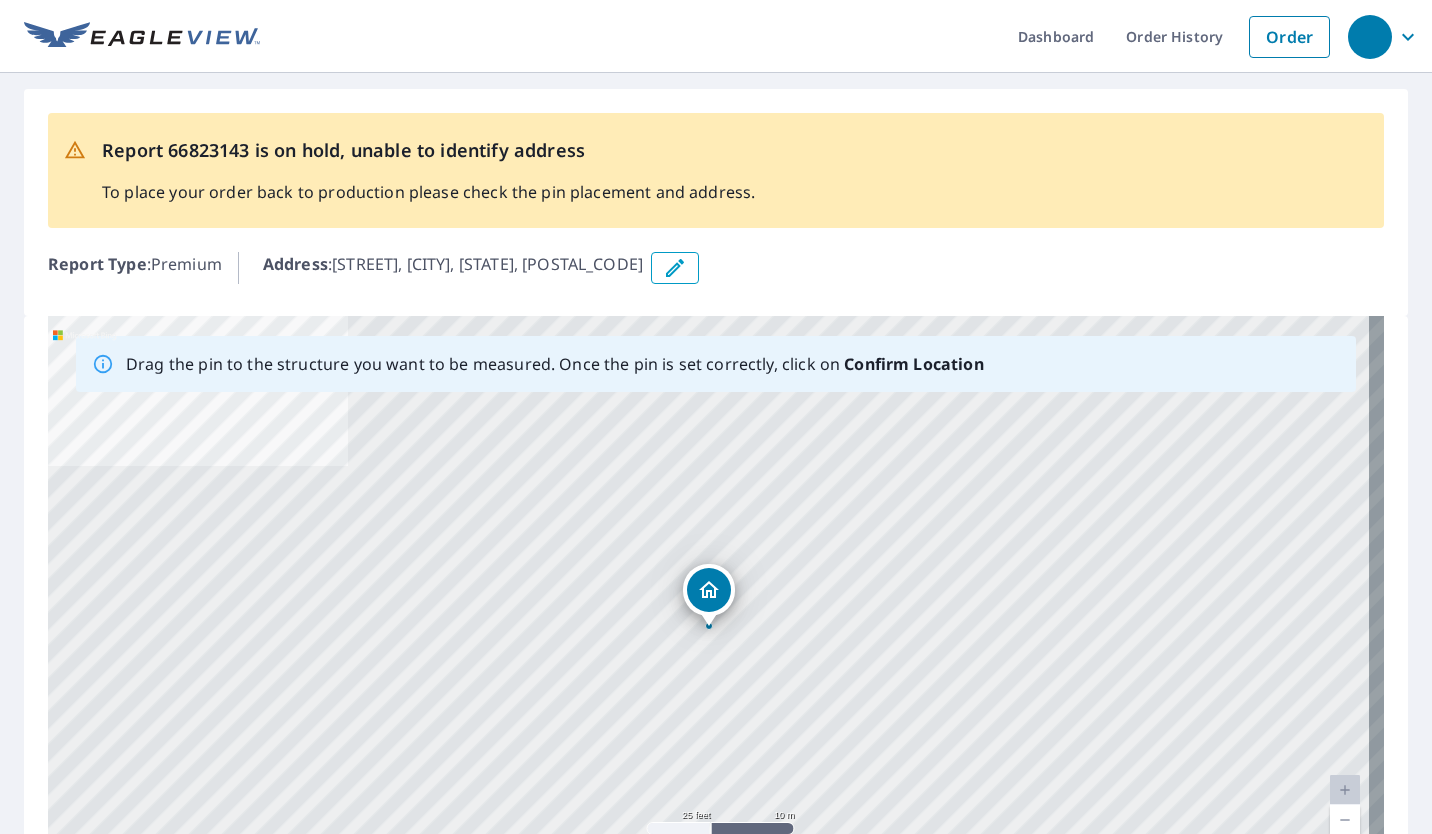 click 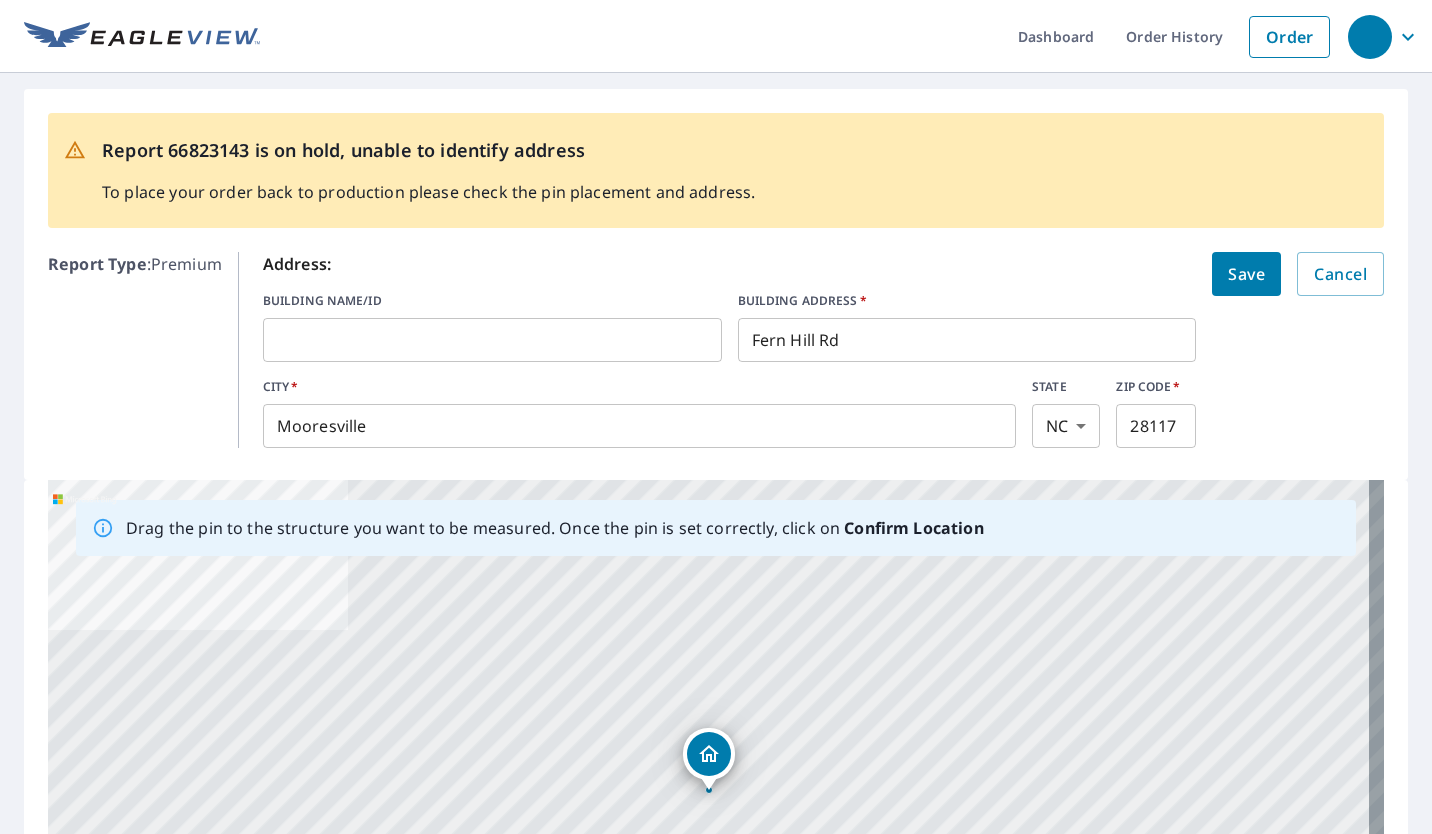click on "Fern Hill Rd" at bounding box center [967, 340] 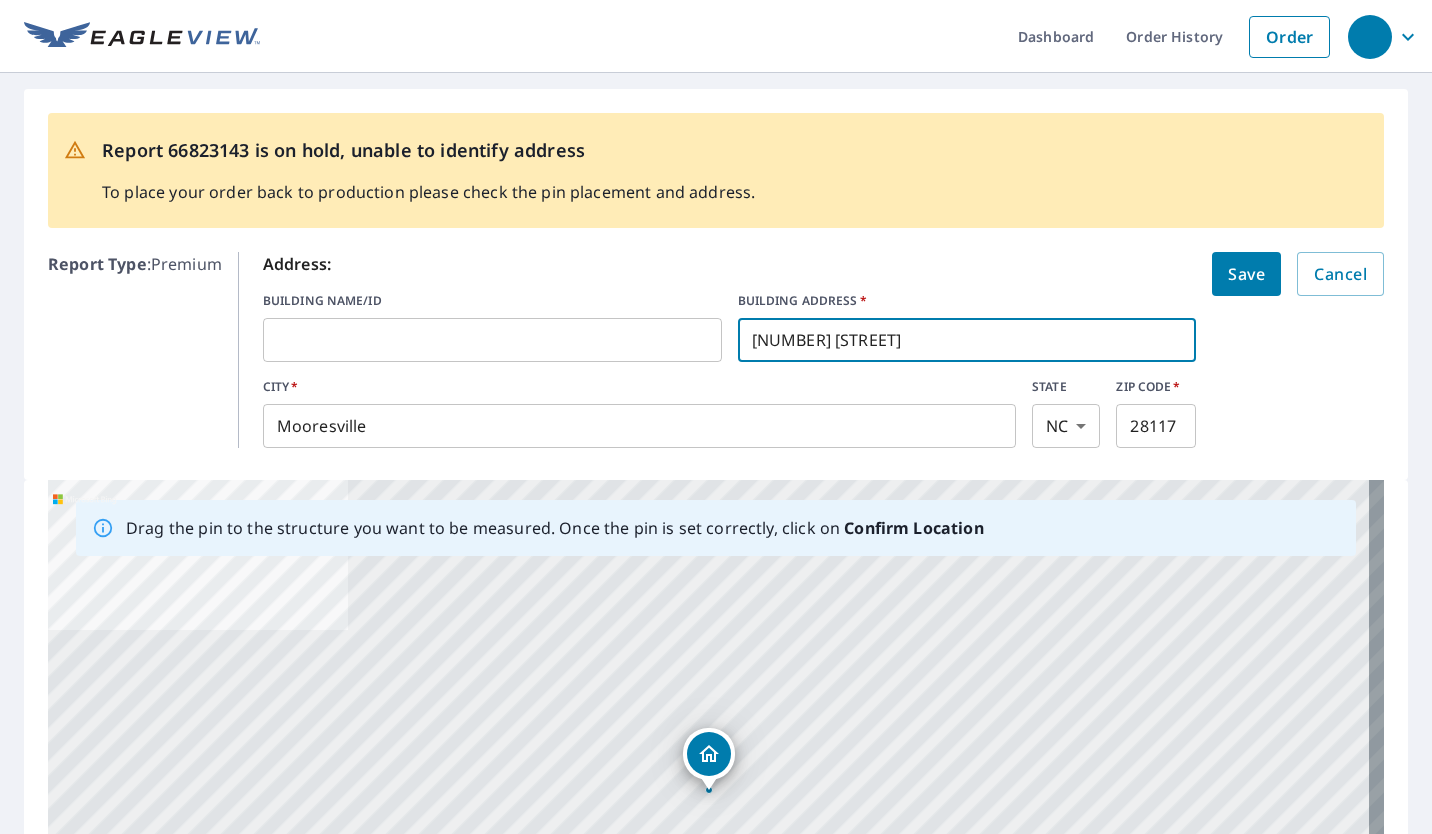 type on "374 Fern Hill Rd" 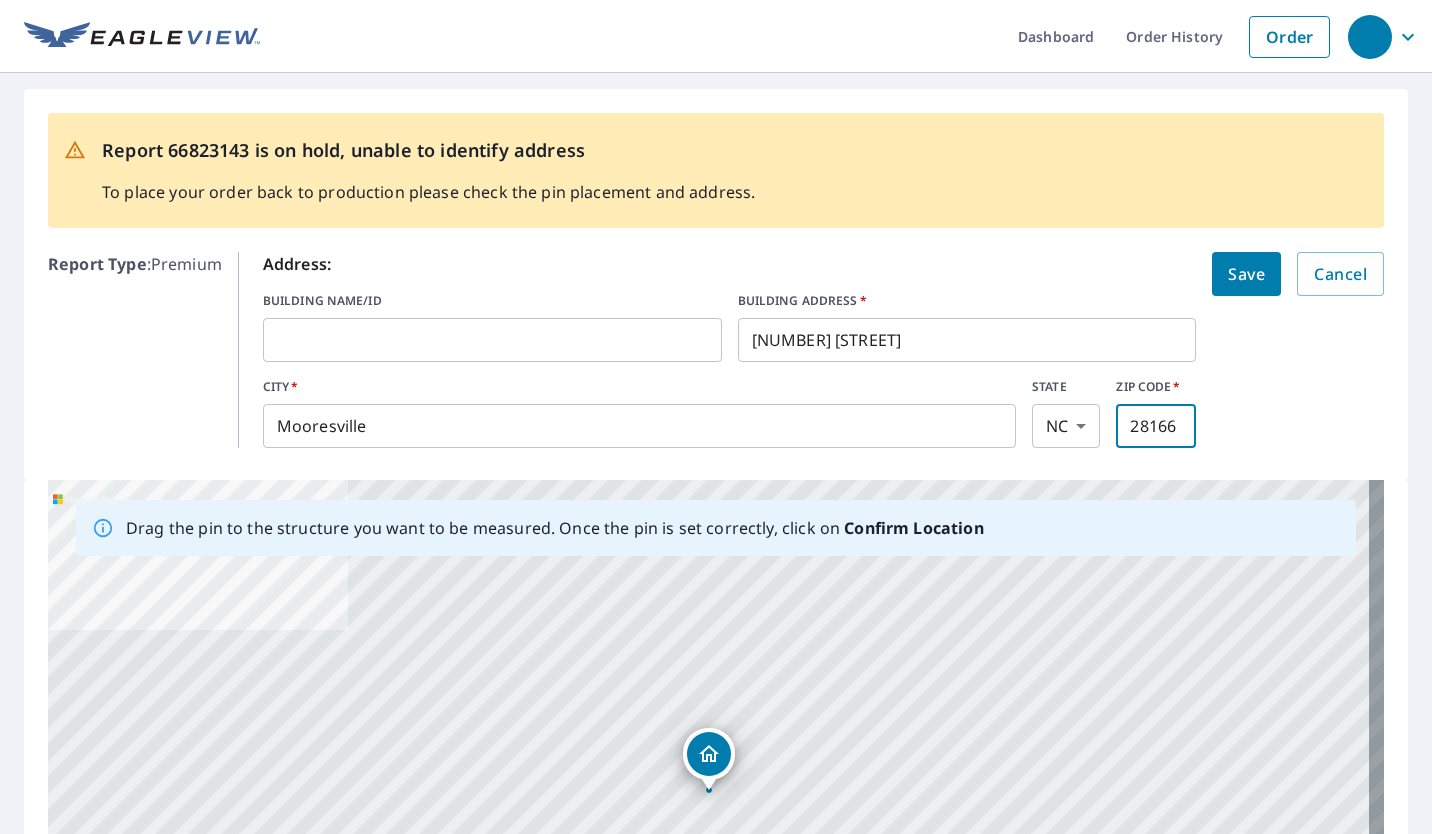type on "28166" 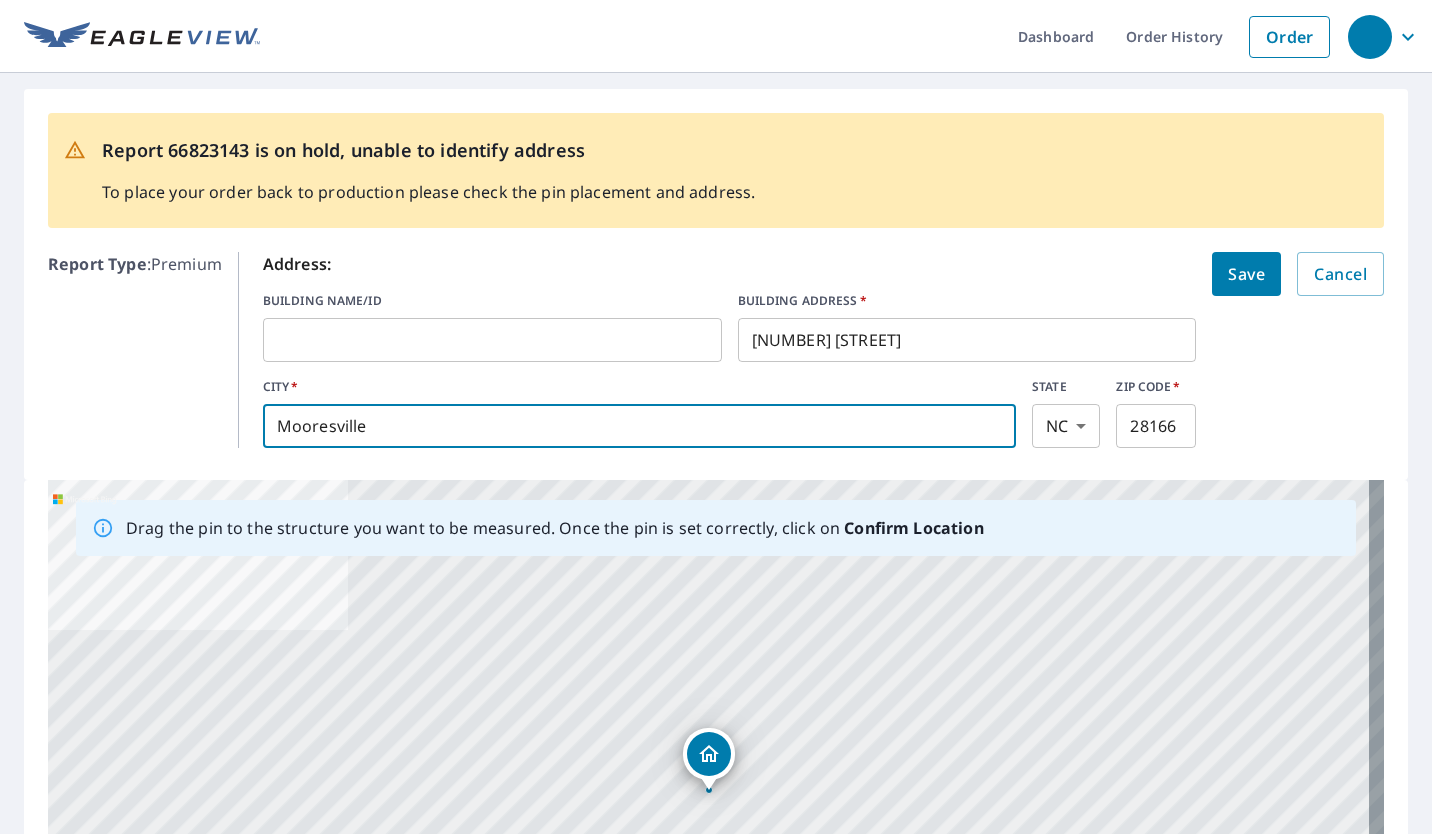 drag, startPoint x: 918, startPoint y: 423, endPoint x: 49, endPoint y: 392, distance: 869.55273 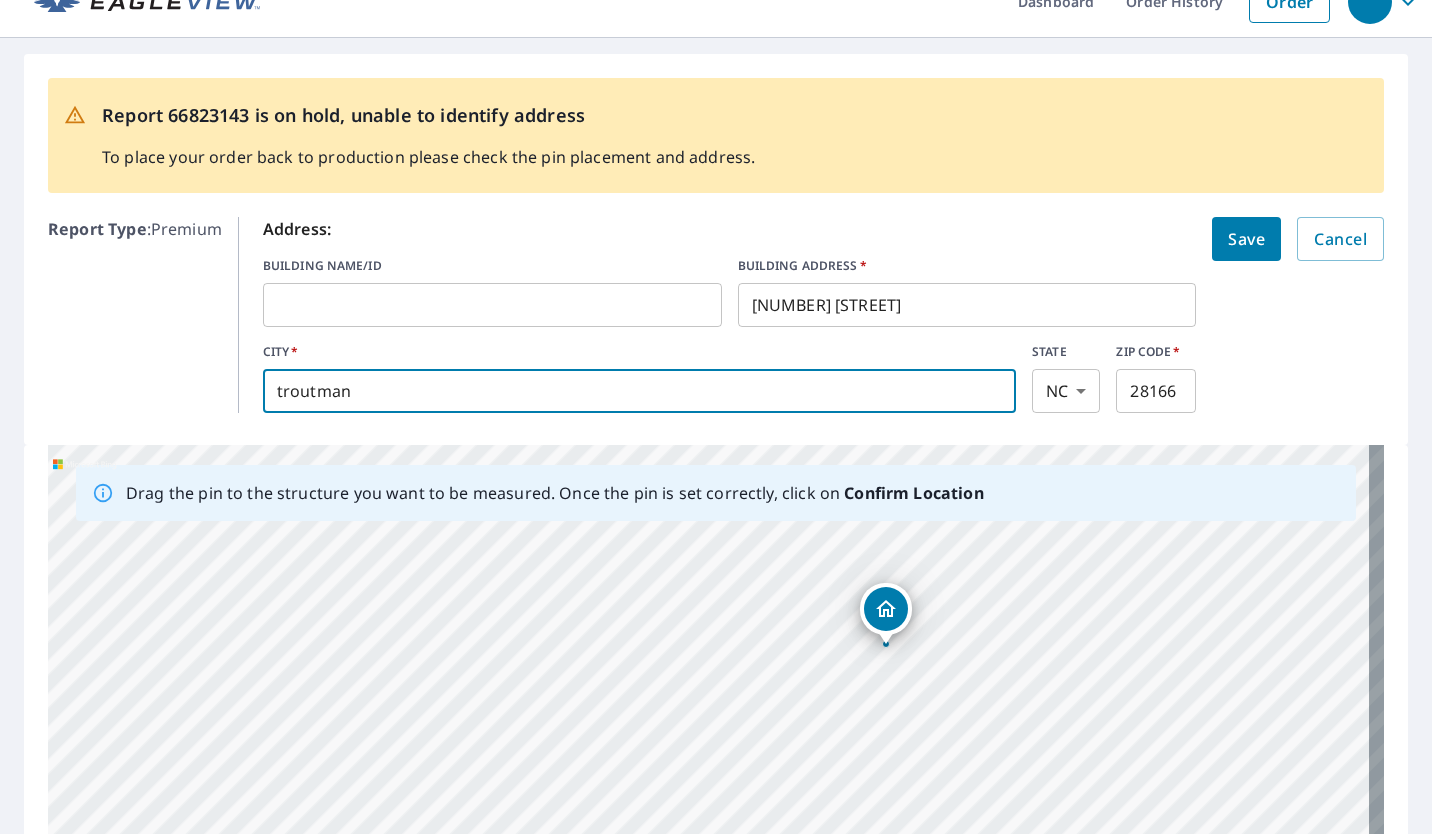 scroll, scrollTop: 32, scrollLeft: 0, axis: vertical 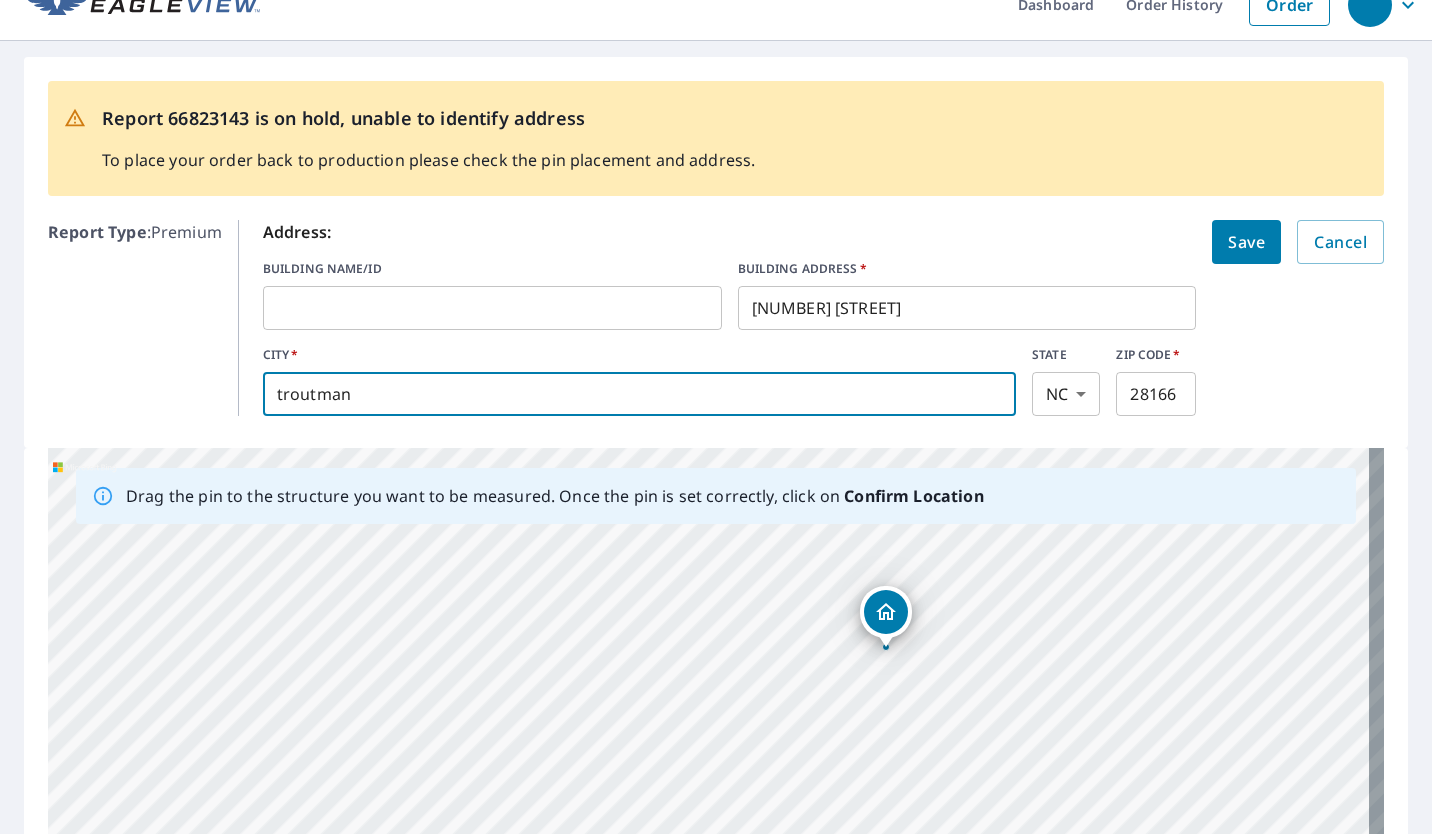 type on "troutman" 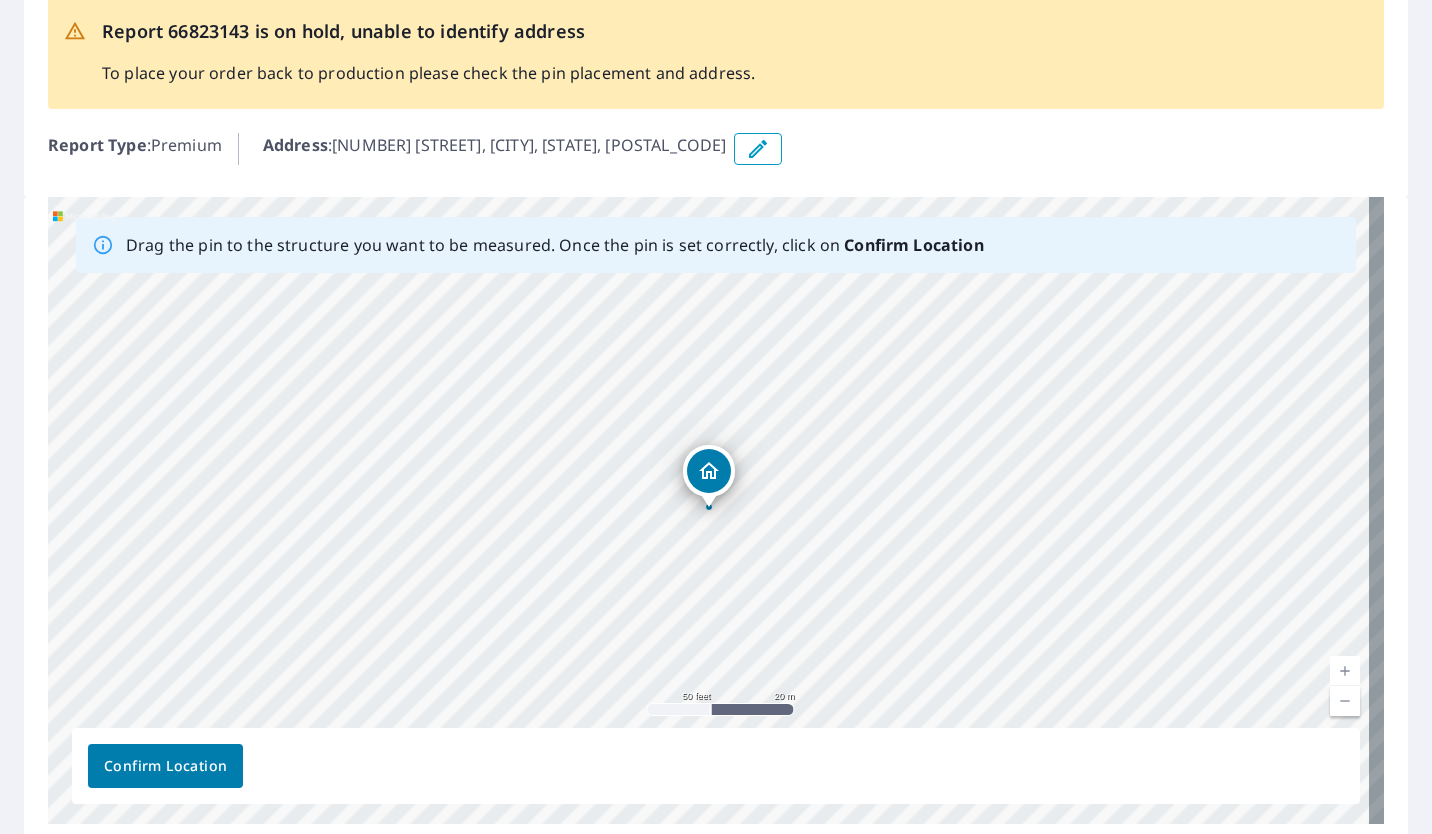 scroll, scrollTop: 200, scrollLeft: 0, axis: vertical 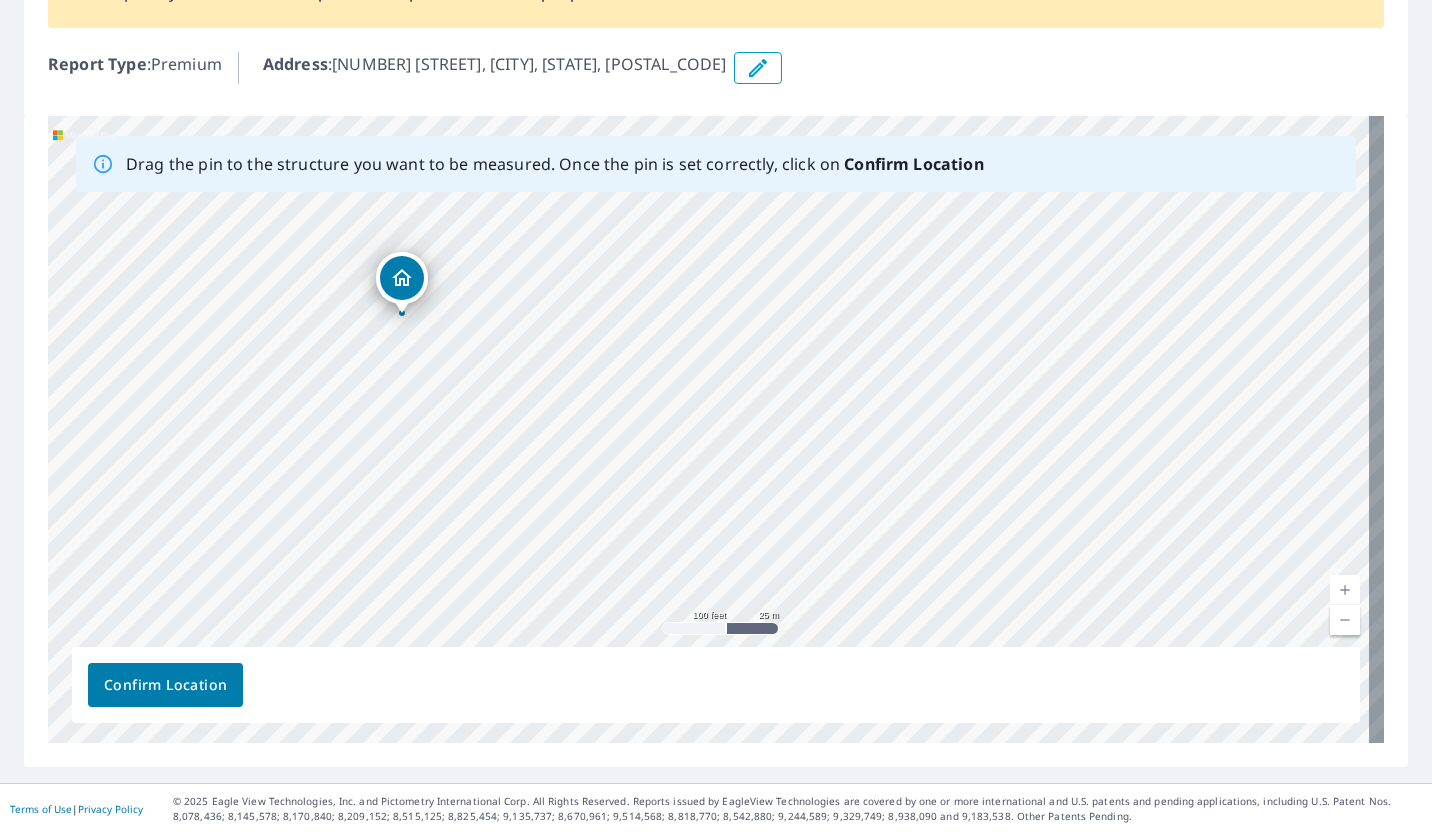 drag, startPoint x: 937, startPoint y: 516, endPoint x: 528, endPoint y: 468, distance: 411.807 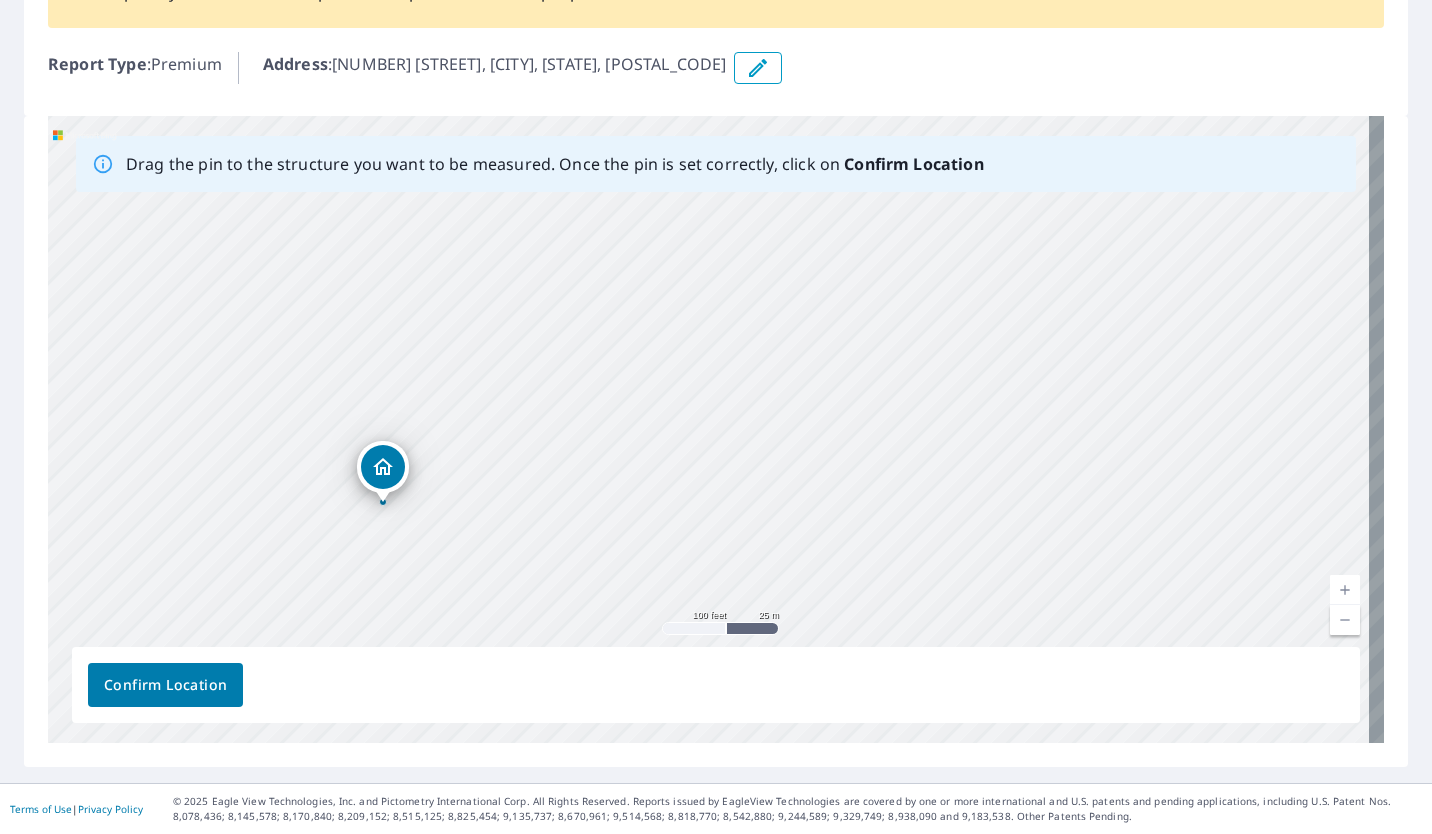 drag, startPoint x: 764, startPoint y: 386, endPoint x: 742, endPoint y: 573, distance: 188.28967 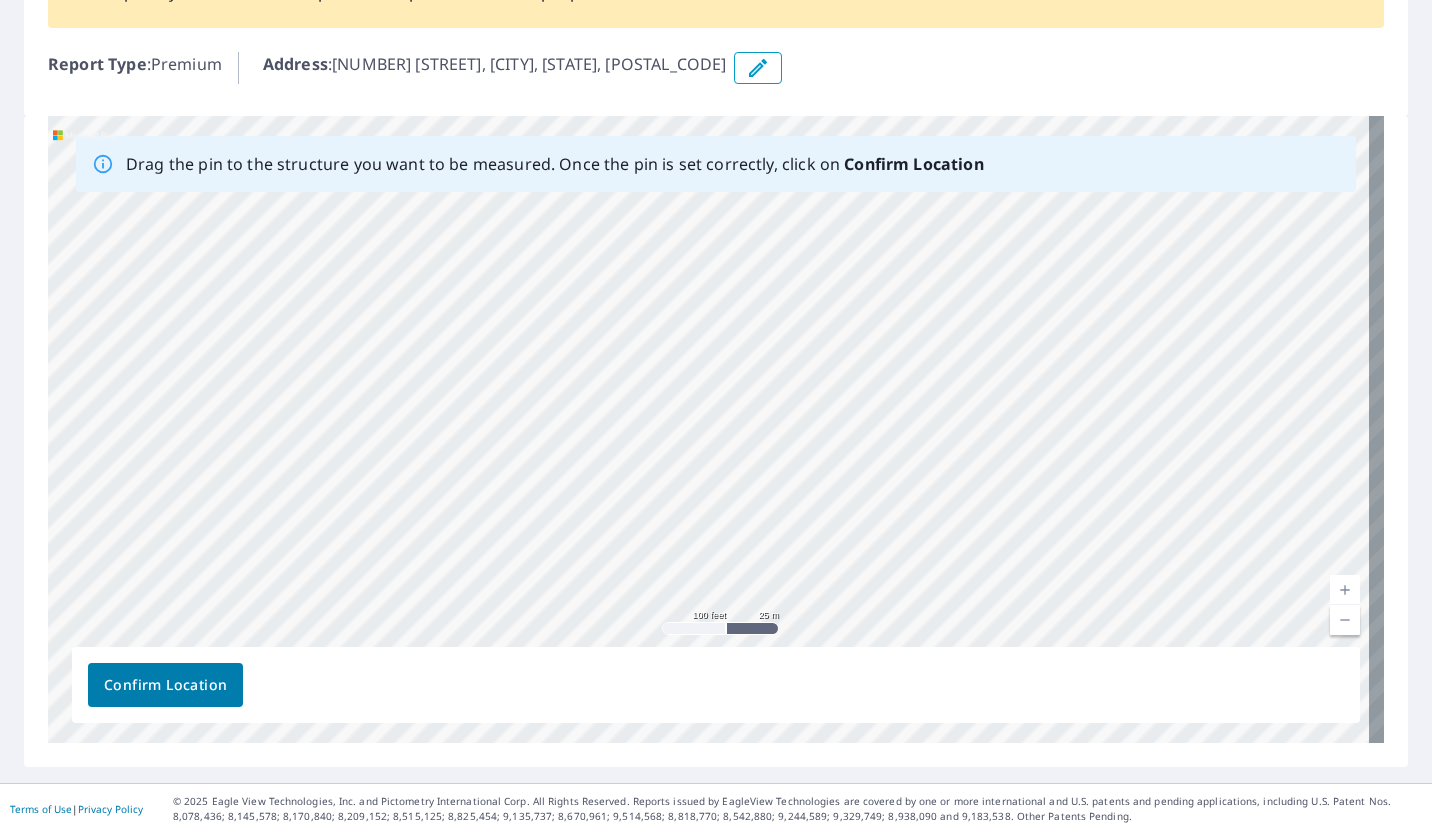 drag, startPoint x: 993, startPoint y: 375, endPoint x: 516, endPoint y: 558, distance: 510.8992 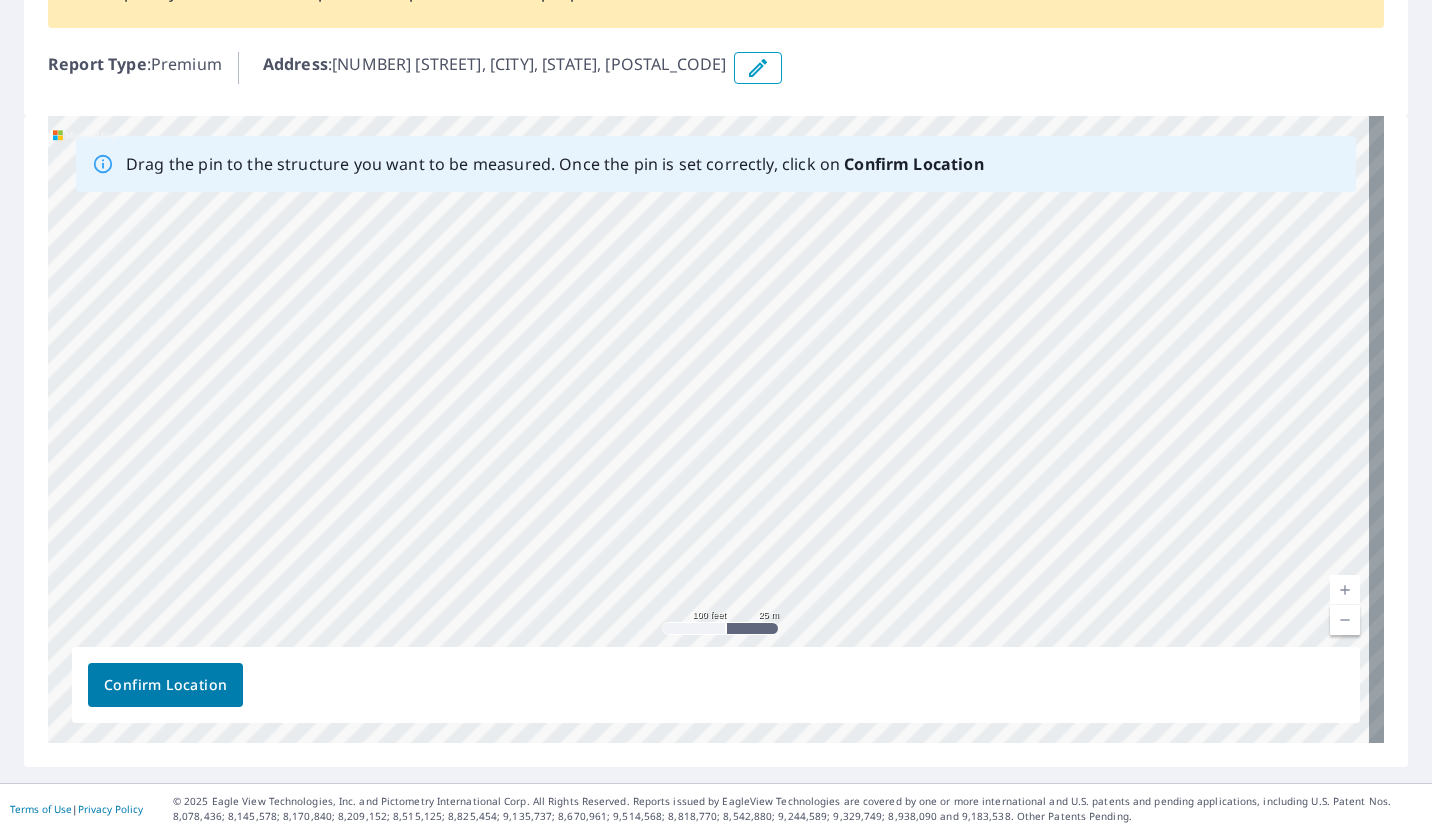 drag, startPoint x: 811, startPoint y: 362, endPoint x: 454, endPoint y: 516, distance: 388.79944 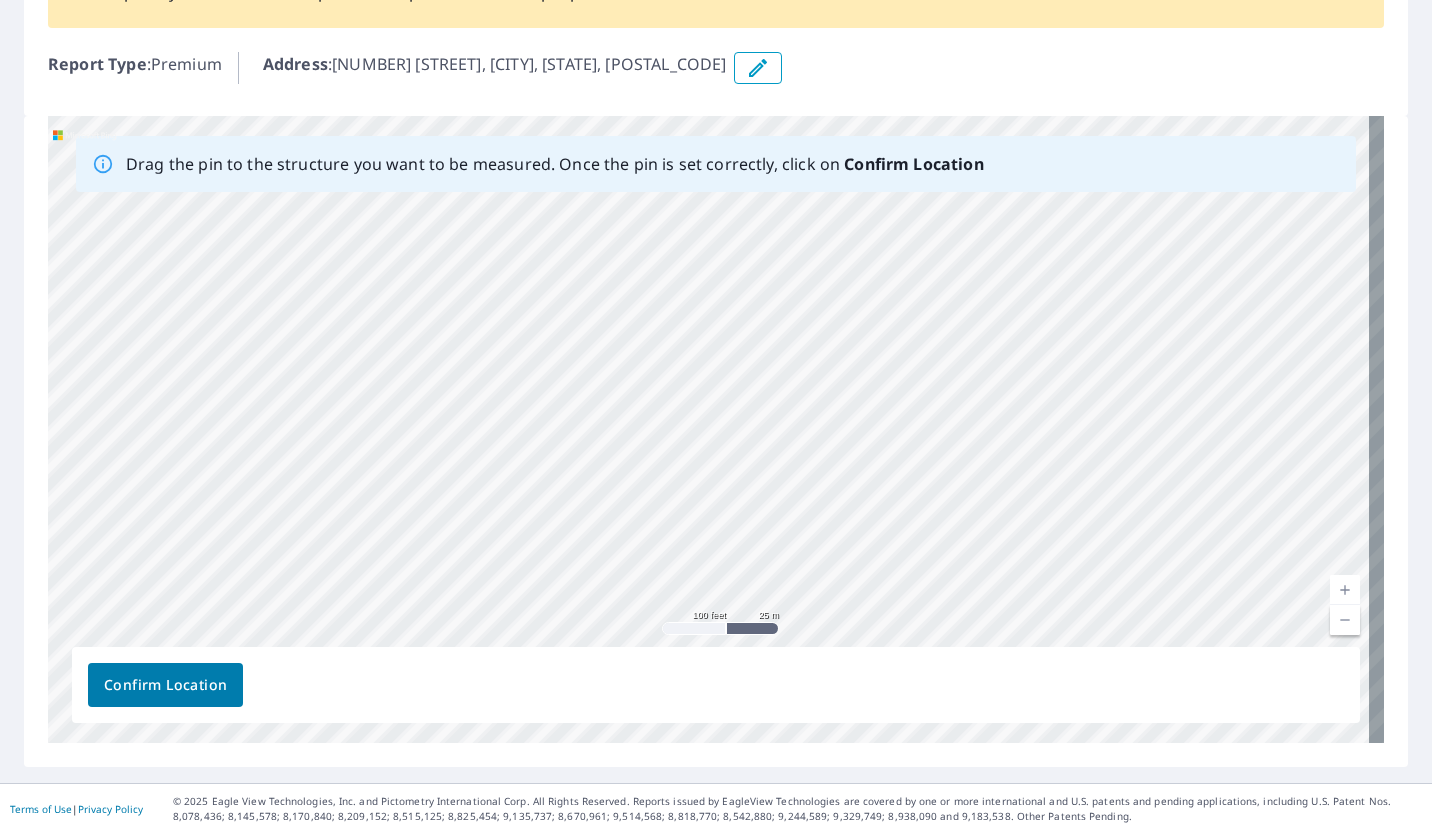 drag, startPoint x: 677, startPoint y: 401, endPoint x: 533, endPoint y: 335, distance: 158.40454 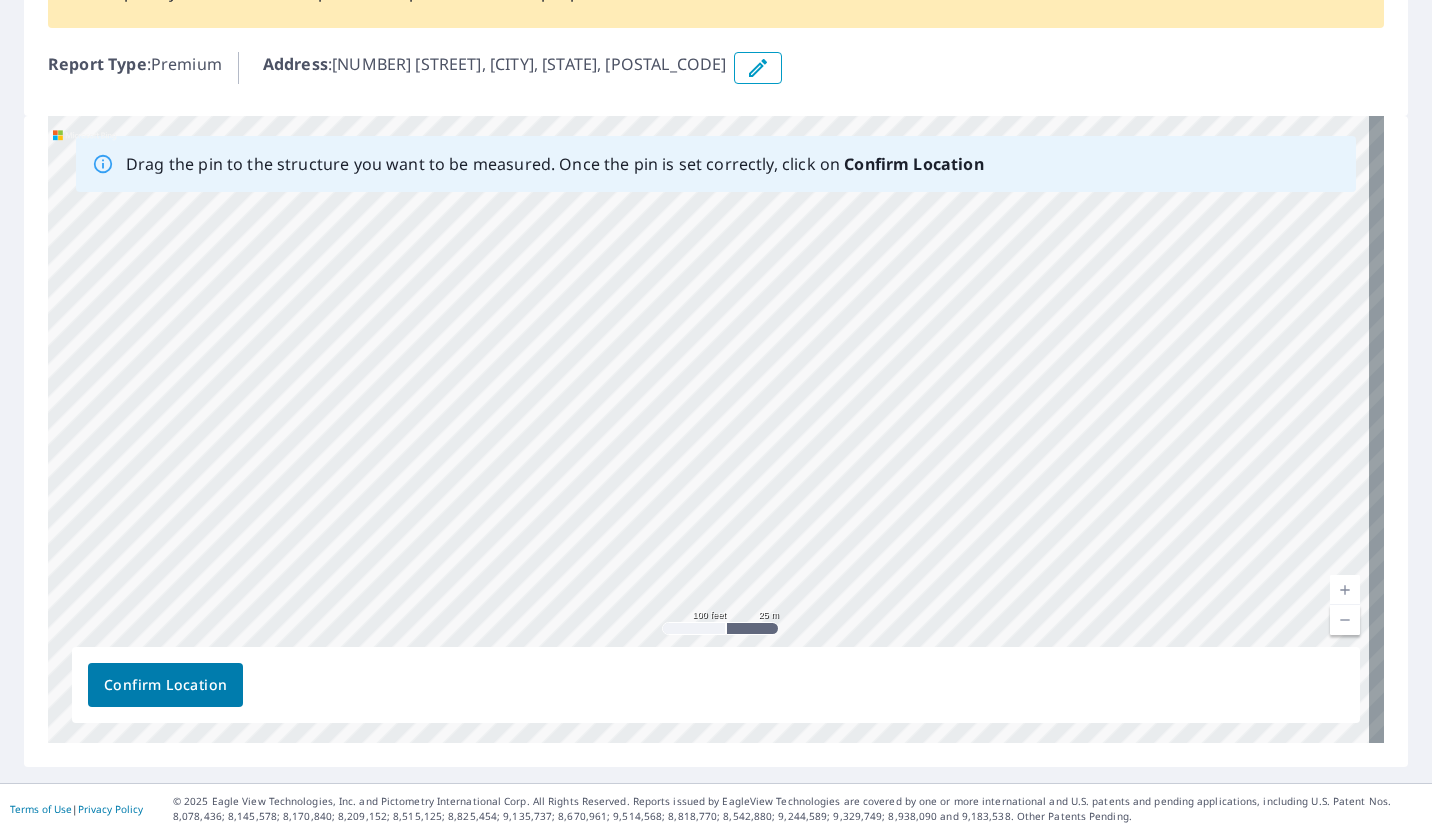drag, startPoint x: 914, startPoint y: 442, endPoint x: 481, endPoint y: 342, distance: 444.39734 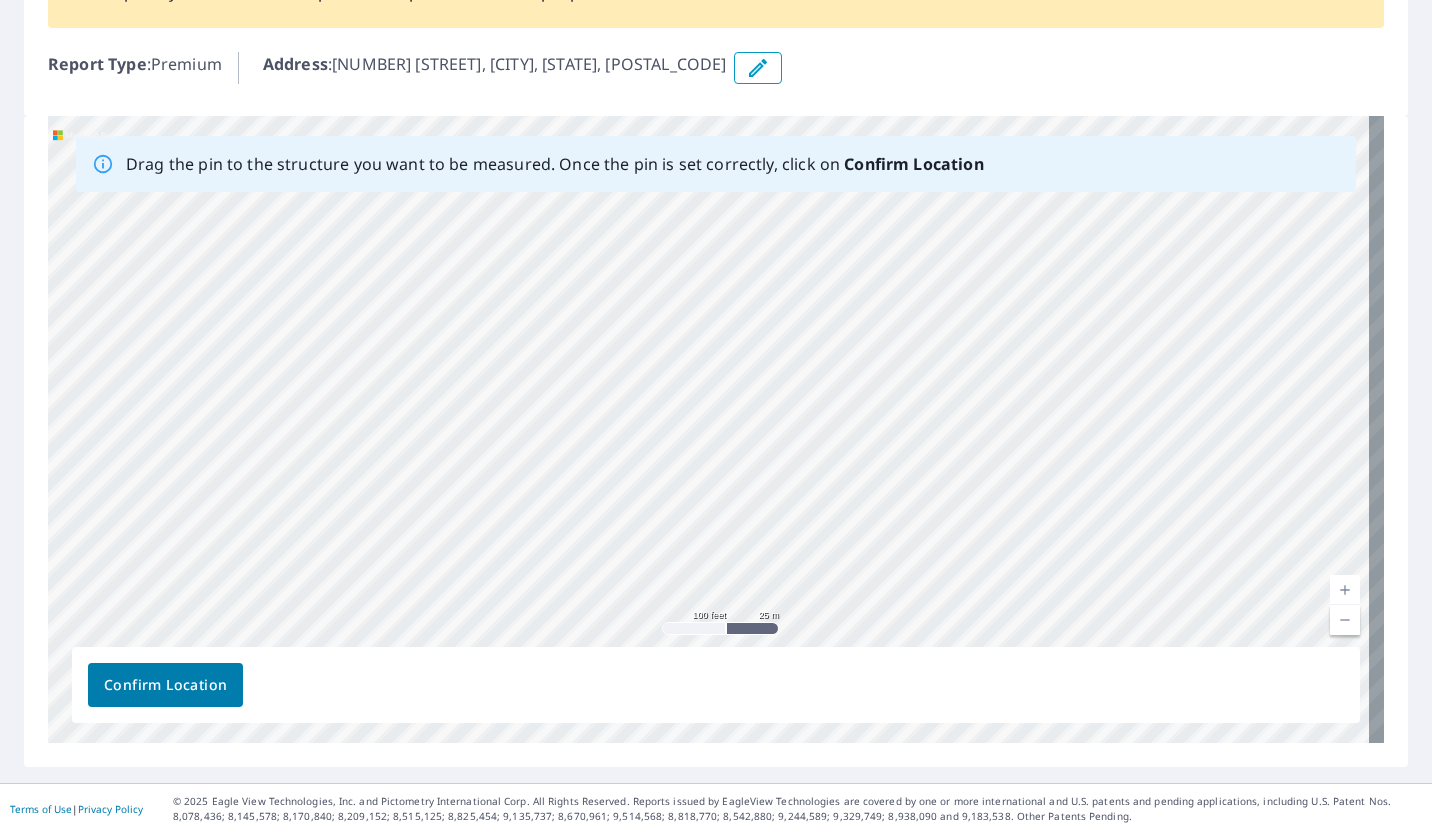 drag, startPoint x: 985, startPoint y: 373, endPoint x: 565, endPoint y: 222, distance: 446.3194 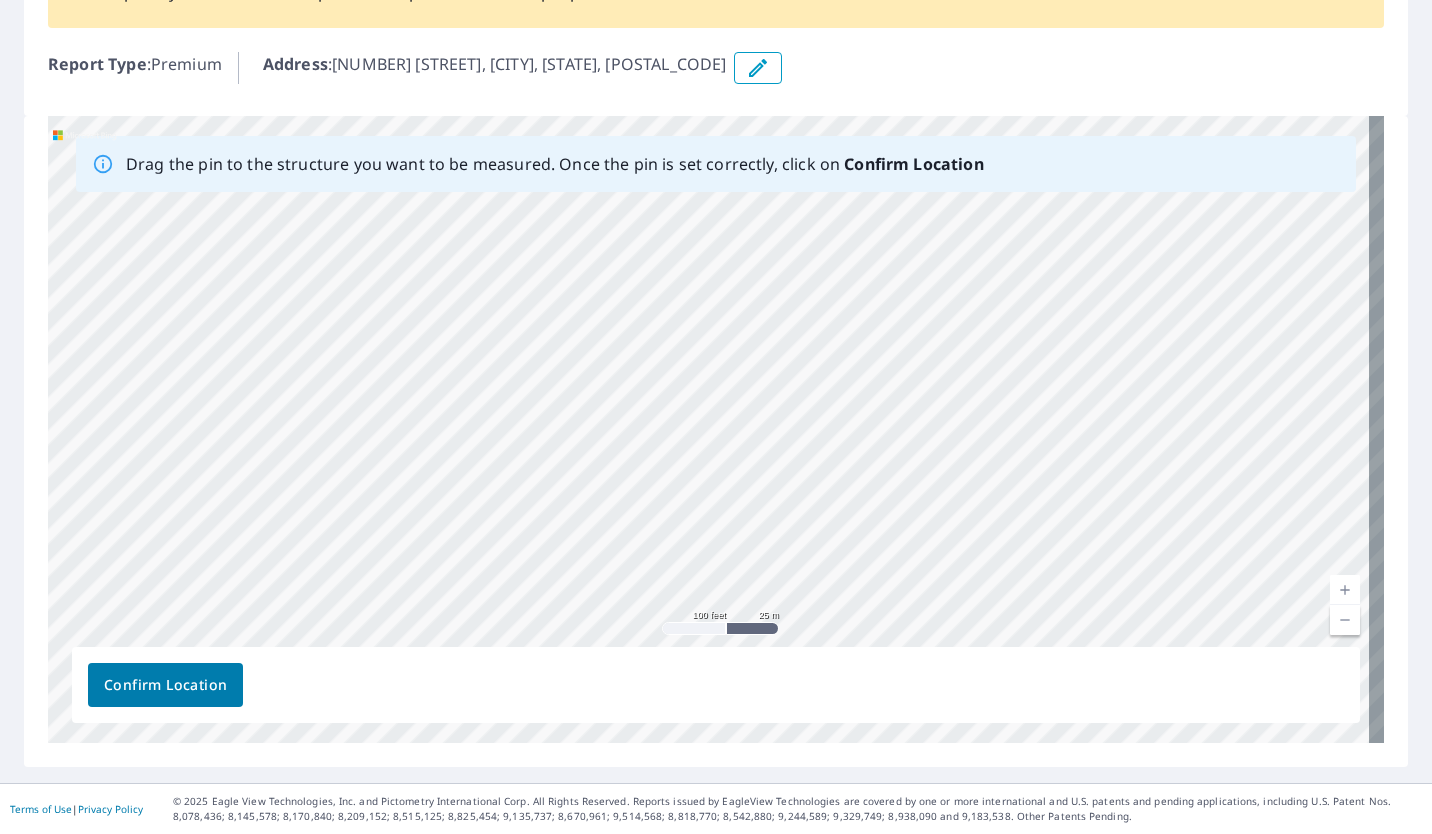 drag, startPoint x: 908, startPoint y: 477, endPoint x: 696, endPoint y: 213, distance: 338.5853 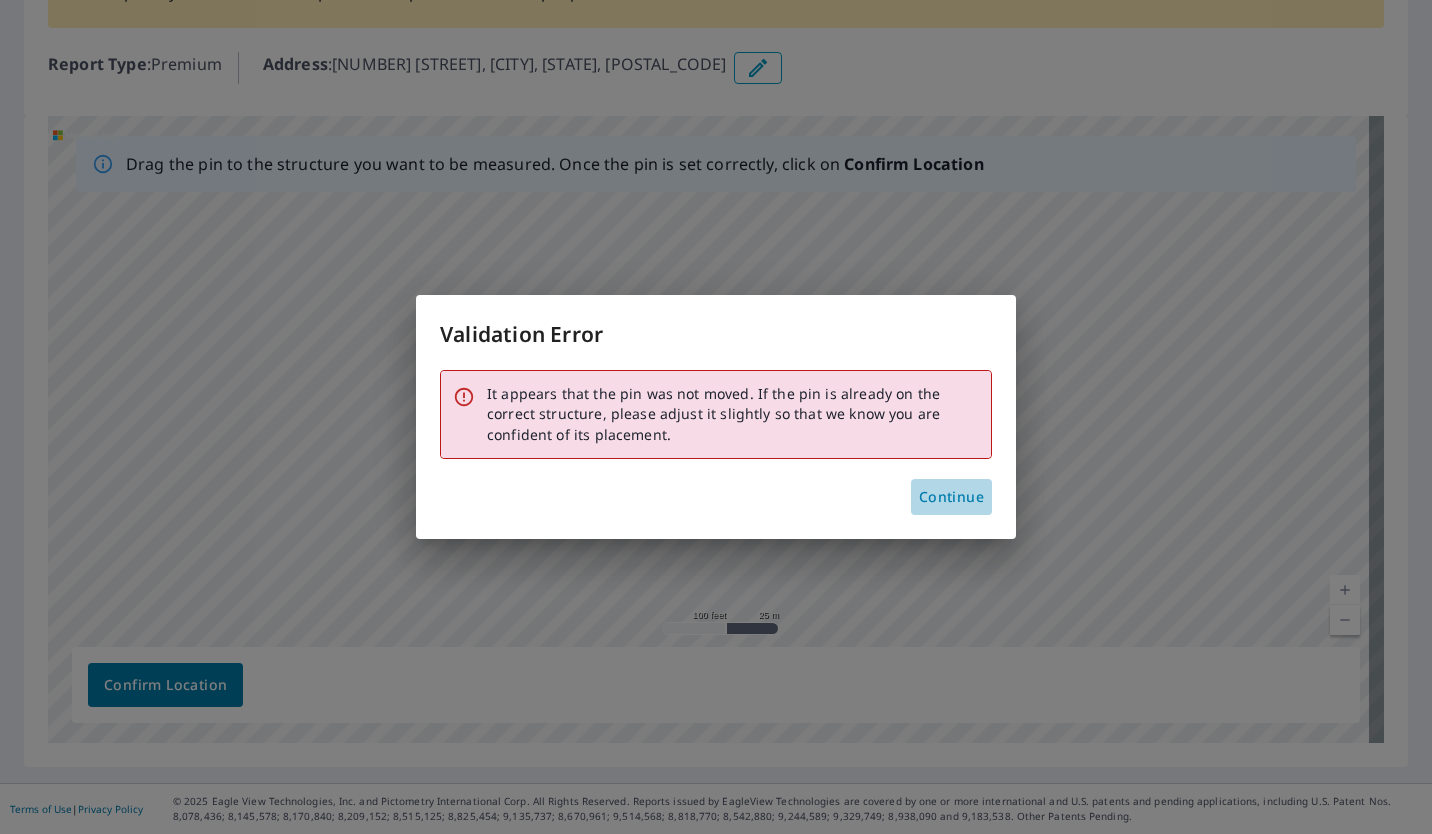 click on "Continue" at bounding box center [951, 497] 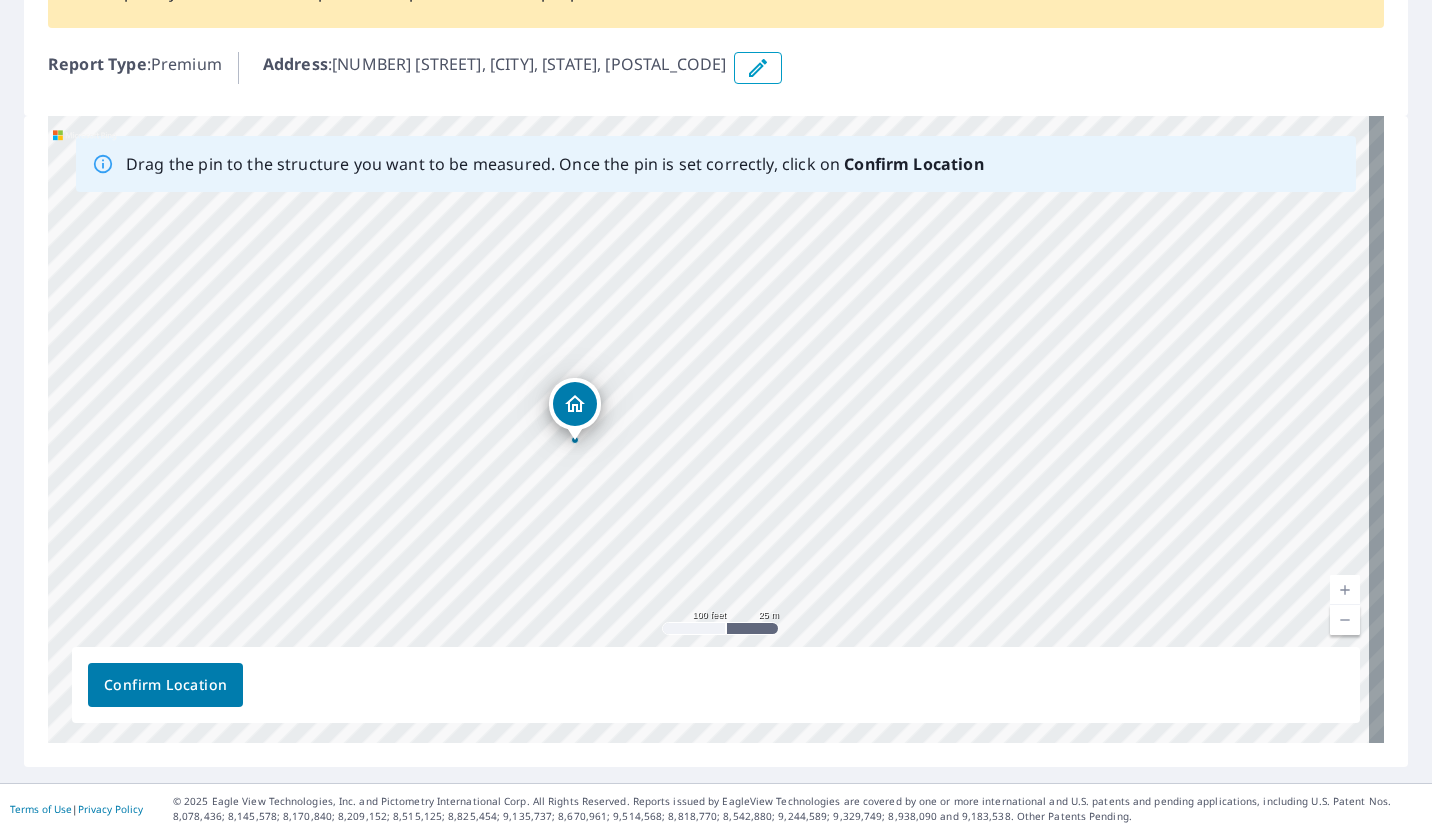 drag, startPoint x: 1027, startPoint y: 463, endPoint x: 895, endPoint y: 477, distance: 132.74034 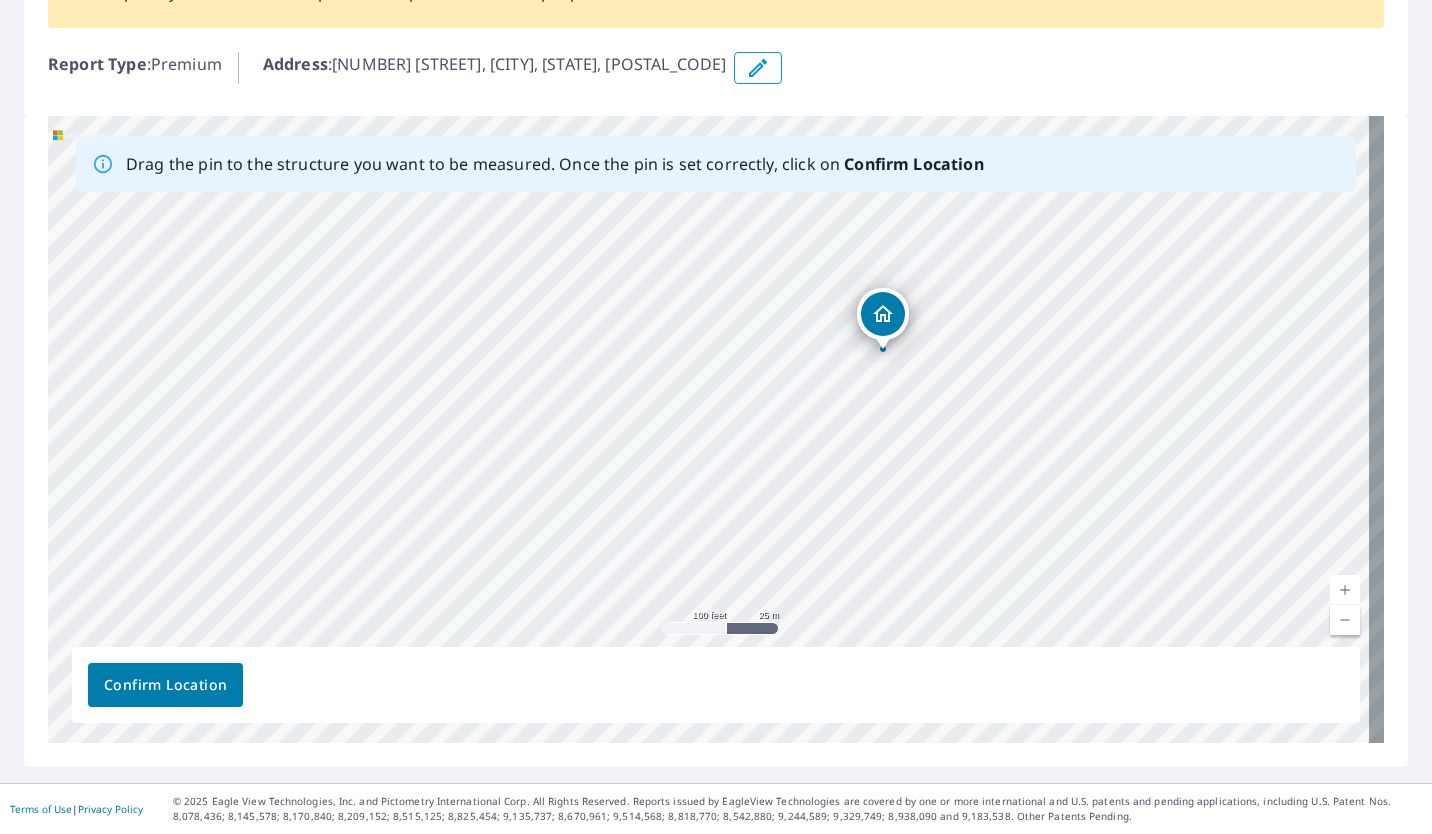 drag, startPoint x: 592, startPoint y: 413, endPoint x: 1053, endPoint y: 269, distance: 482.96686 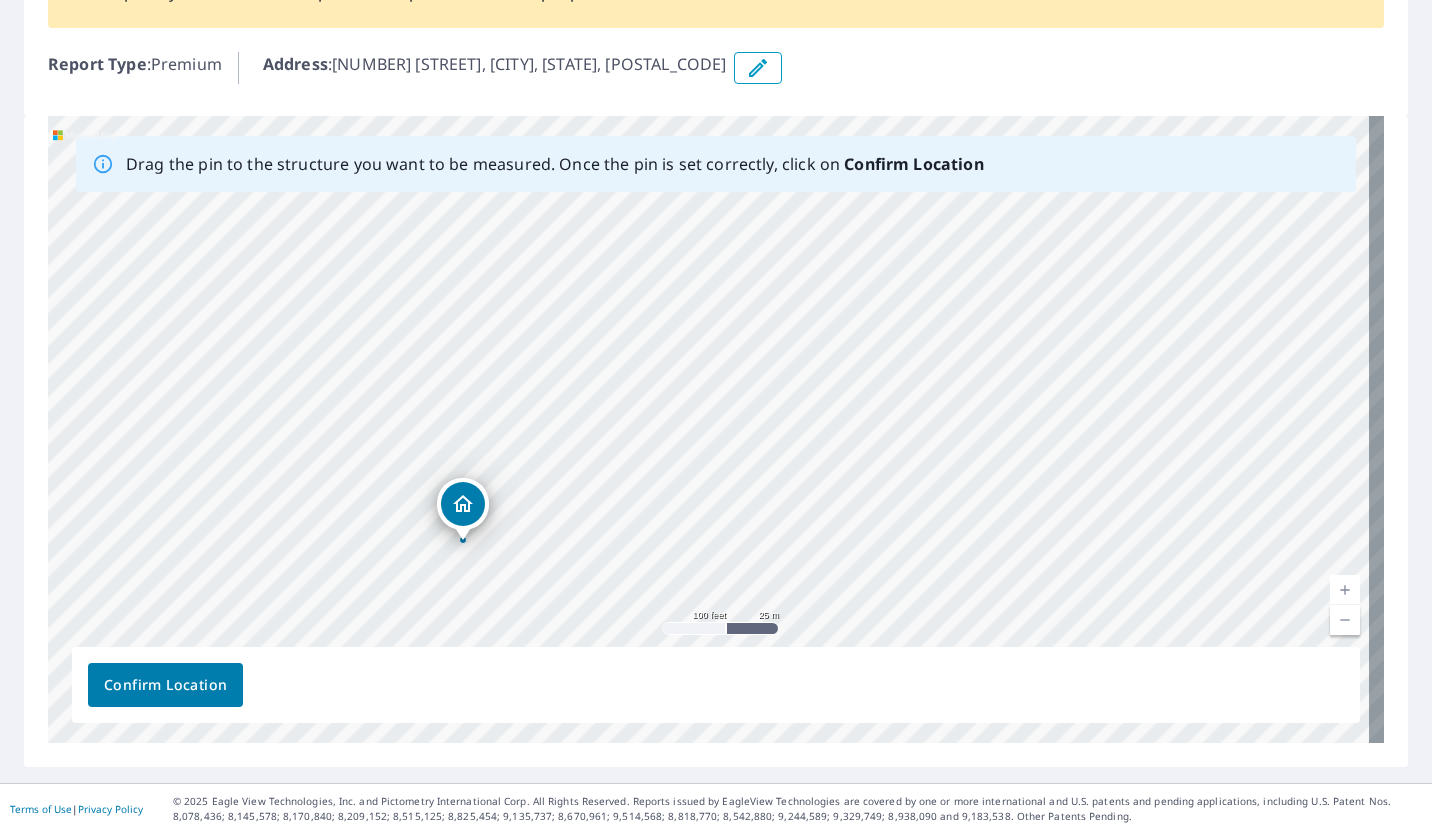 drag, startPoint x: 1004, startPoint y: 372, endPoint x: 808, endPoint y: 453, distance: 212.07782 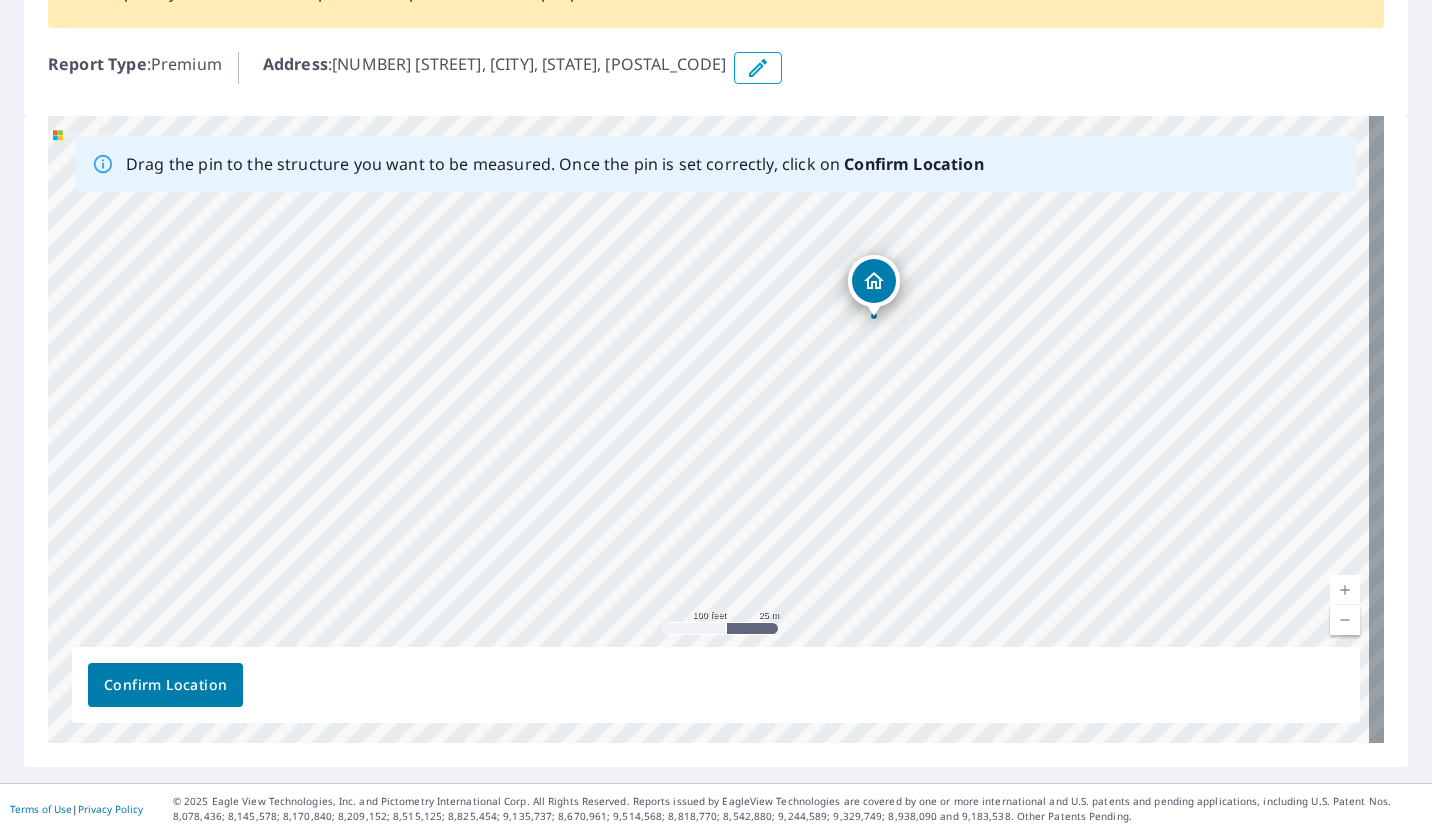 drag, startPoint x: 505, startPoint y: 478, endPoint x: 897, endPoint y: 233, distance: 462.26508 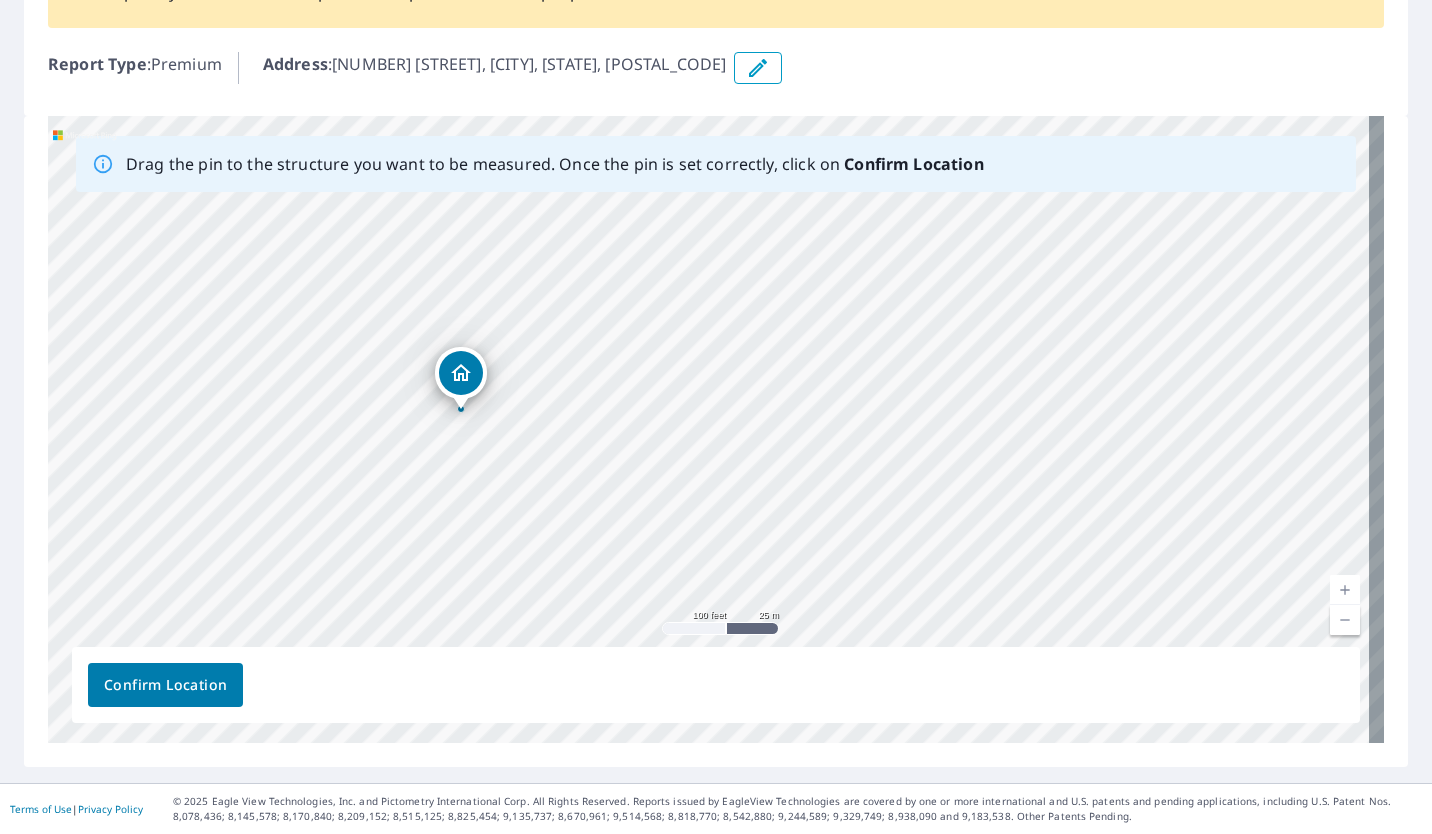 drag, startPoint x: 877, startPoint y: 351, endPoint x: 676, endPoint y: 340, distance: 201.30077 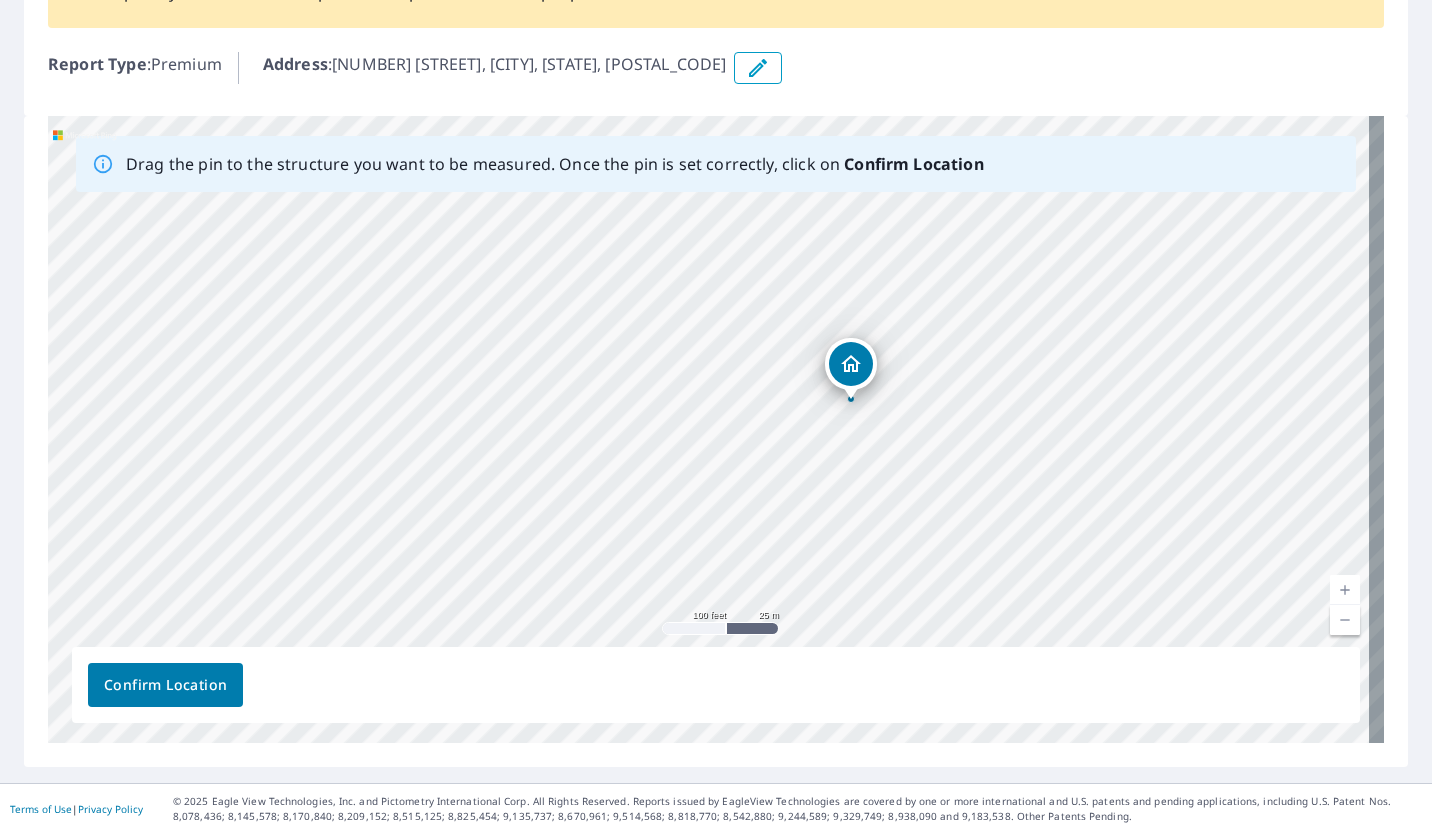 drag, startPoint x: 450, startPoint y: 369, endPoint x: 973, endPoint y: 367, distance: 523.00385 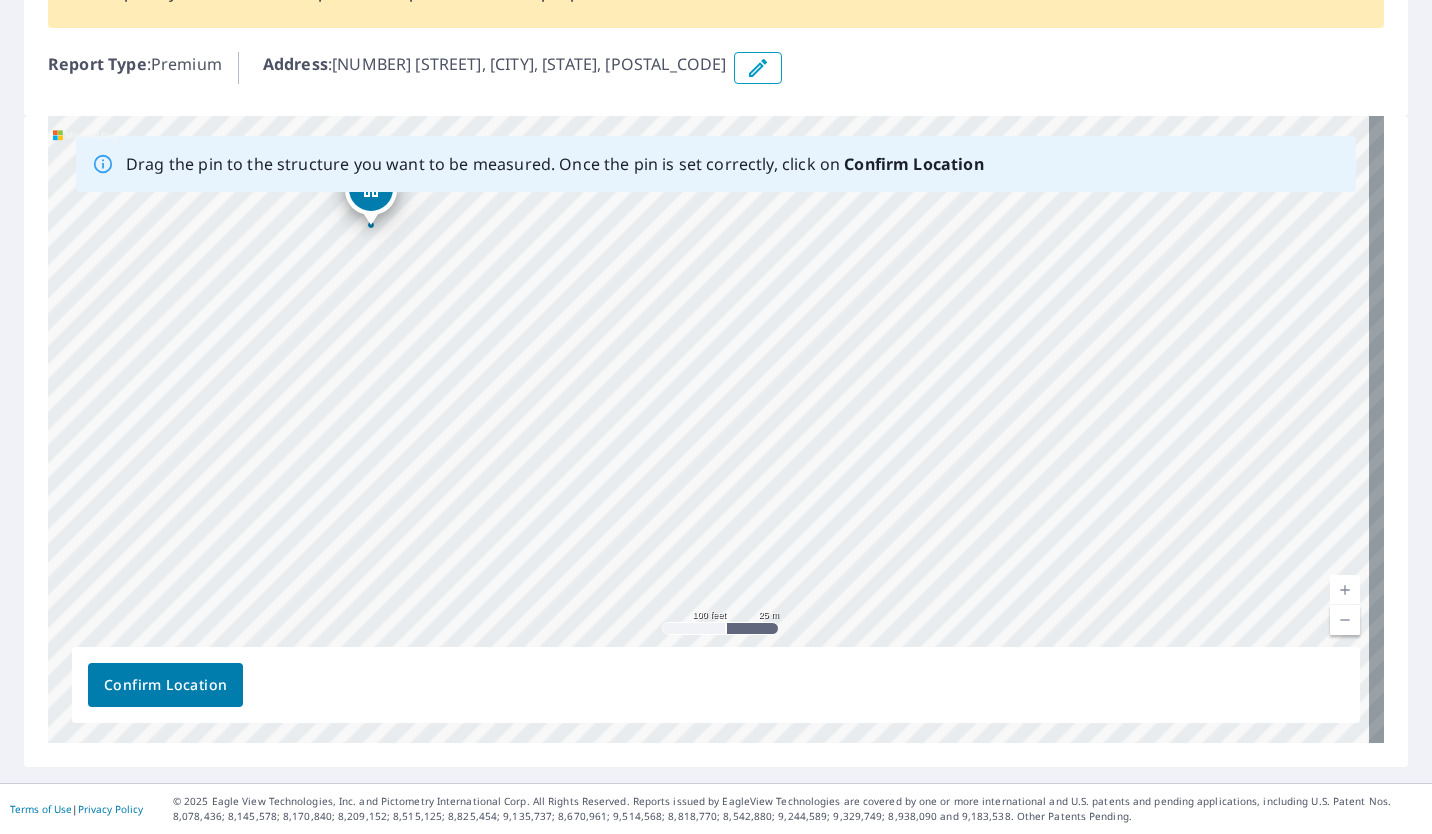 drag, startPoint x: 1051, startPoint y: 529, endPoint x: 721, endPoint y: 336, distance: 382.2944 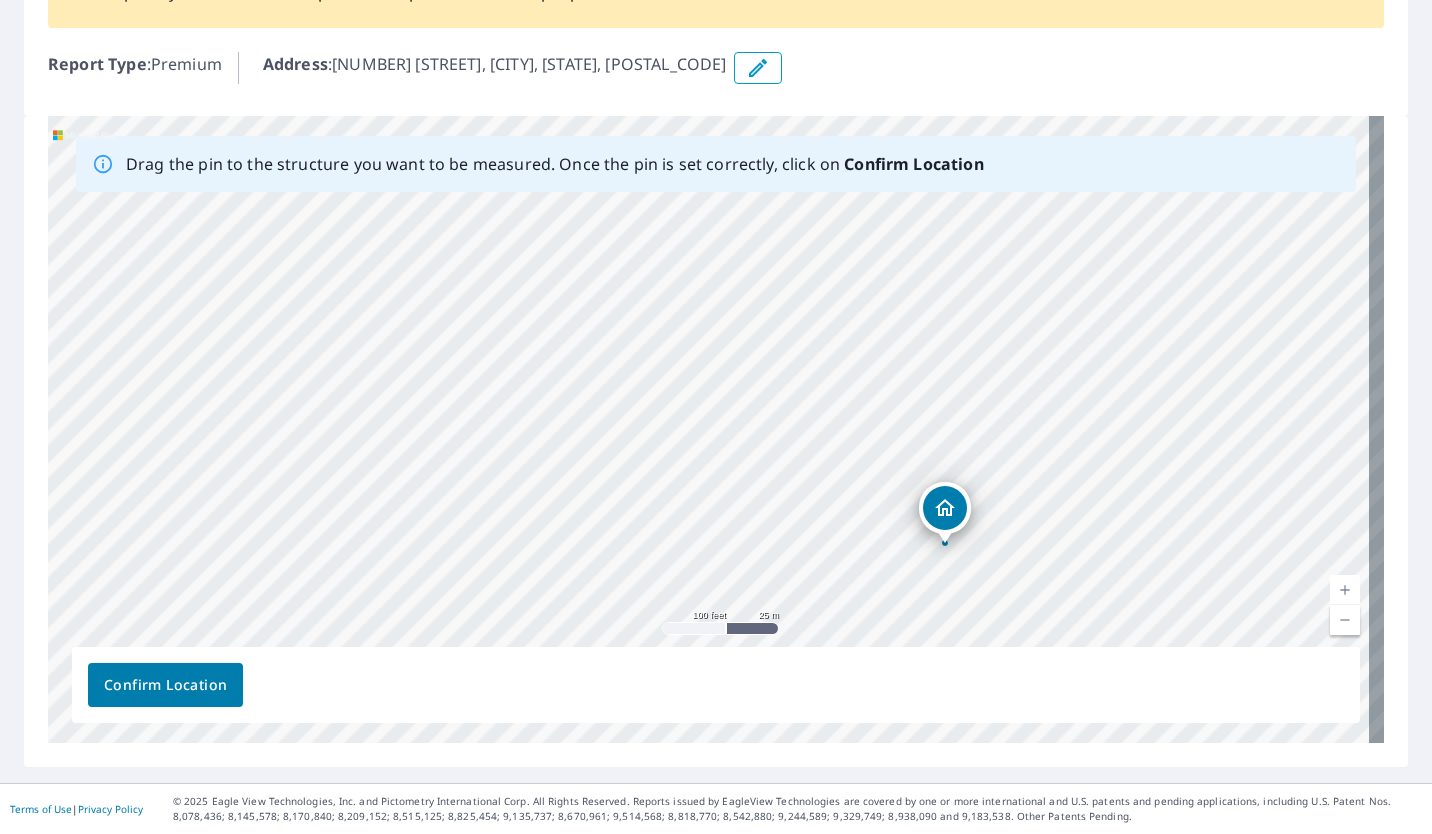 drag, startPoint x: 379, startPoint y: 208, endPoint x: 951, endPoint y: 519, distance: 651.0799 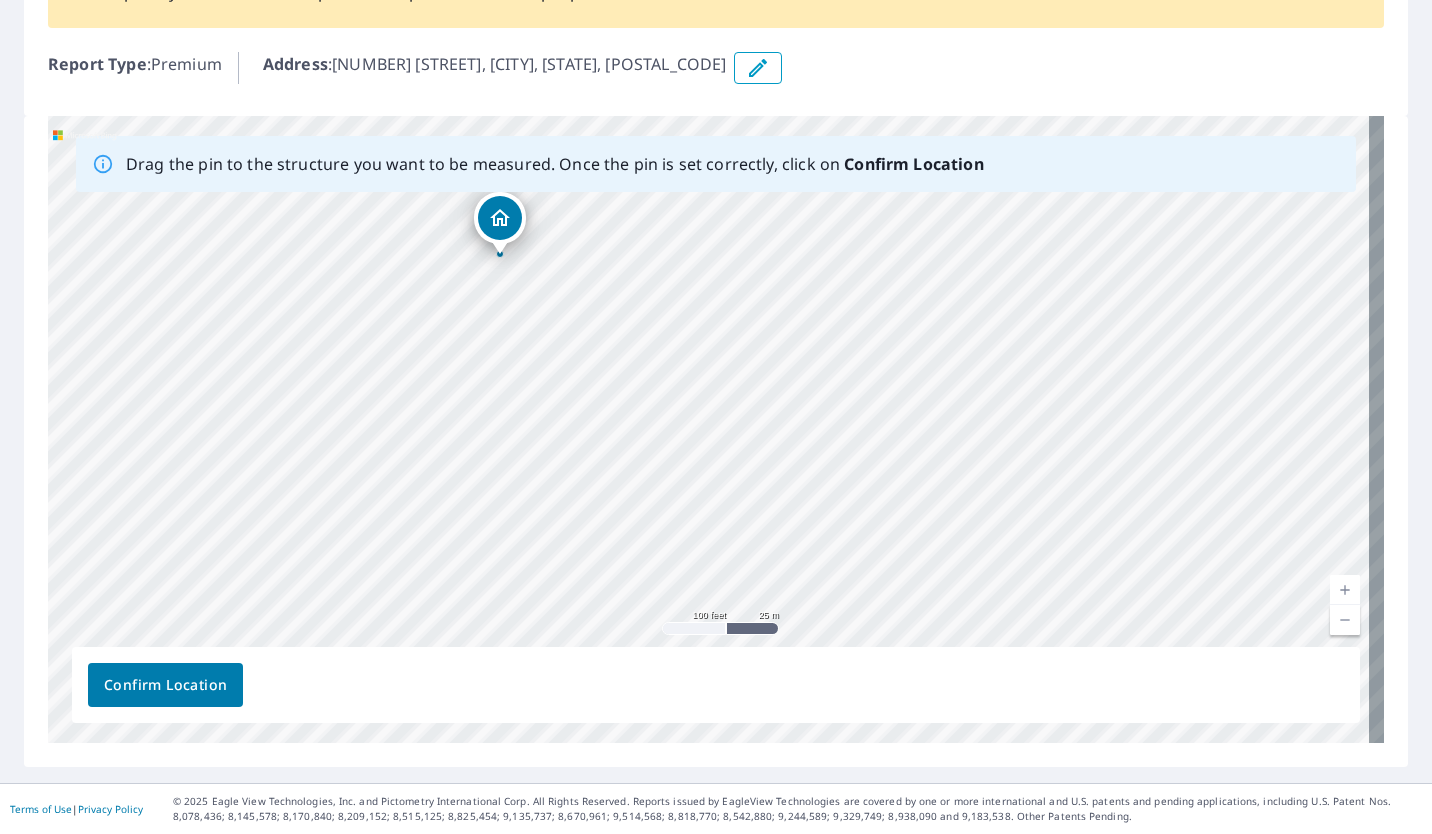 drag, startPoint x: 1097, startPoint y: 549, endPoint x: 864, endPoint y: 369, distance: 294.42996 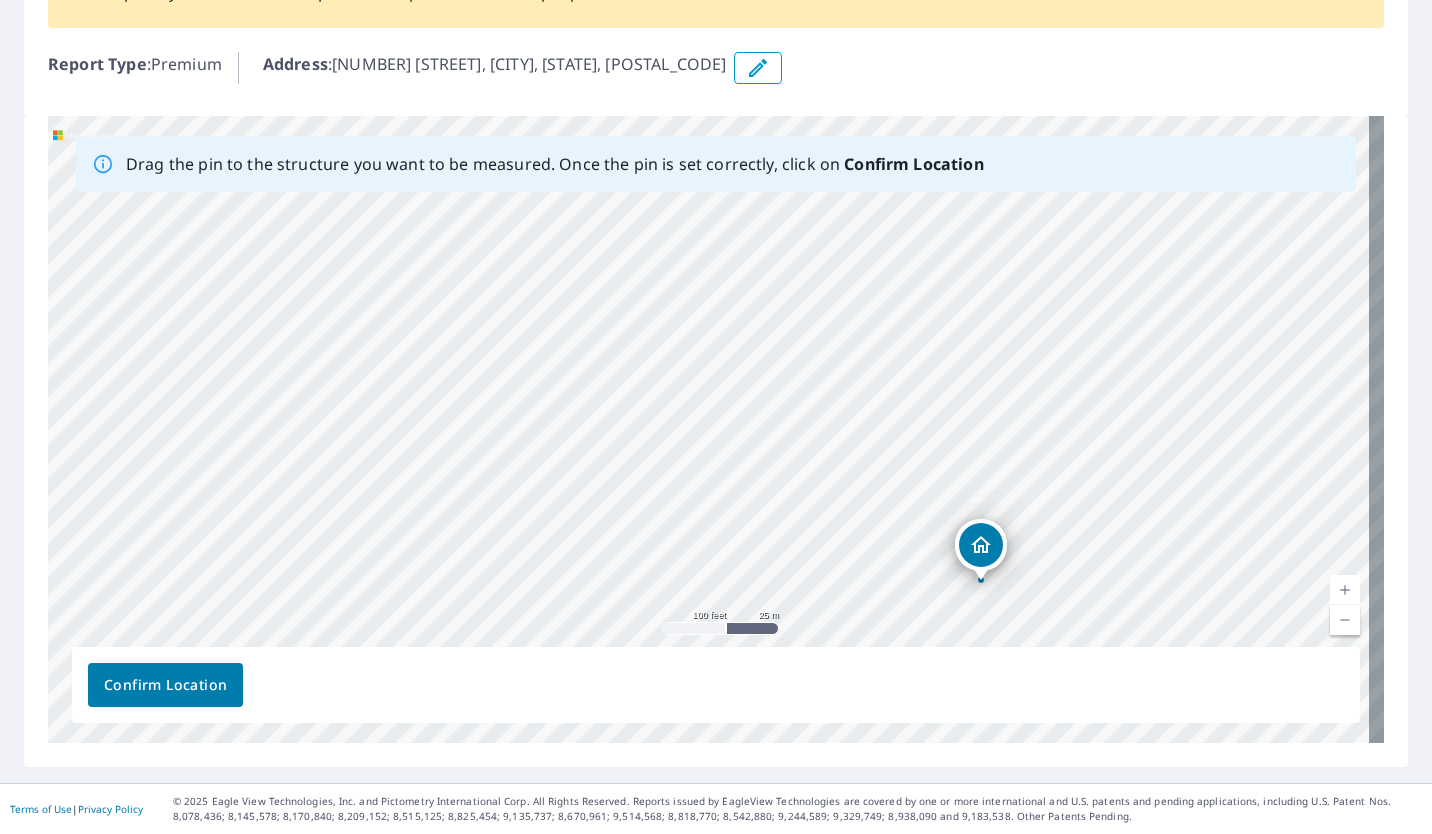 drag, startPoint x: 496, startPoint y: 217, endPoint x: 997, endPoint y: 543, distance: 597.7265 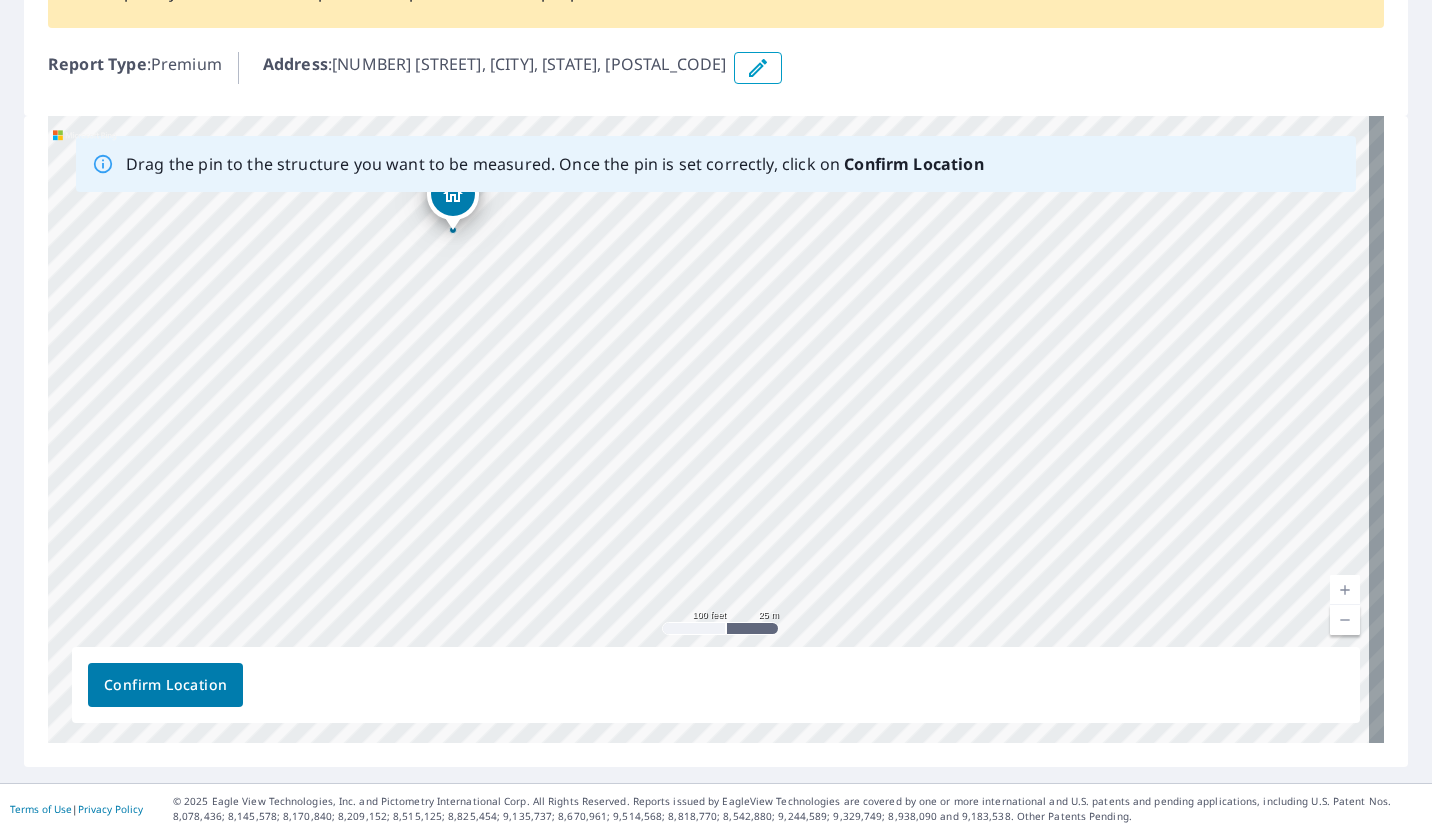 drag, startPoint x: 1124, startPoint y: 541, endPoint x: 874, endPoint y: 346, distance: 317.05676 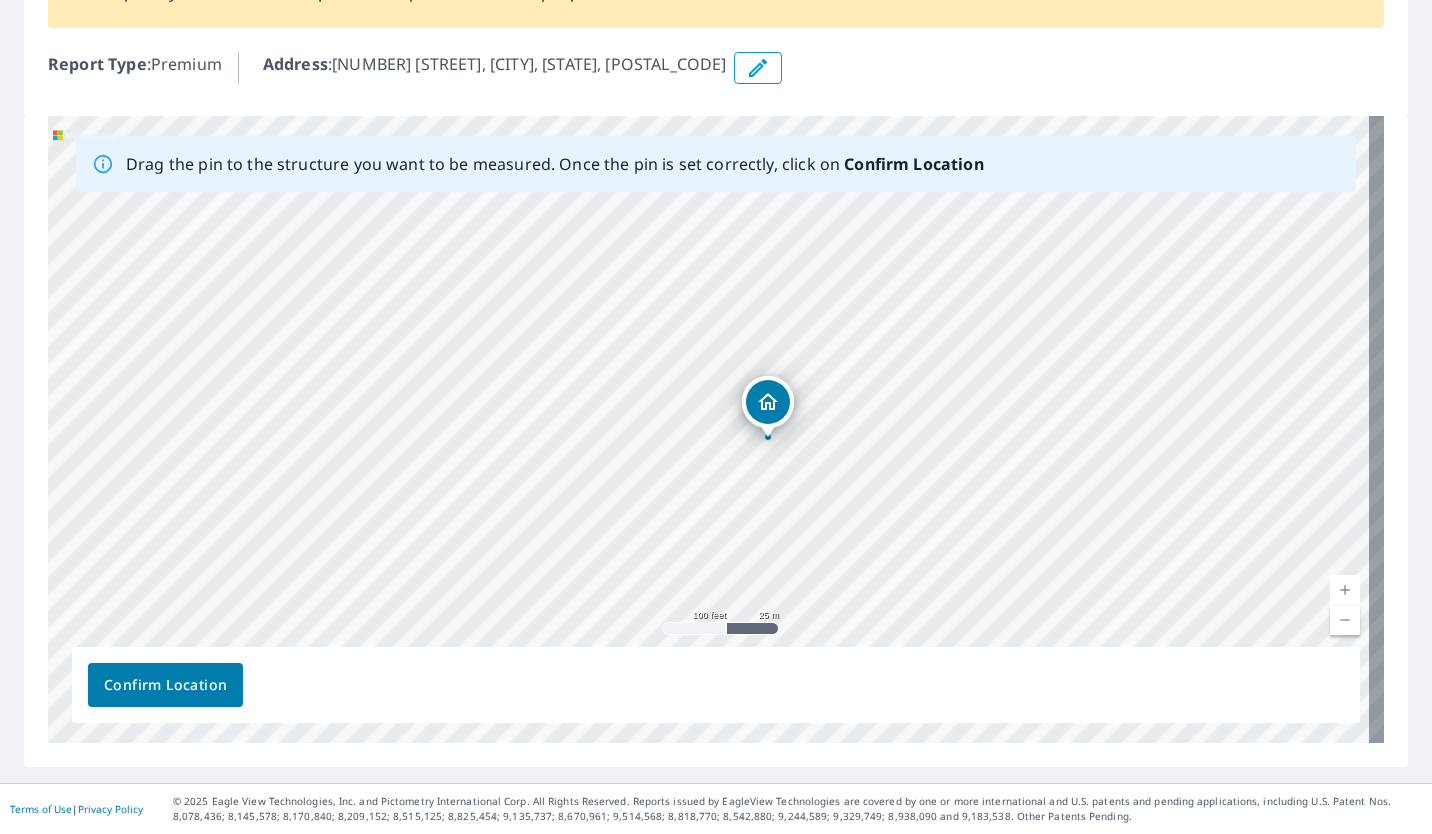 drag, startPoint x: 459, startPoint y: 209, endPoint x: 776, endPoint y: 413, distance: 376.96817 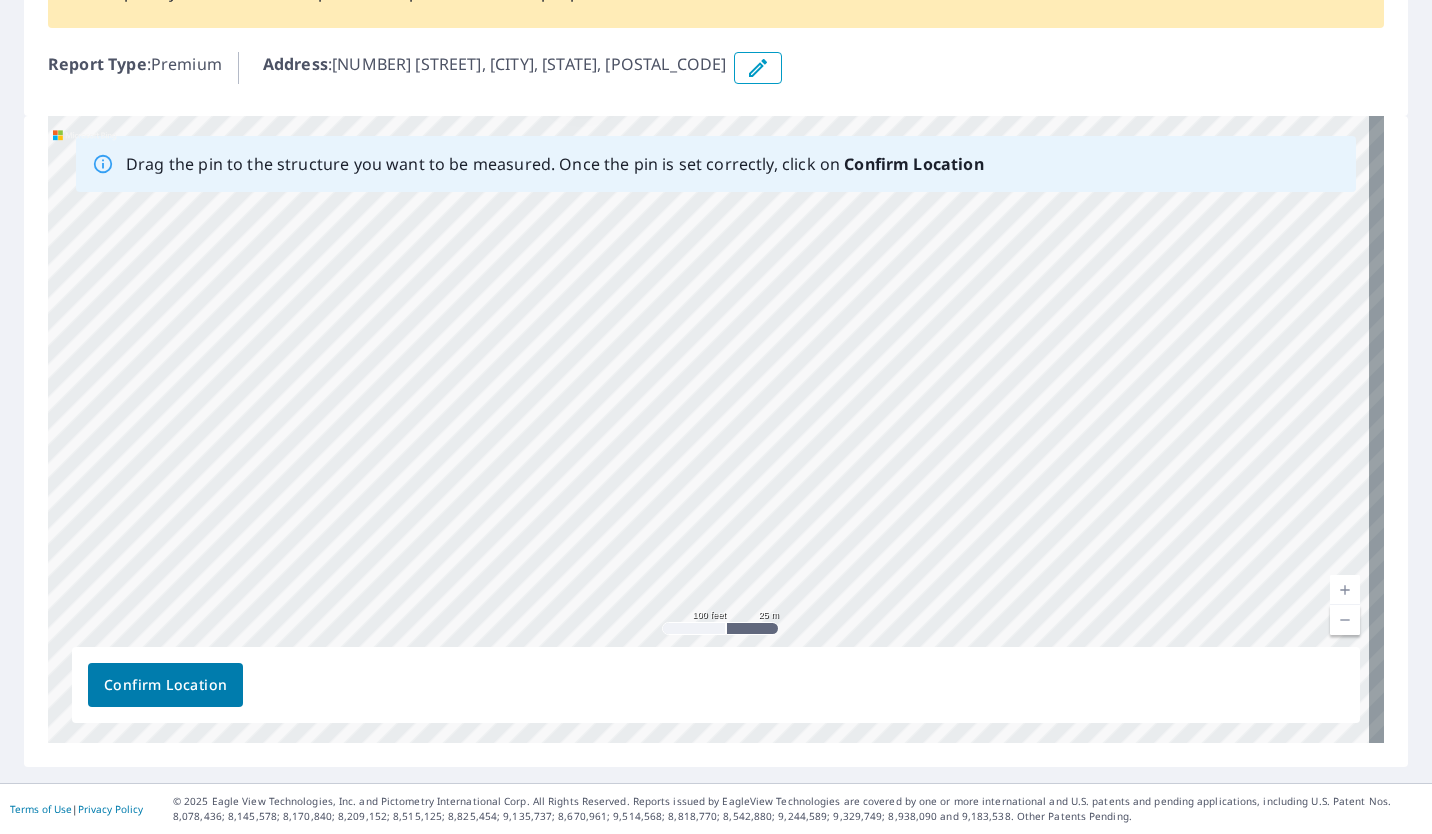 drag, startPoint x: 921, startPoint y: 520, endPoint x: 791, endPoint y: 192, distance: 352.8229 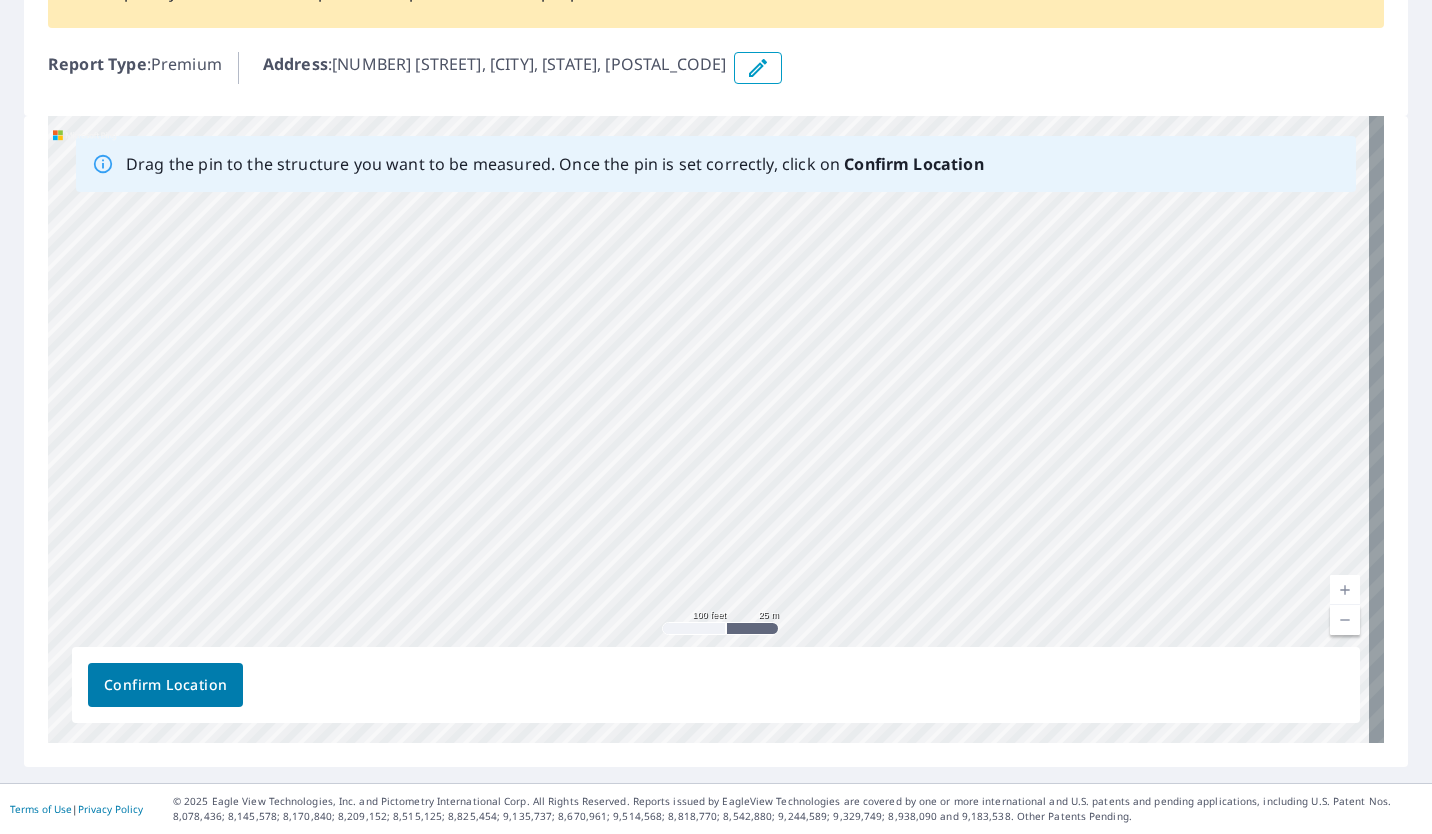 drag, startPoint x: 837, startPoint y: 430, endPoint x: 783, endPoint y: 204, distance: 232.36179 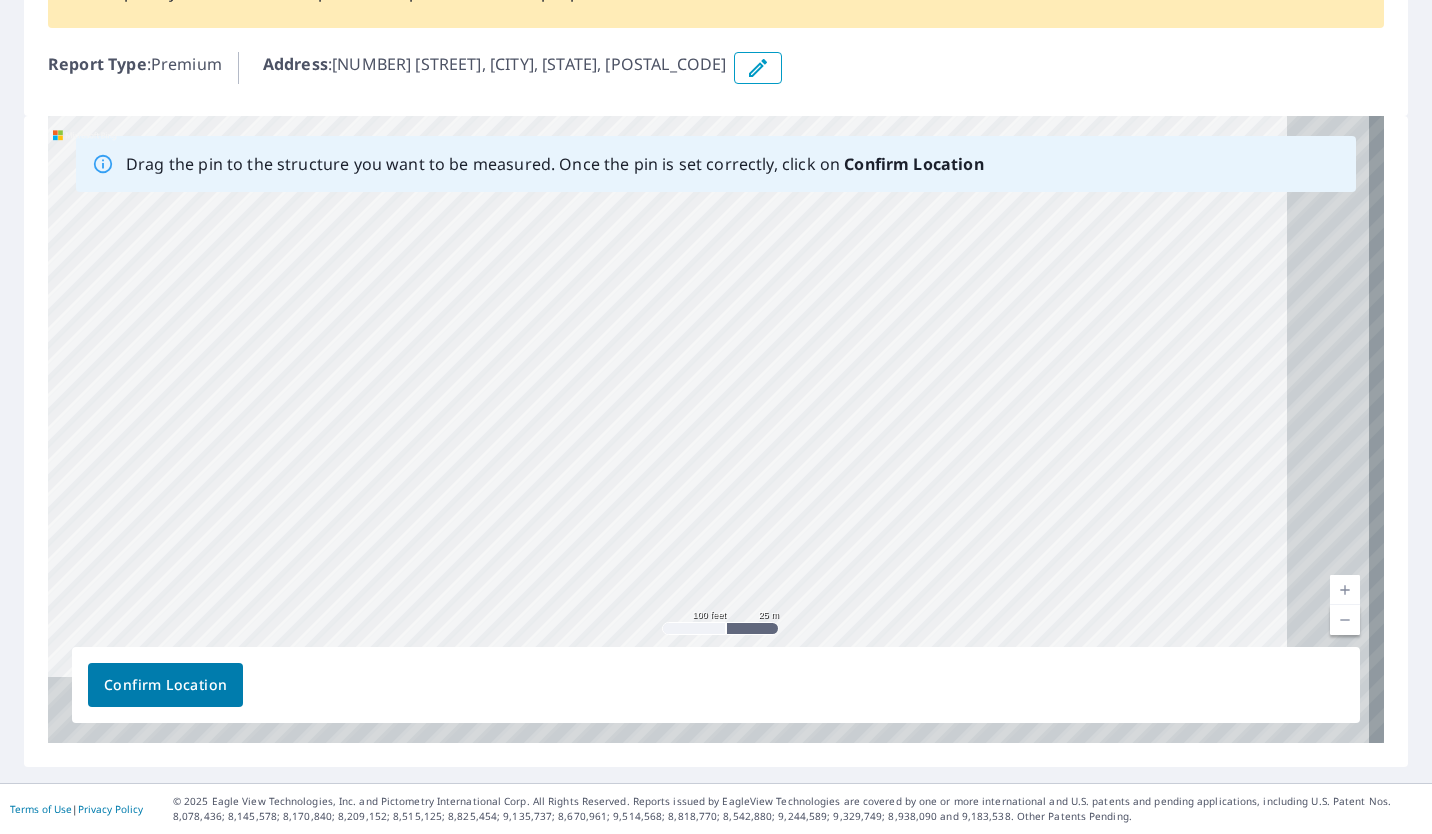 drag, startPoint x: 915, startPoint y: 497, endPoint x: 626, endPoint y: 238, distance: 388.07474 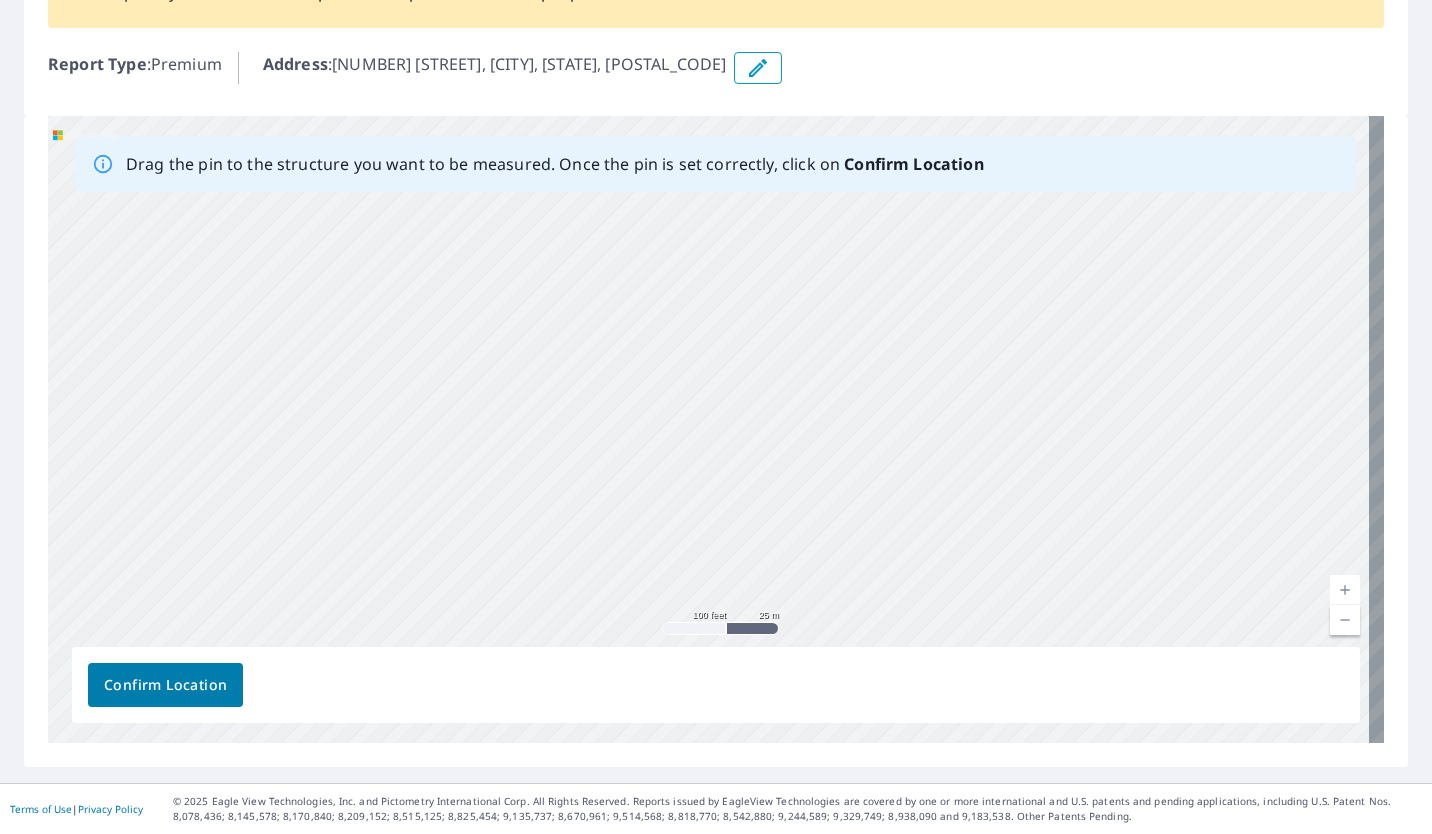 drag, startPoint x: 813, startPoint y: 432, endPoint x: 585, endPoint y: 190, distance: 332.48758 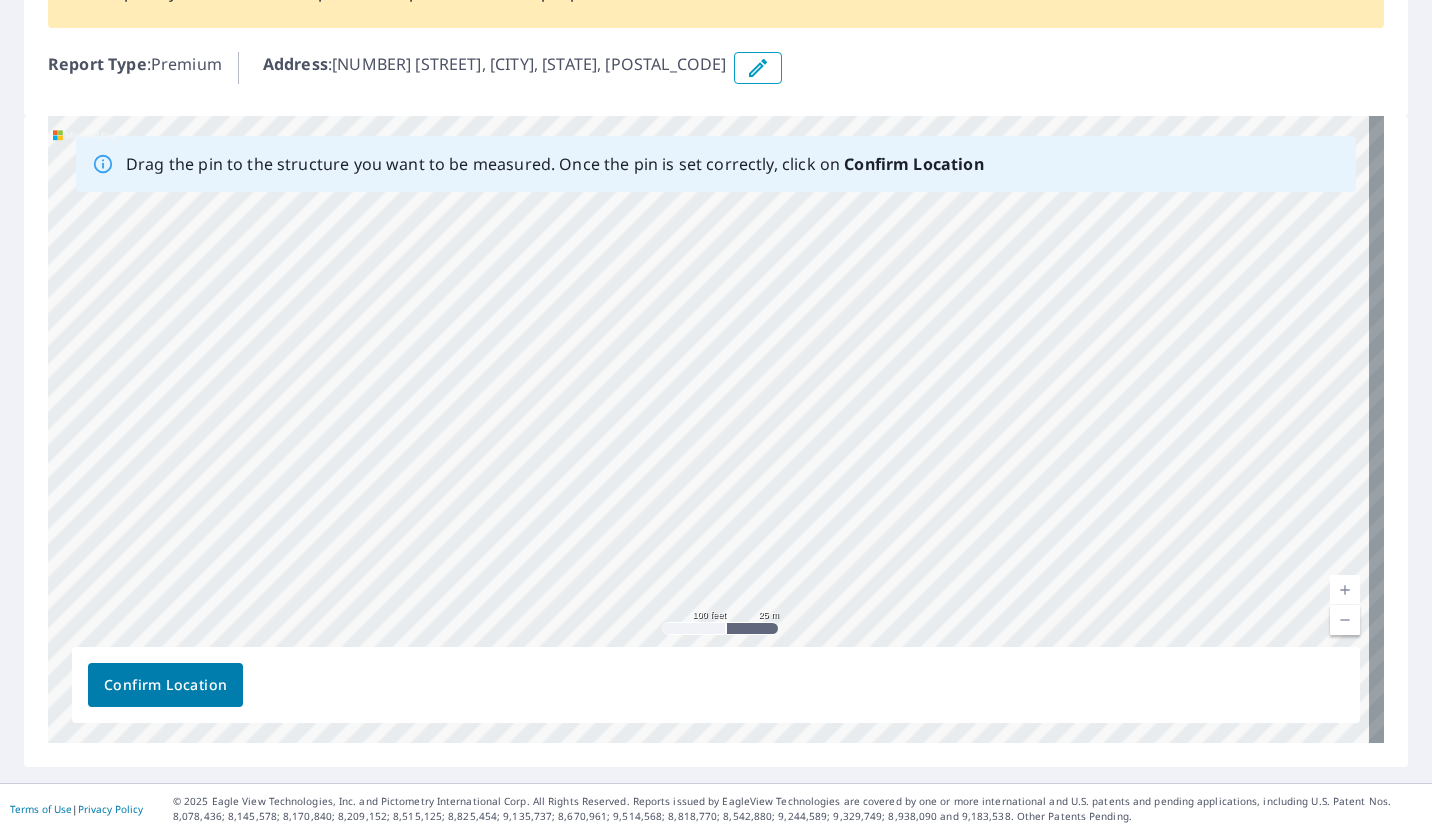 drag, startPoint x: 703, startPoint y: 402, endPoint x: 638, endPoint y: 272, distance: 145.34442 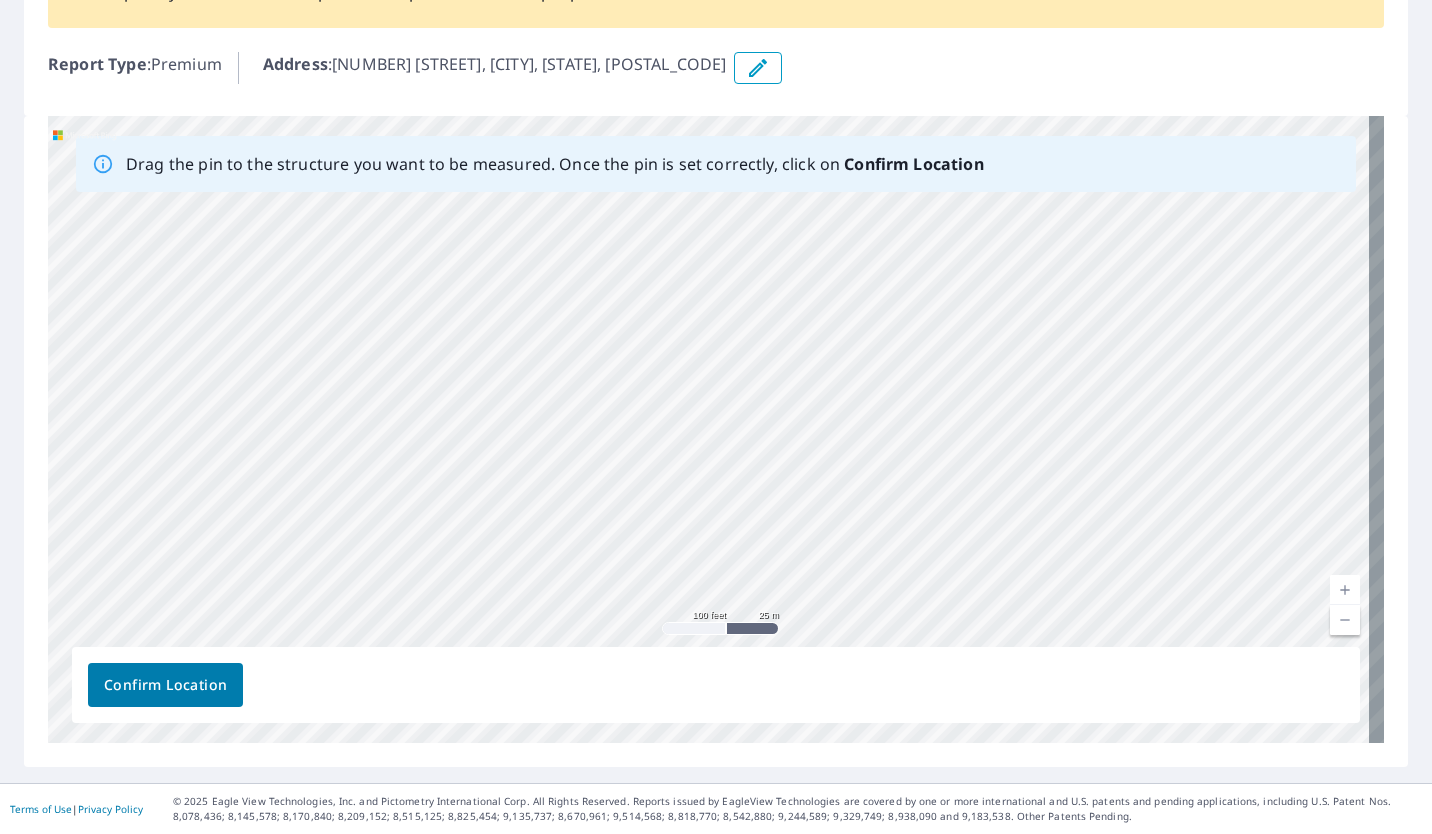 drag, startPoint x: 735, startPoint y: 436, endPoint x: 670, endPoint y: 268, distance: 180.13606 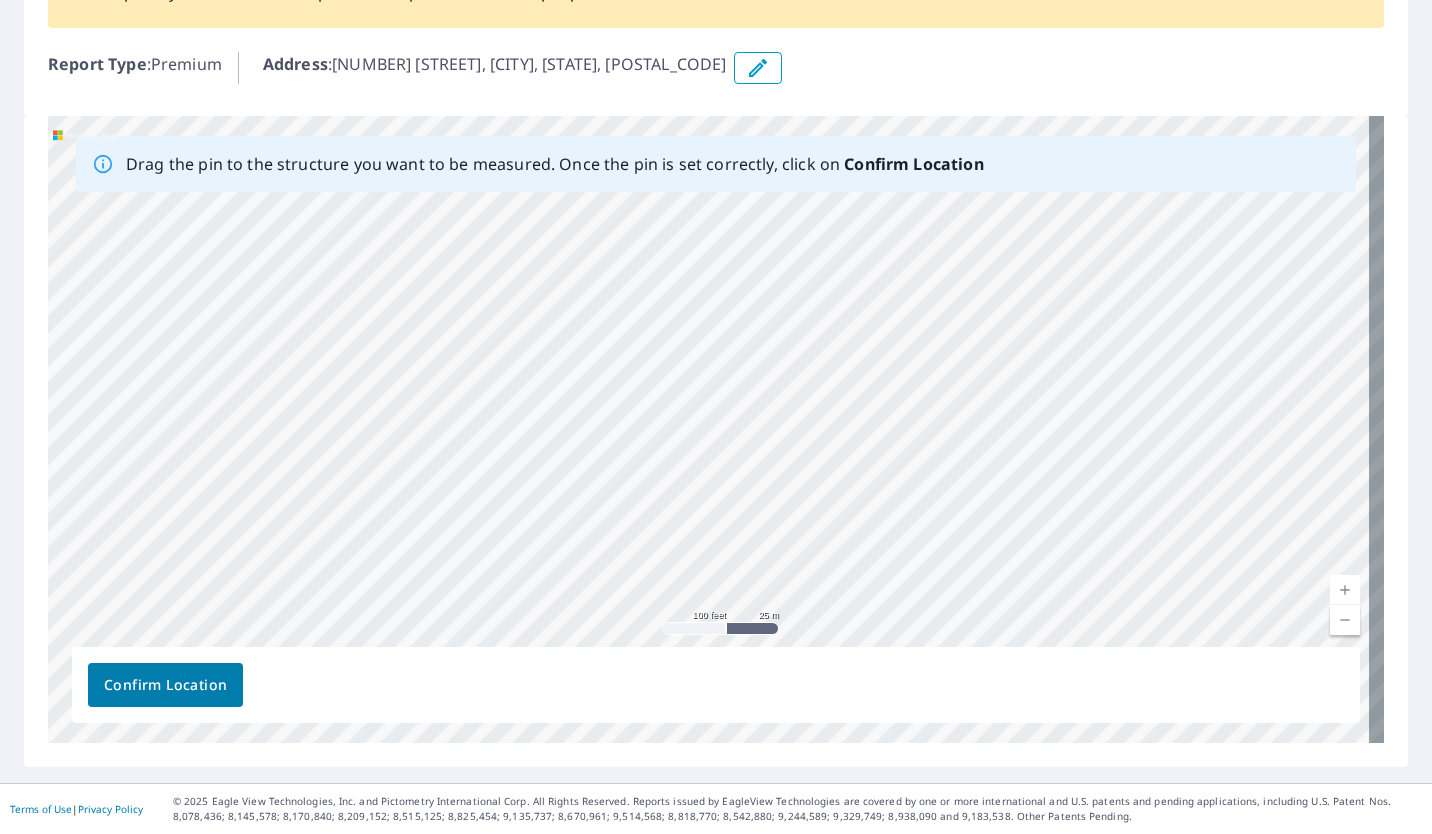 drag, startPoint x: 756, startPoint y: 499, endPoint x: 699, endPoint y: 315, distance: 192.62659 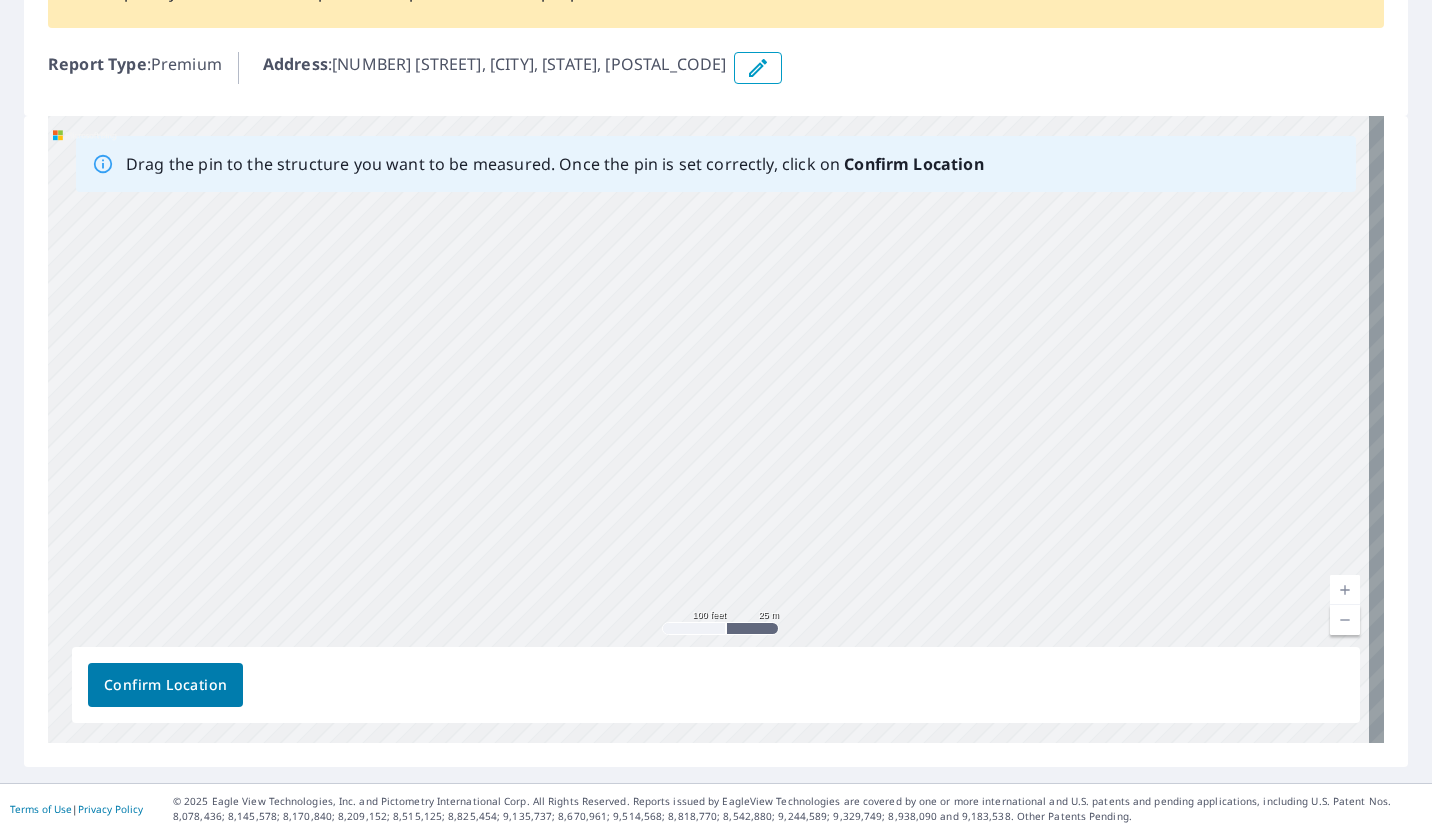 drag 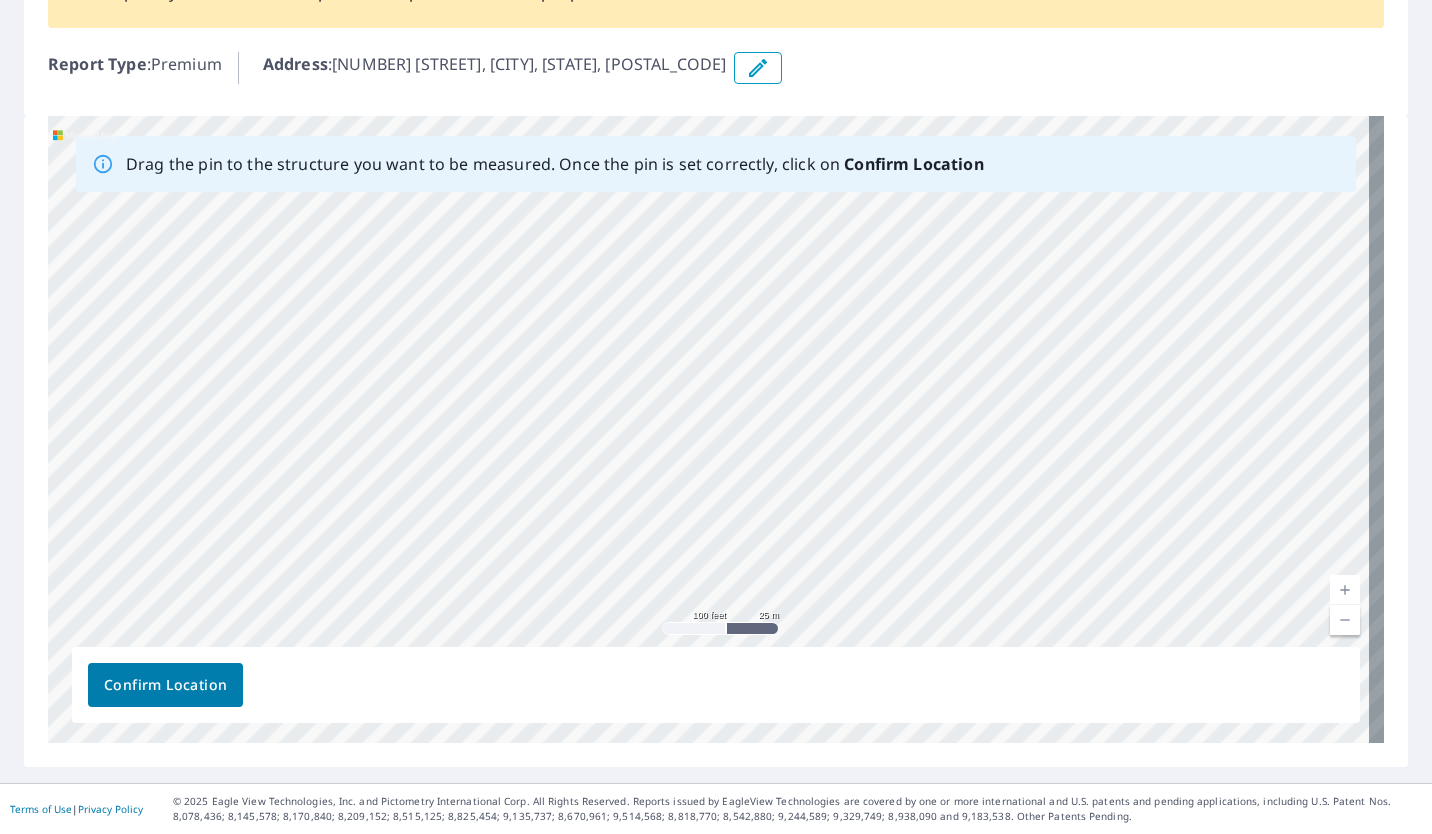 click on "Drag the pin to the structure you want to be measured. Once the pin is set correctly, click on   Confirm Location 374 Fern Hill Rd troutman, NC 28166 Aerial Road A standard road map Aerial A detailed look from above Labels Labels 100 feet 25 m © 2025 TomTom, © Vexcel Imaging, © 2025 Microsoft Corporation,  © OpenStreetMap Terms Confirm Location" at bounding box center [716, 429] 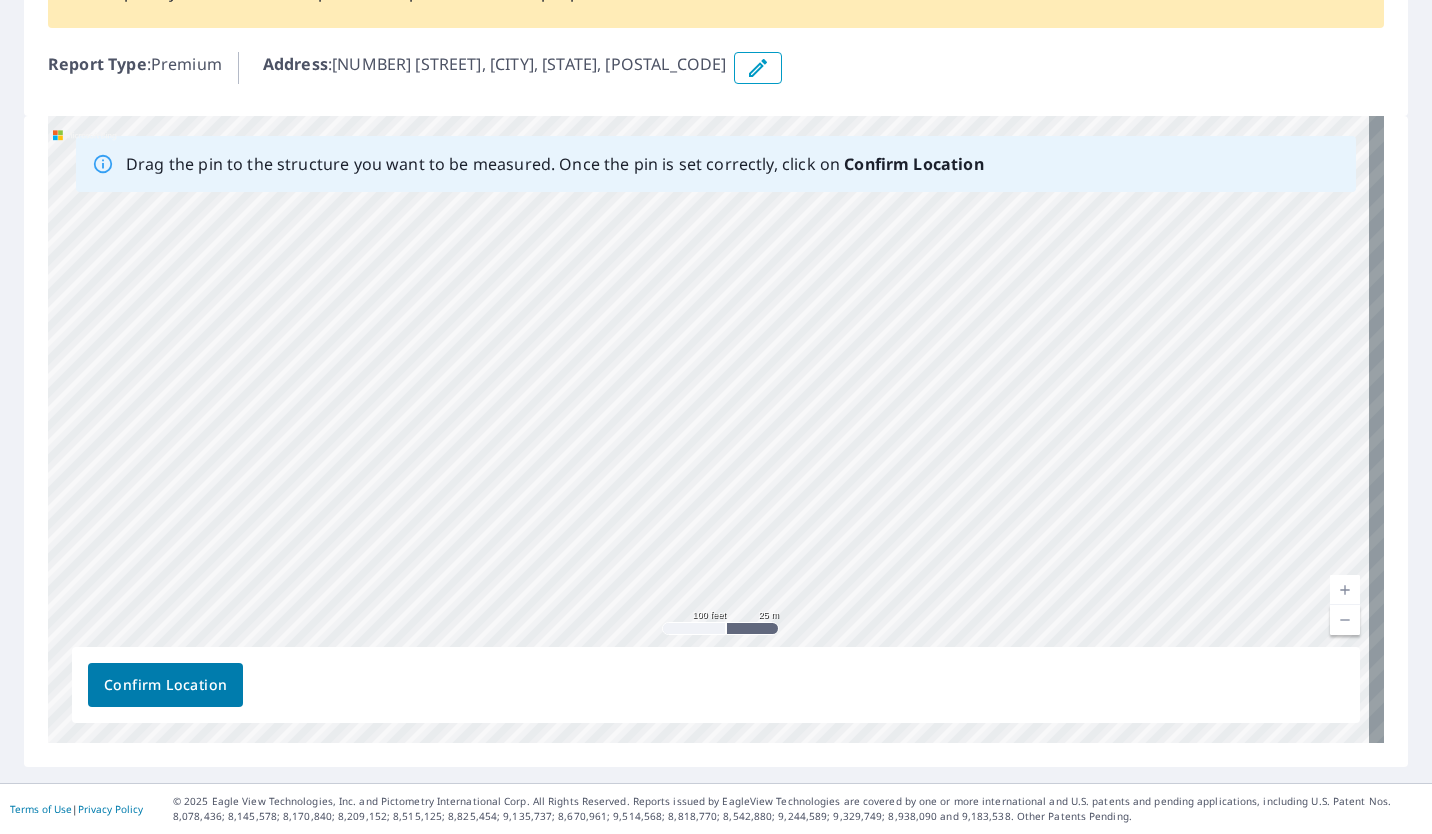 click on "374 Fern Hill Rd troutman, NC 28166" at bounding box center [716, 429] 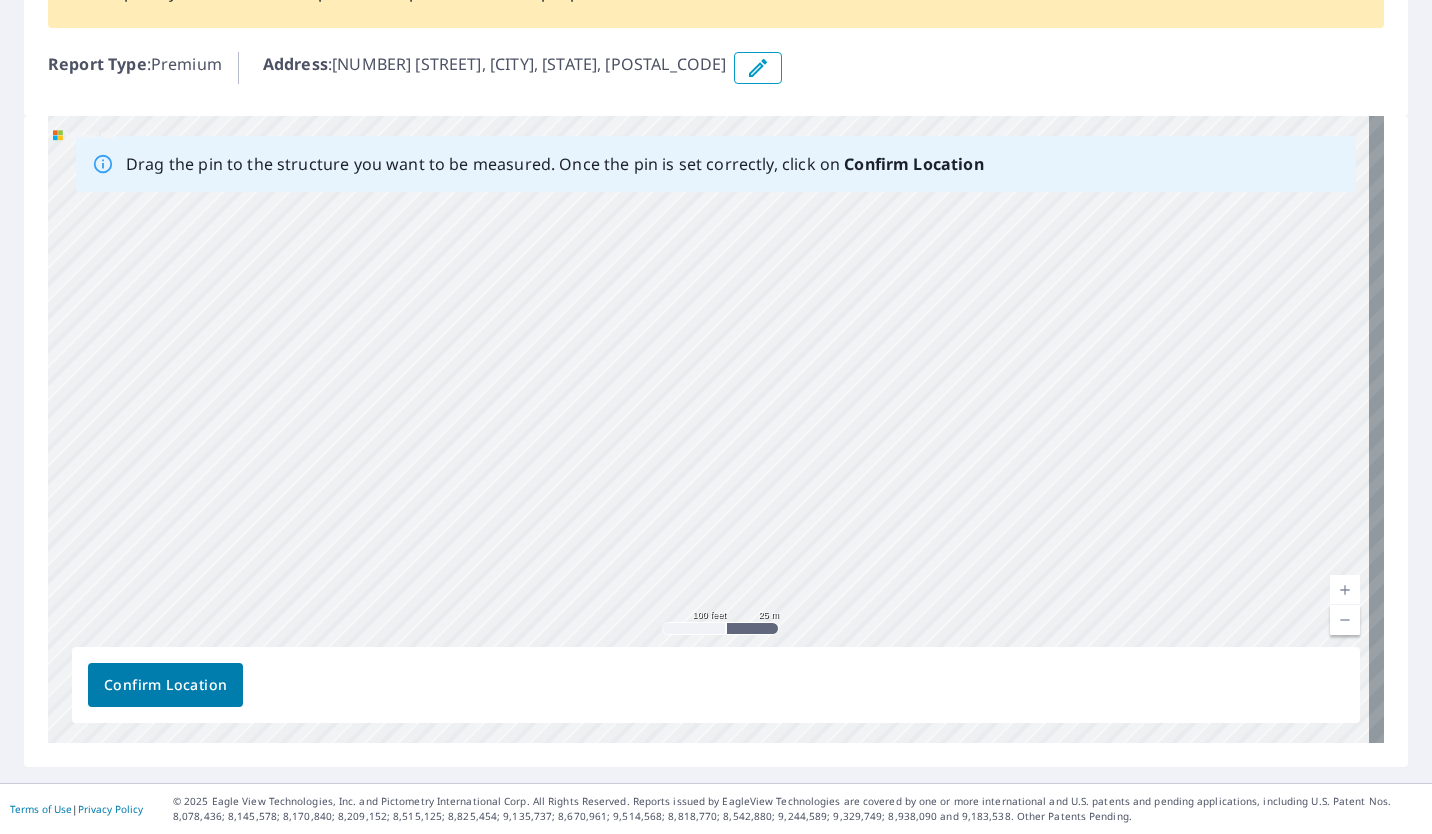 click on "374 Fern Hill Rd troutman, NC 28166" at bounding box center [716, 429] 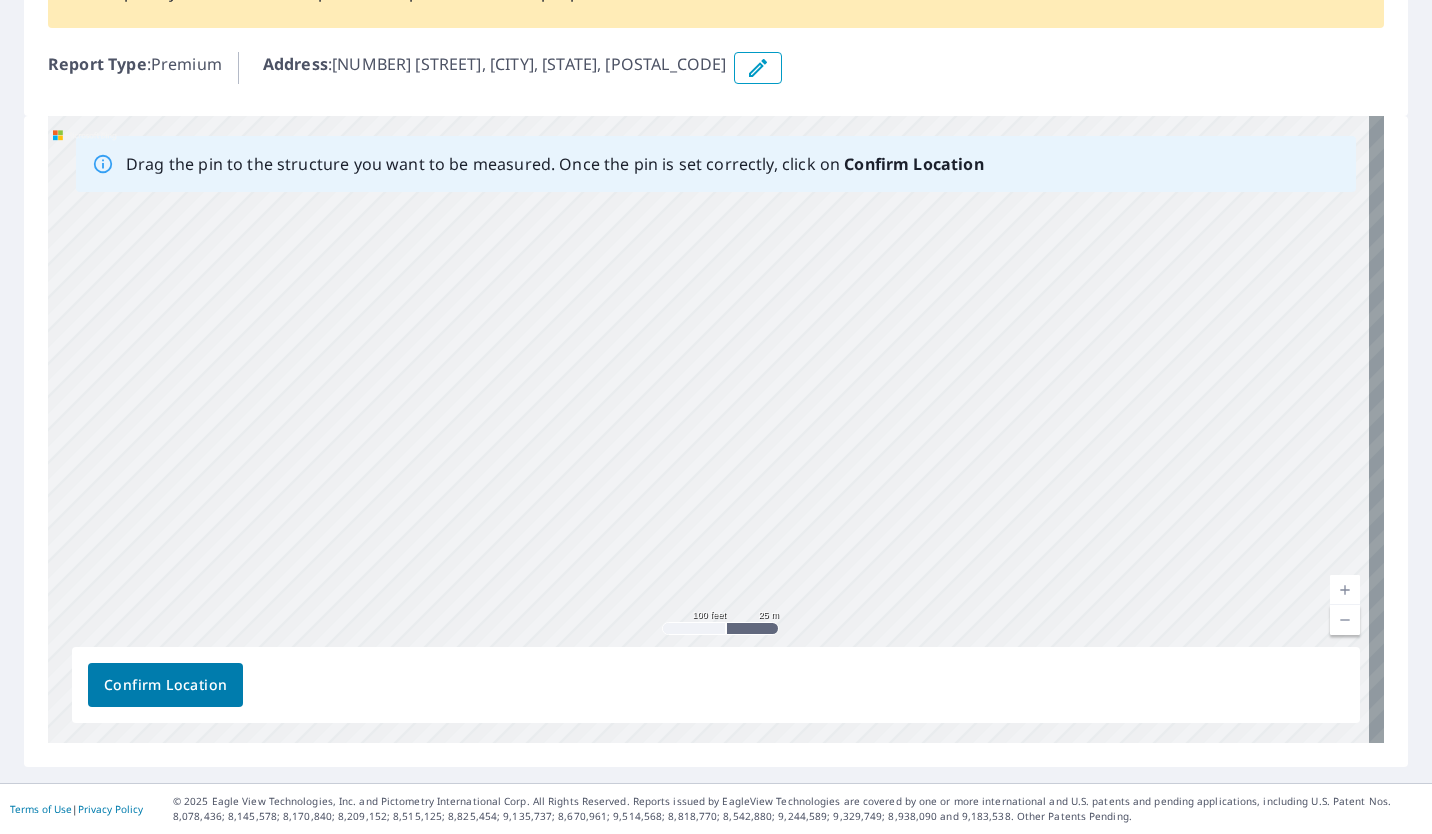 click on "374 Fern Hill Rd troutman, NC 28166" at bounding box center (716, 429) 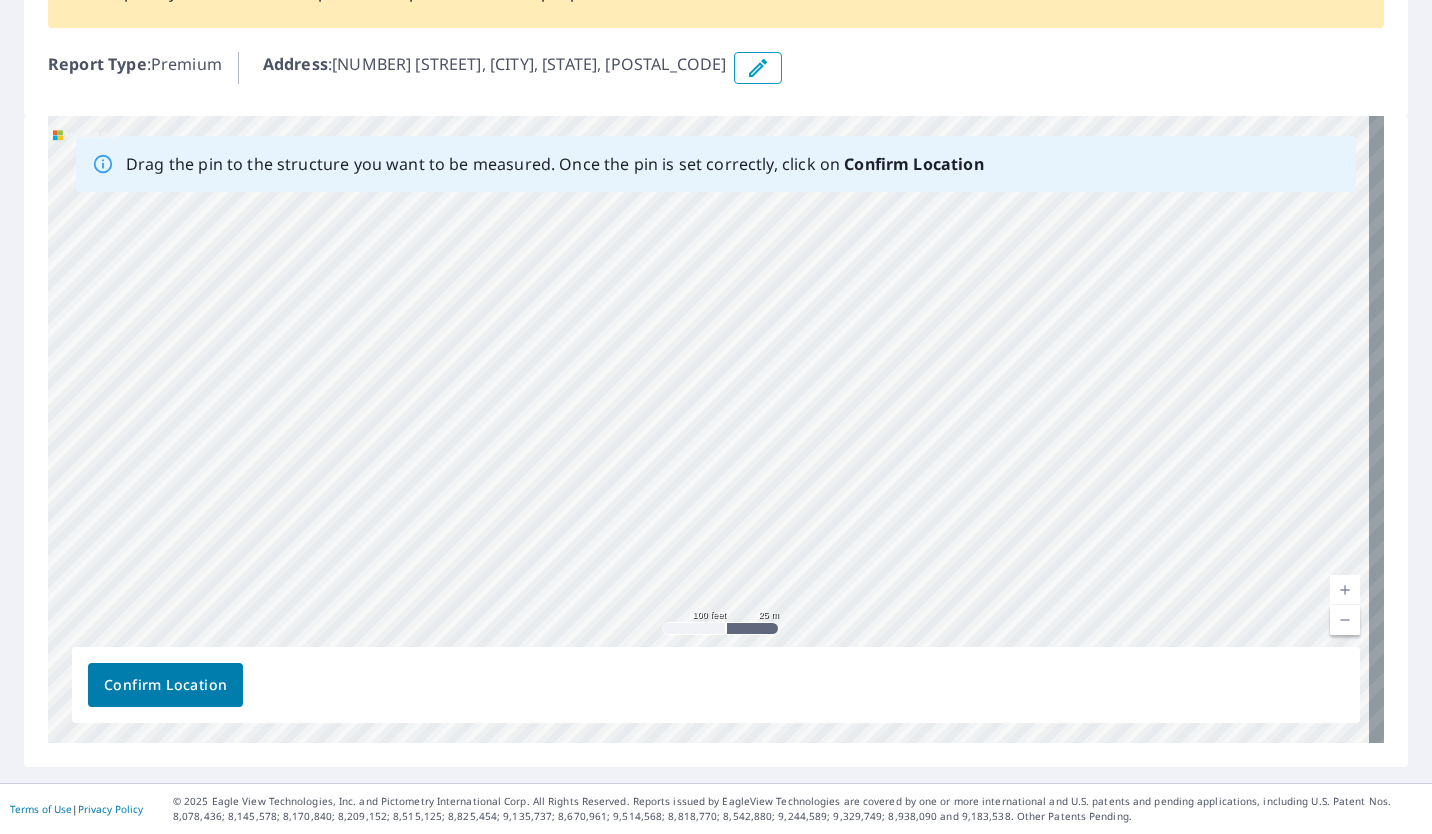 click on "374 Fern Hill Rd troutman, NC 28166" at bounding box center [716, 429] 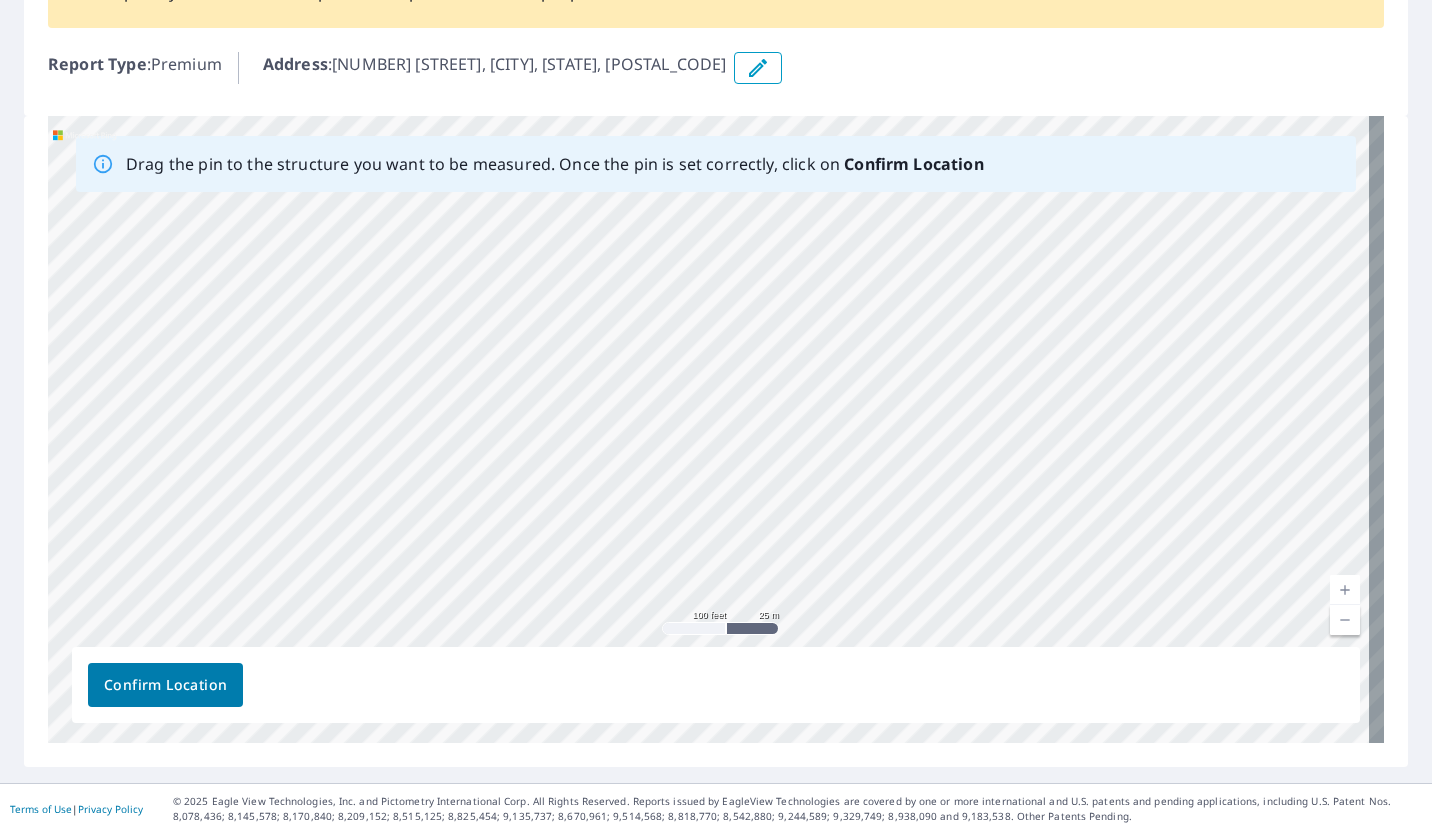 click on "374 Fern Hill Rd troutman, NC 28166" at bounding box center (716, 429) 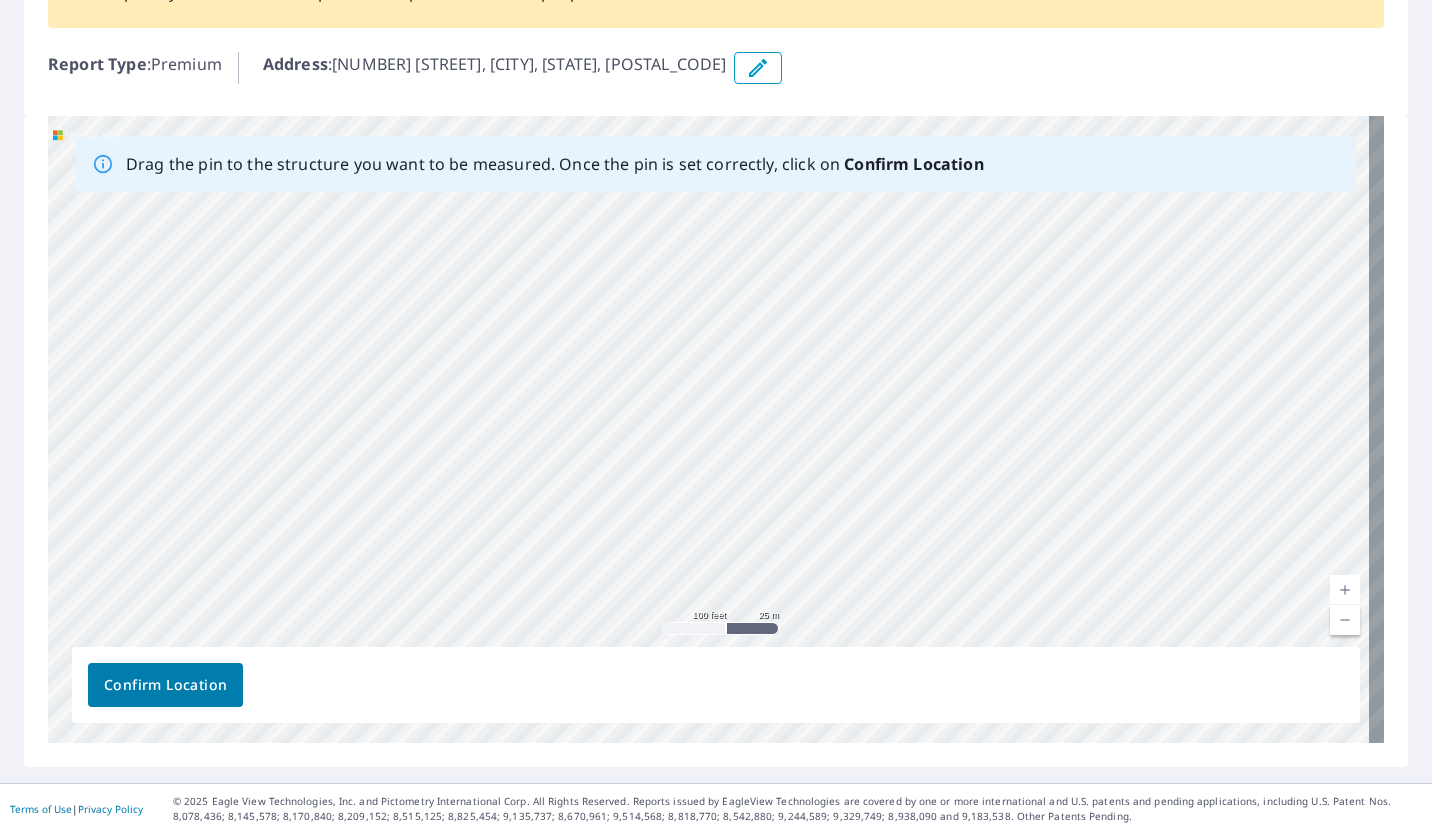 click on "374 Fern Hill Rd troutman, NC 28166" at bounding box center [716, 429] 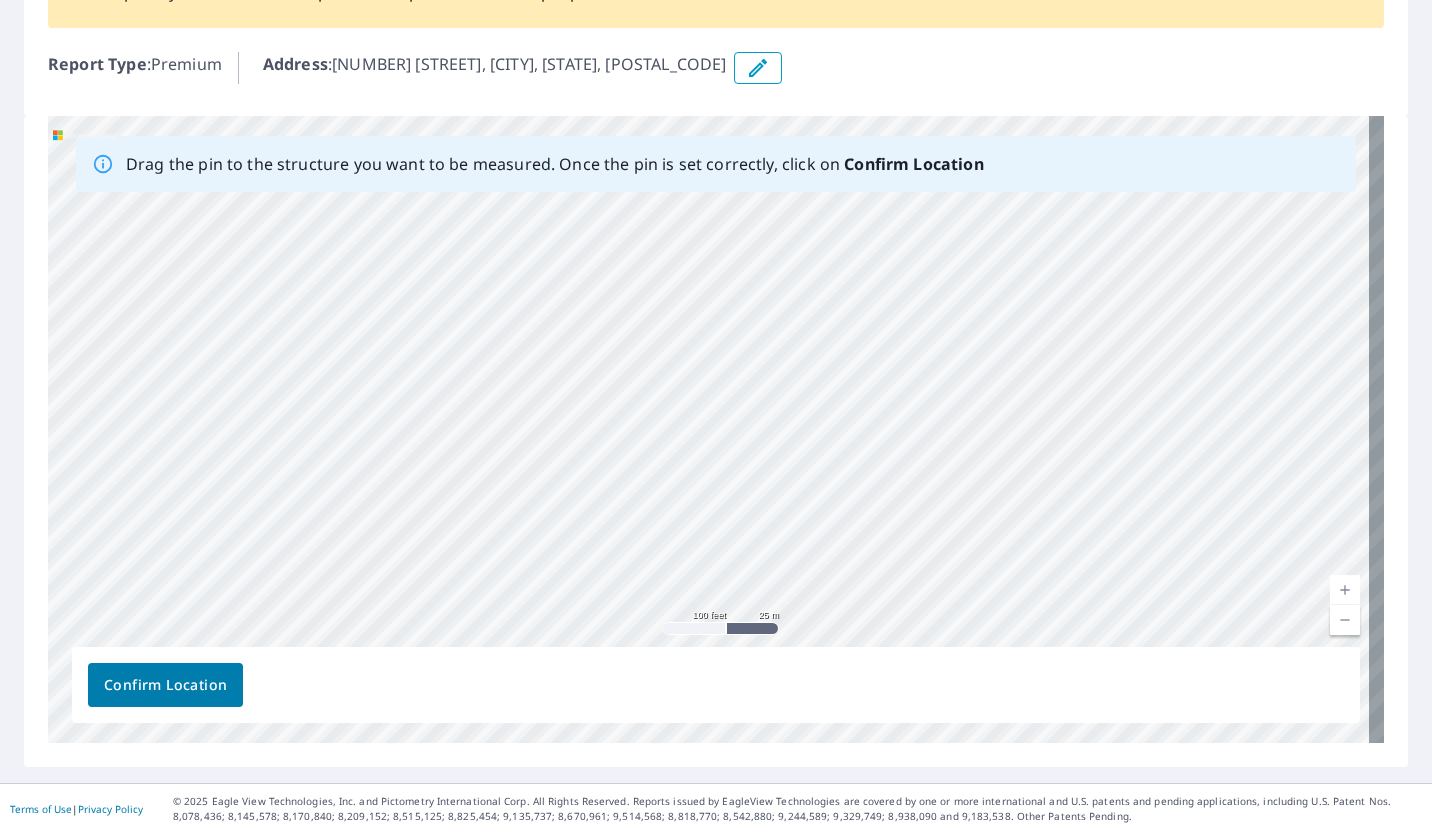 click on "374 Fern Hill Rd troutman, NC 28166" at bounding box center [716, 429] 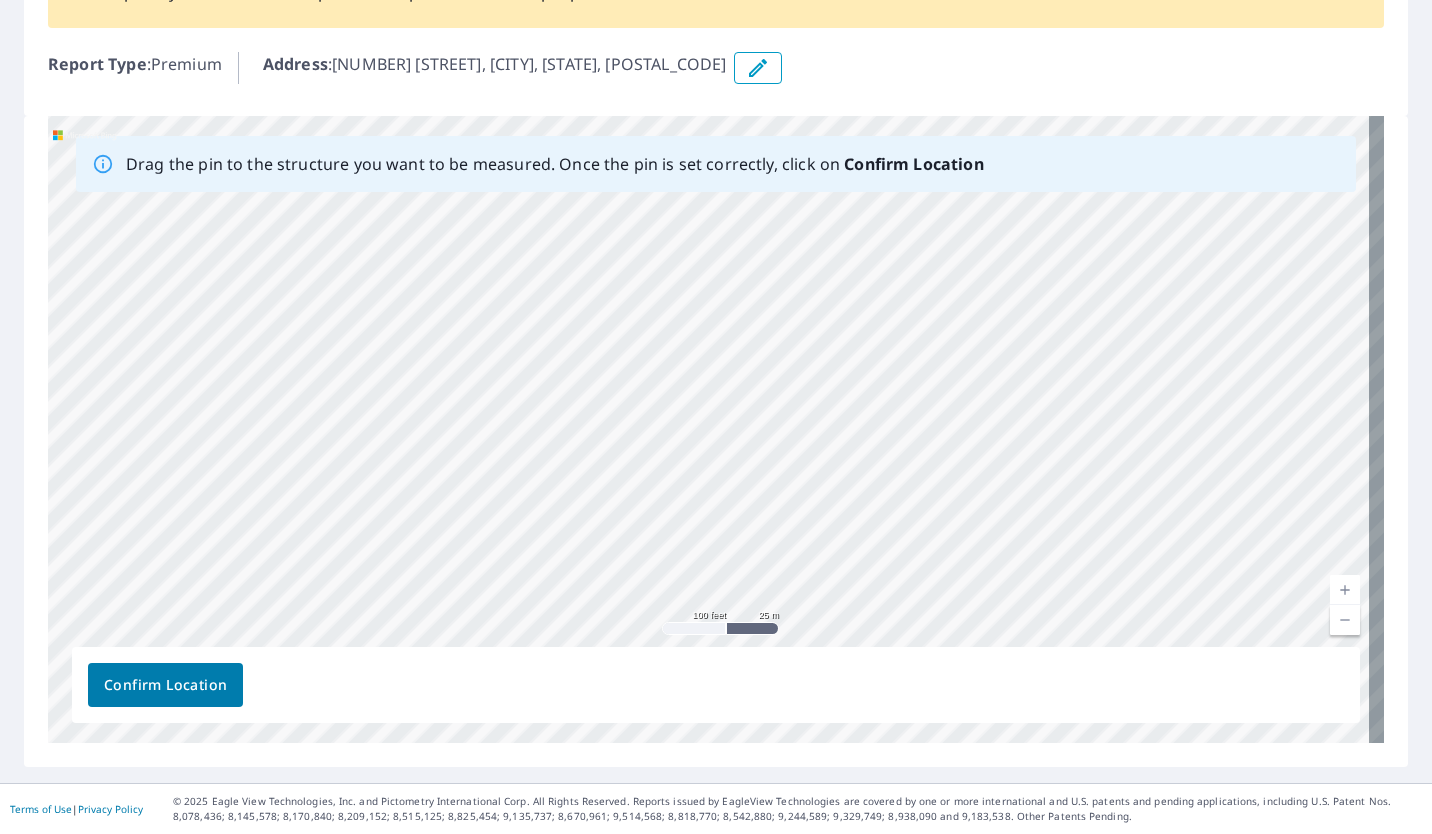 click on "374 Fern Hill Rd troutman, NC 28166" at bounding box center [716, 429] 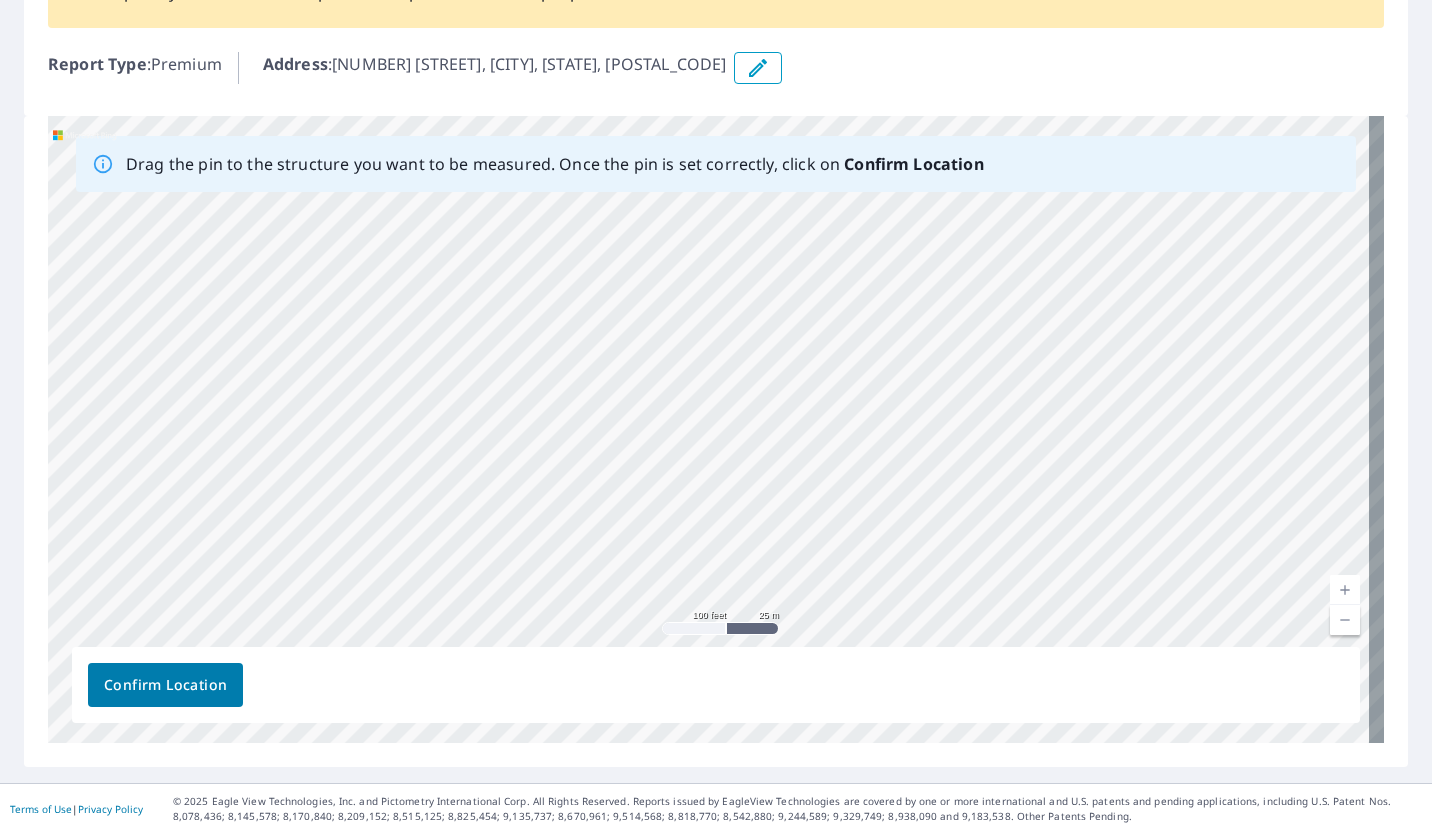 click on "374 Fern Hill Rd troutman, NC 28166" at bounding box center (716, 429) 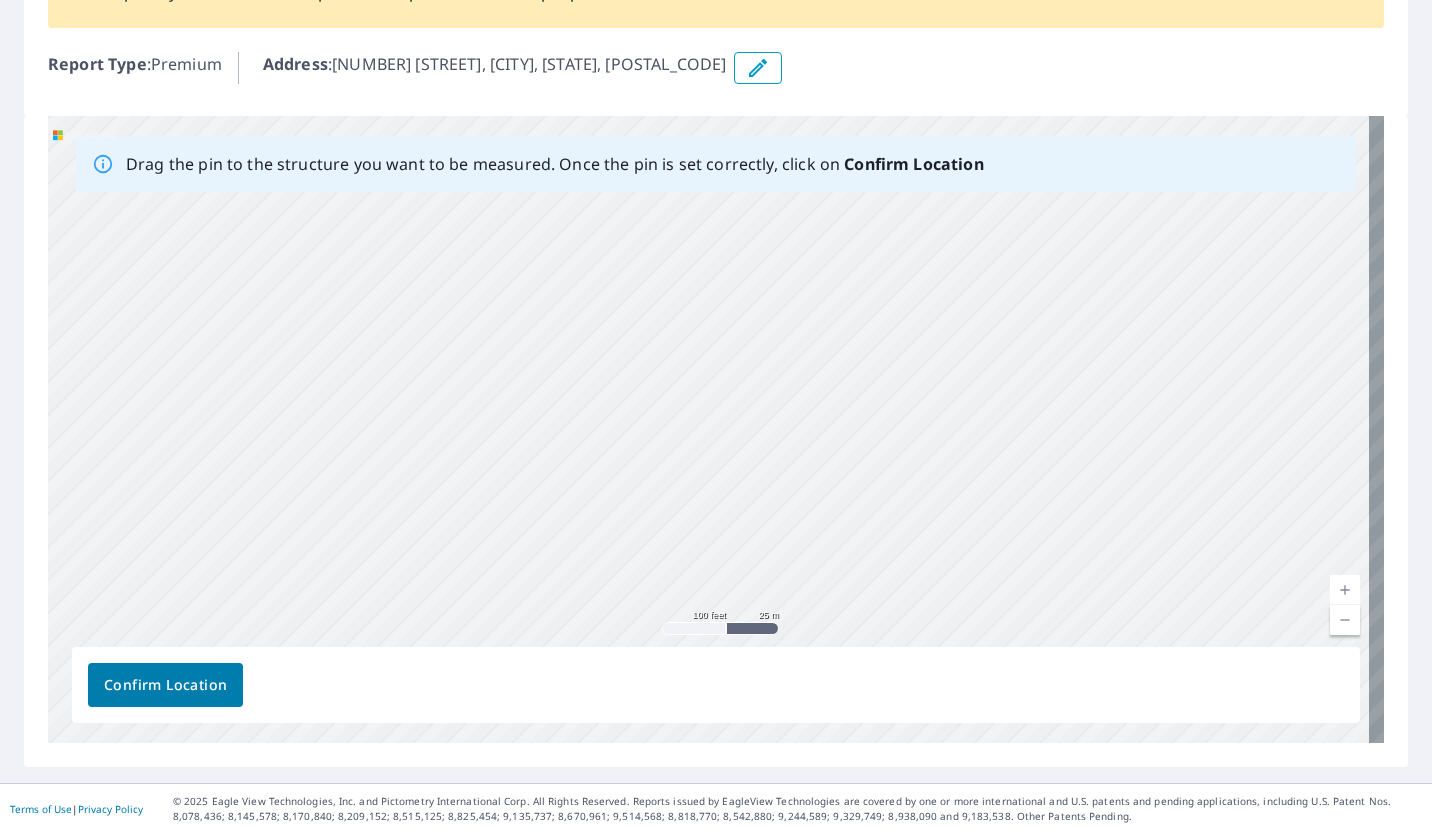 click on "374 Fern Hill Rd troutman, NC 28166" at bounding box center [716, 429] 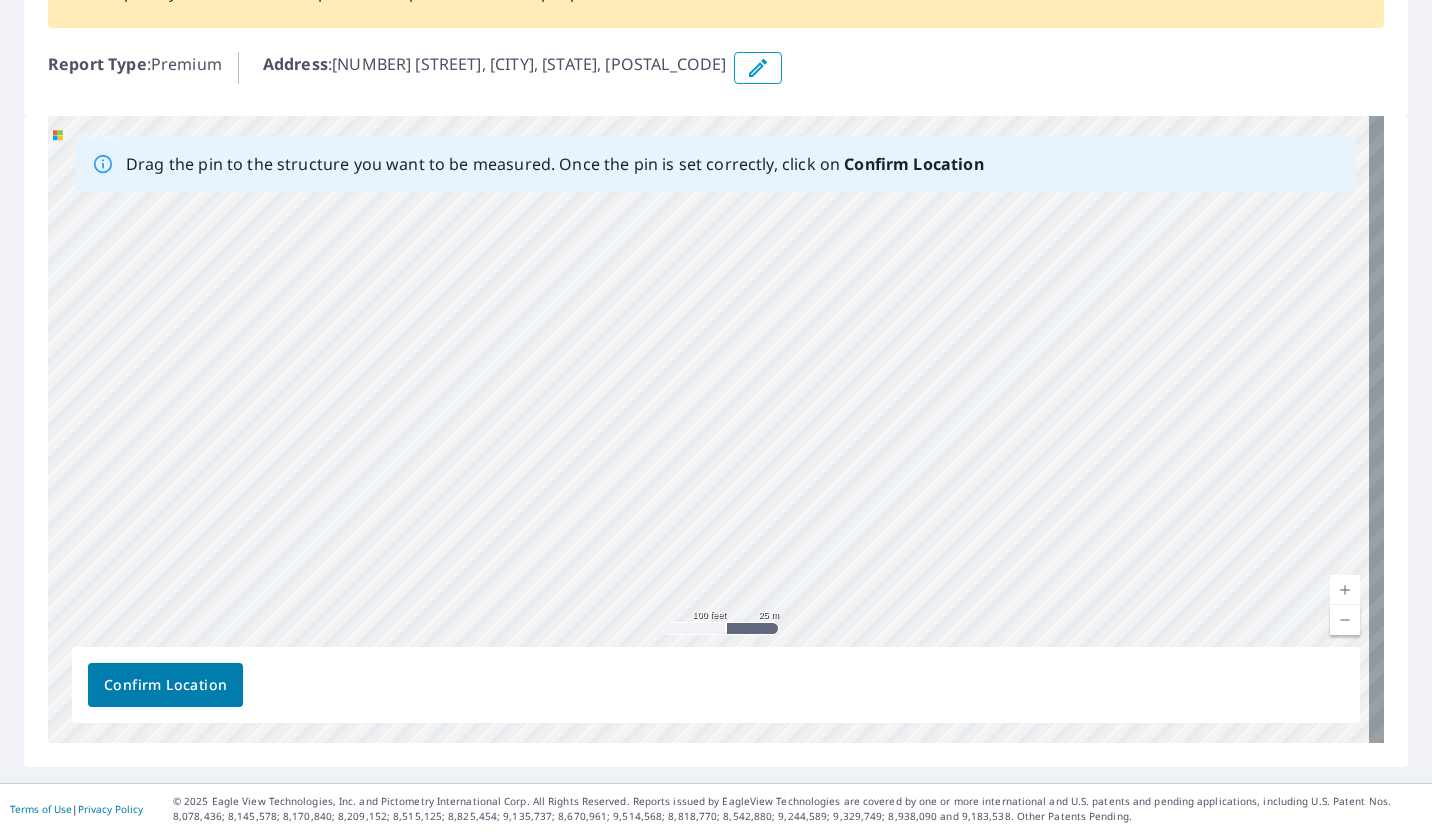 click on "374 Fern Hill Rd troutman, NC 28166" at bounding box center [716, 429] 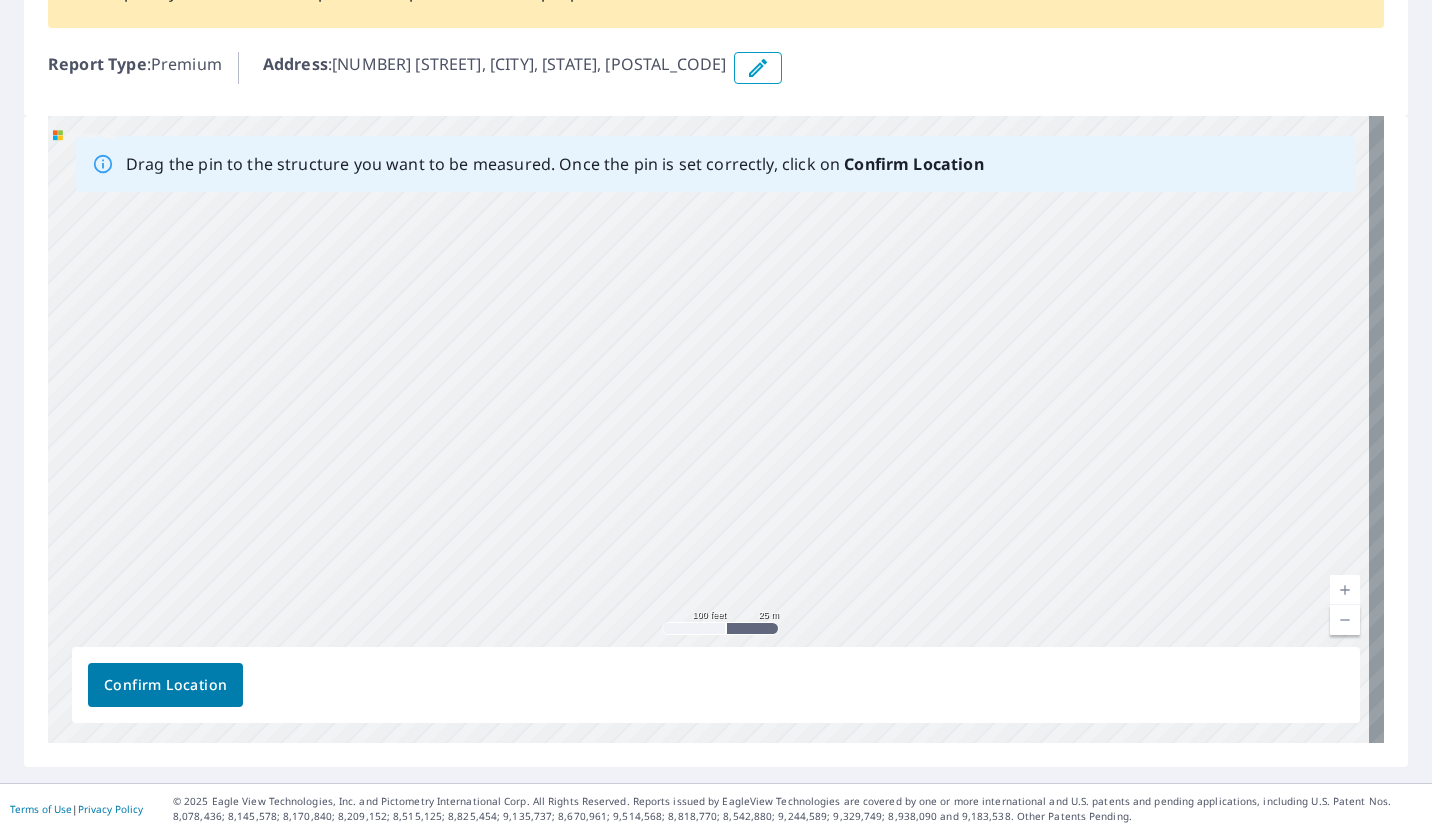 click on "374 Fern Hill Rd troutman, NC 28166" at bounding box center (716, 429) 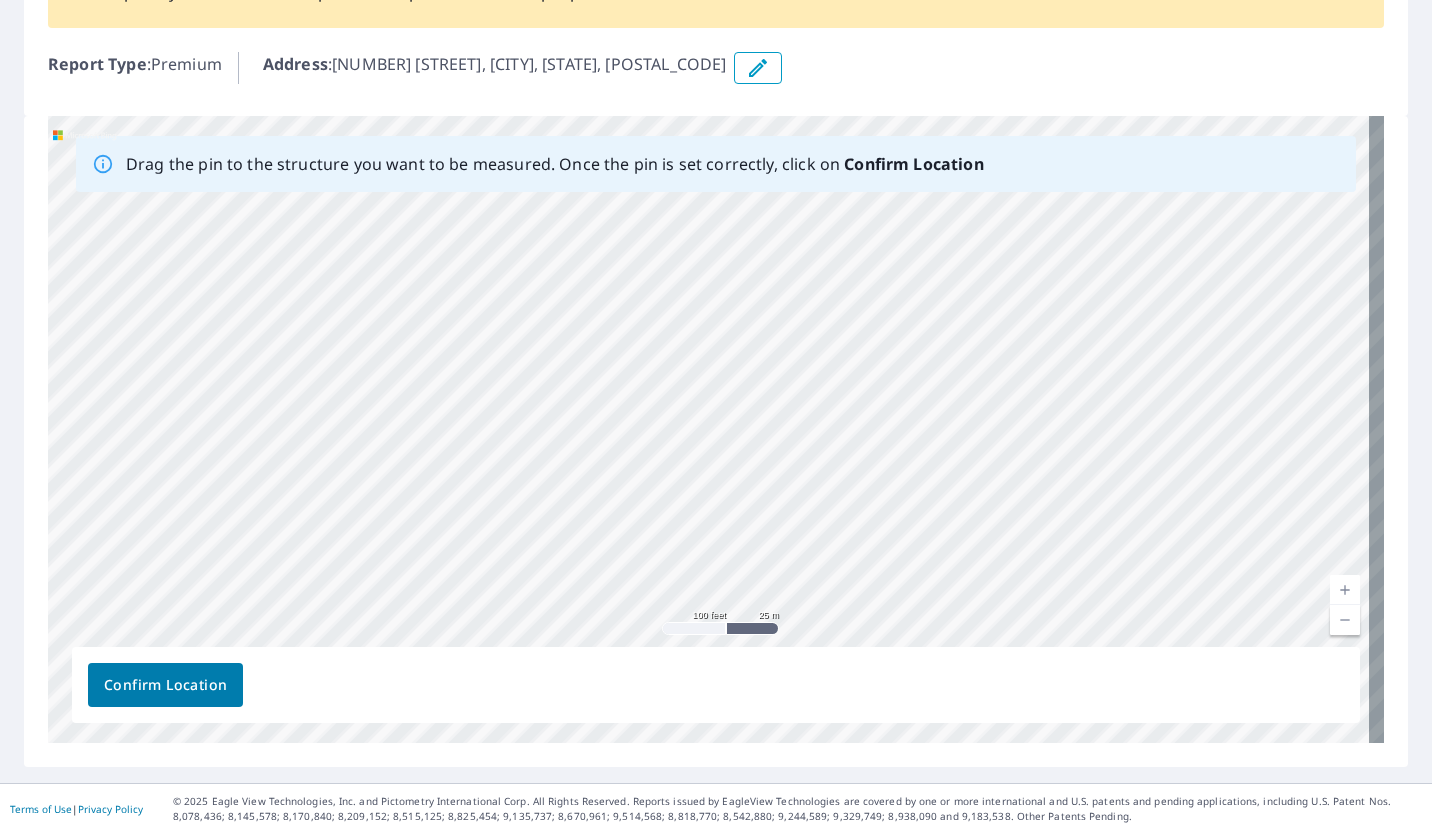 click on "374 Fern Hill Rd troutman, NC 28166" at bounding box center [716, 429] 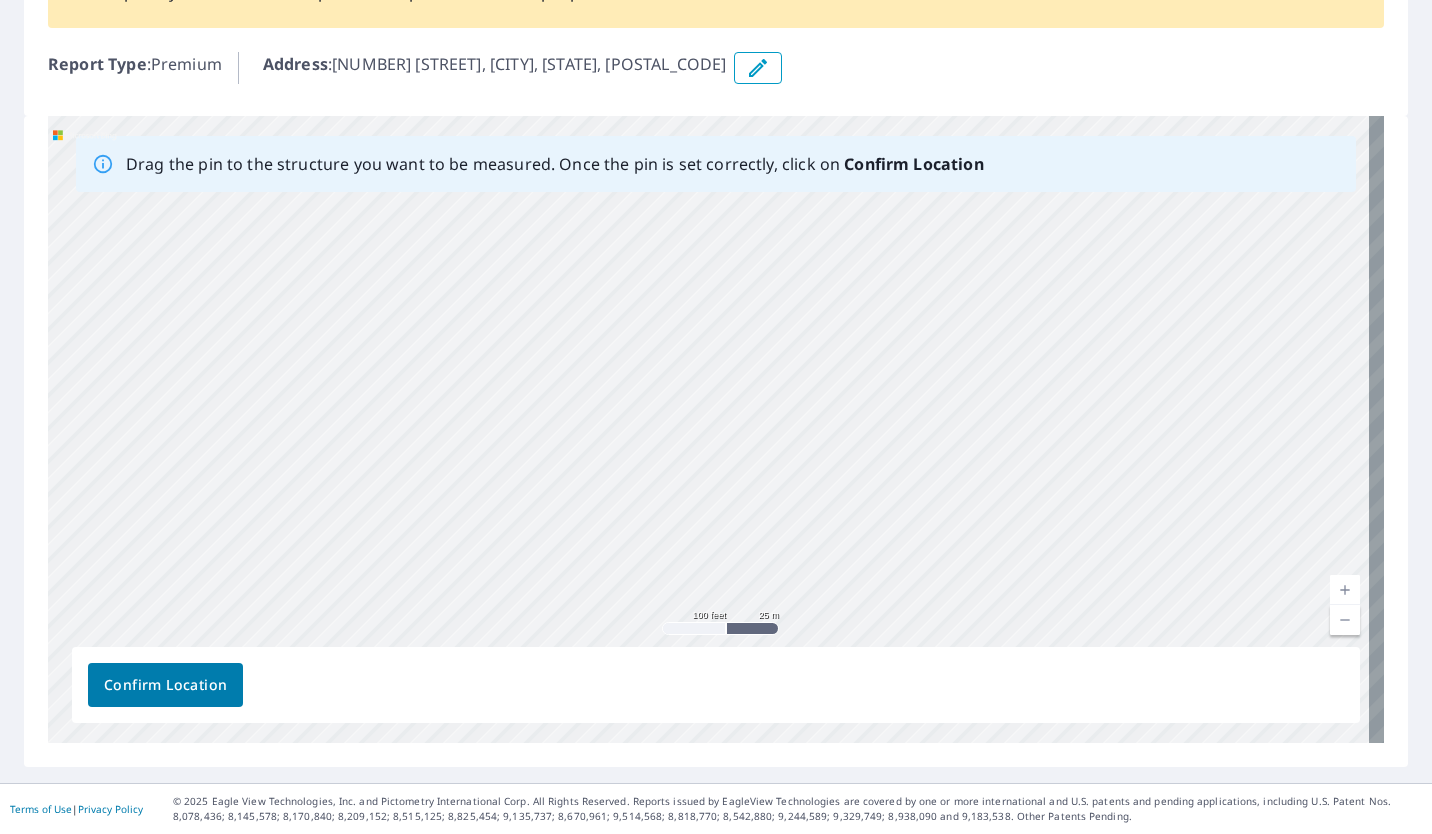 click on "374 Fern Hill Rd troutman, NC 28166" at bounding box center [716, 429] 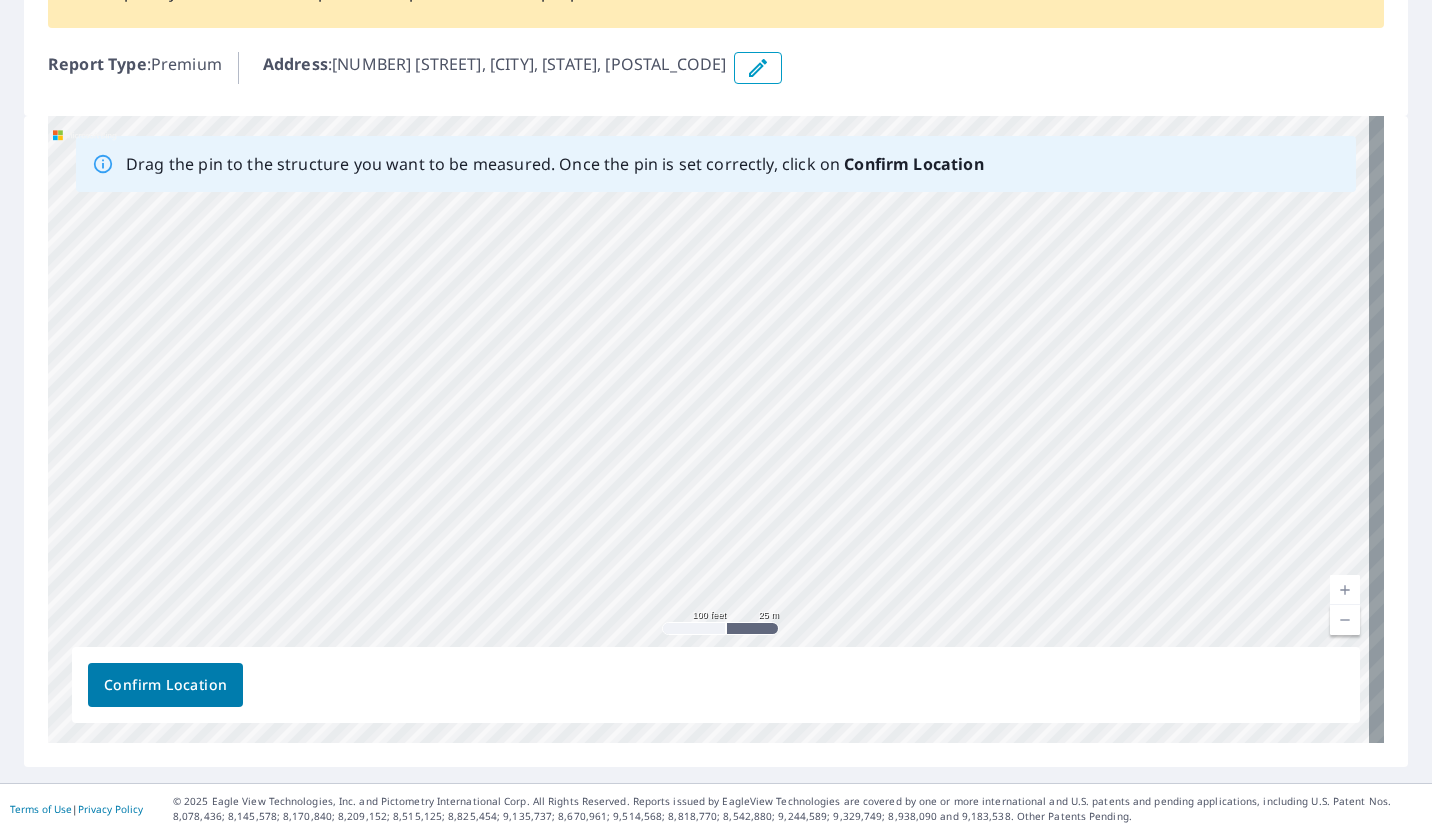 click on "Drag the pin to the structure you want to be measured. Once the pin is set correctly, click on   Confirm Location 374 Fern Hill Rd troutman, NC 28166 Aerial Road A standard road map Aerial A detailed look from above Labels Labels 100 feet 25 m © 2025 TomTom, © Vexcel Imaging, © 2025 Microsoft Corporation,  © OpenStreetMap Terms Confirm Location" at bounding box center [716, 429] 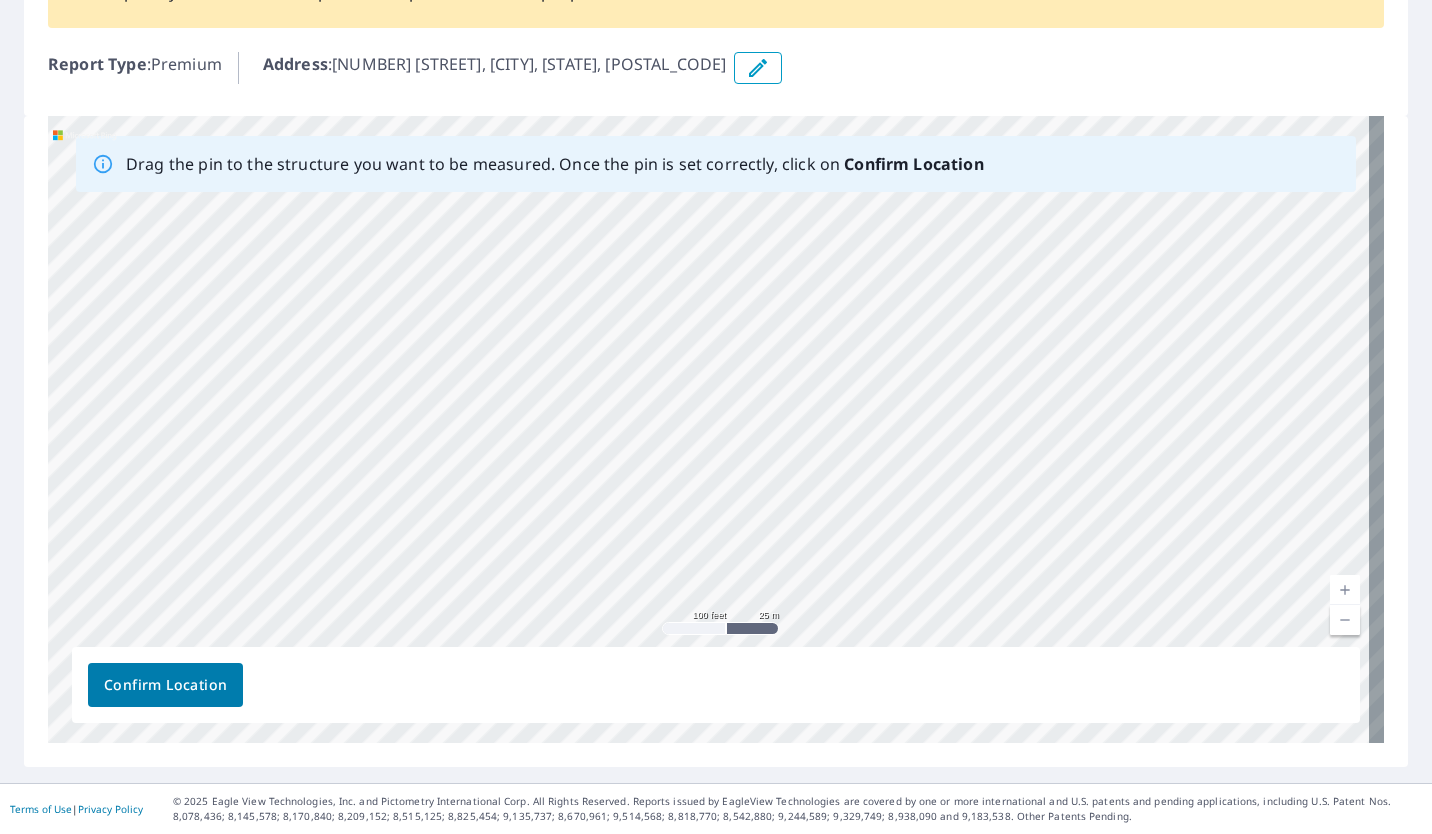 click on "374 Fern Hill Rd troutman, NC 28166" at bounding box center [716, 429] 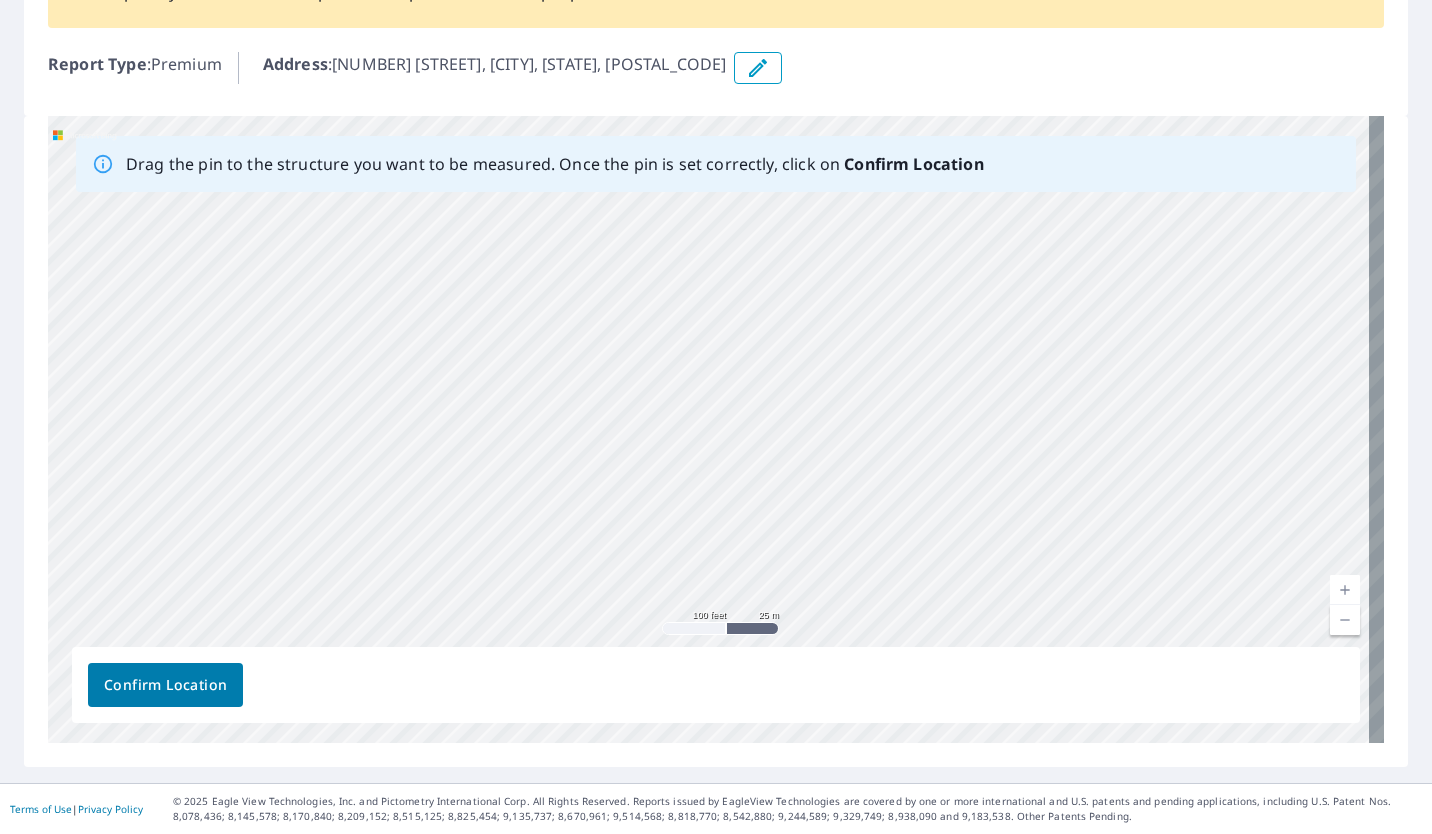 click on "374 Fern Hill Rd troutman, NC 28166" at bounding box center [716, 429] 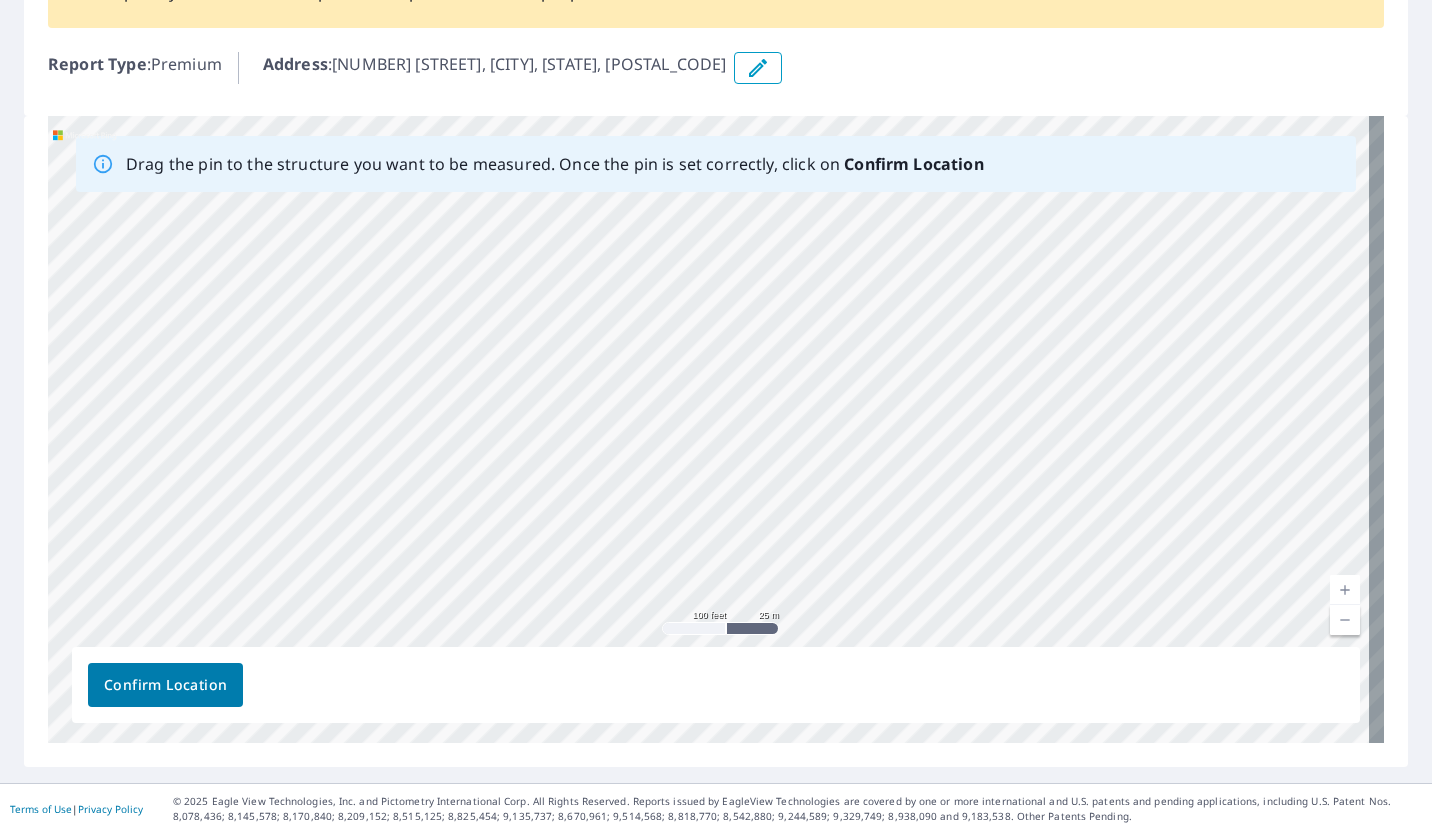 click on "374 Fern Hill Rd troutman, NC 28166" at bounding box center (716, 429) 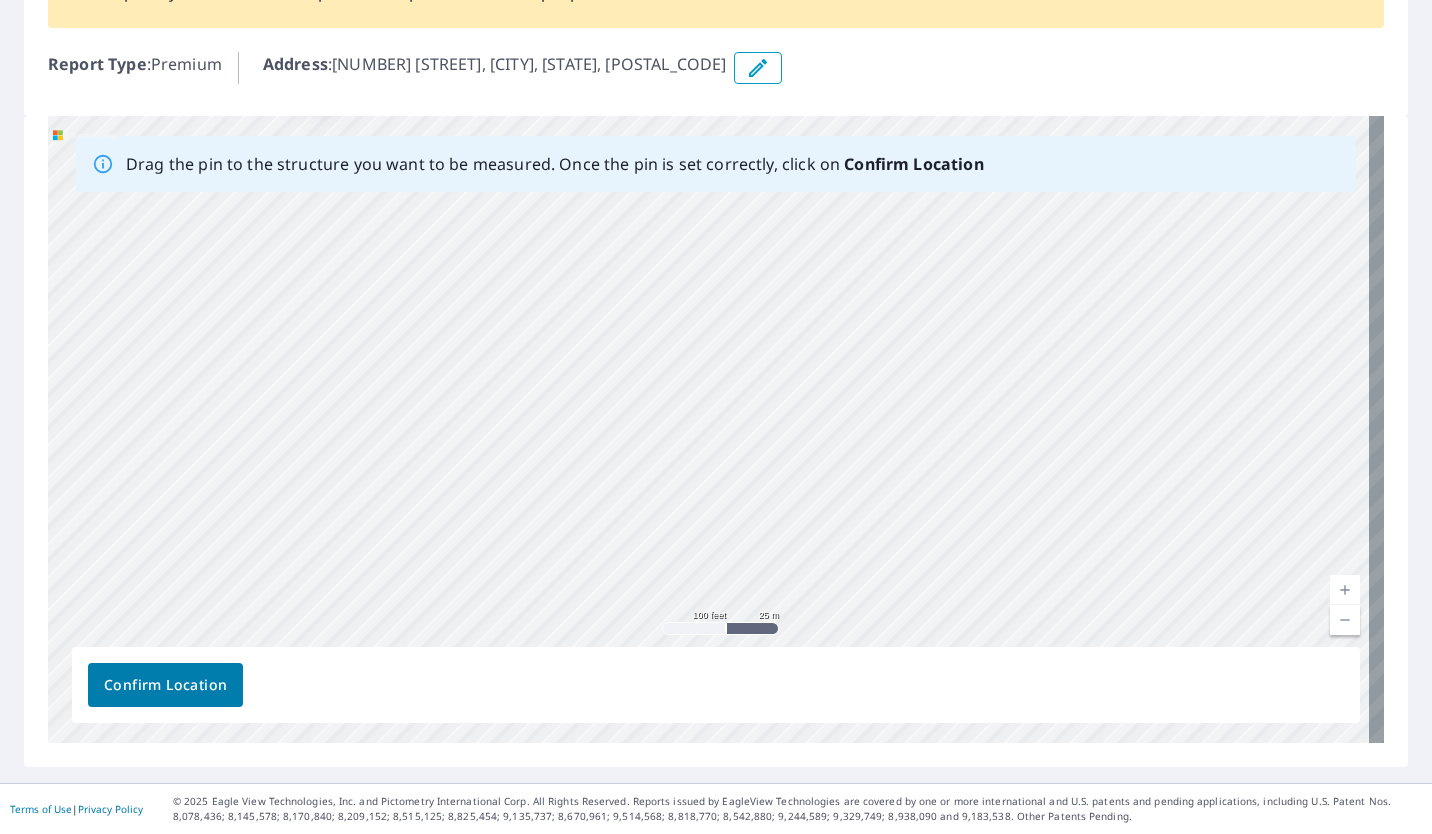 click on "Drag the pin to the structure you want to be measured. Once the pin is set correctly, click on   Confirm Location 374 Fern Hill Rd troutman, NC 28166 Aerial Road A standard road map Aerial A detailed look from above Labels Labels 100 feet 25 m © 2025 TomTom, © Vexcel Imaging, © 2025 Microsoft Corporation,  © OpenStreetMap Terms Confirm Location" at bounding box center [716, 429] 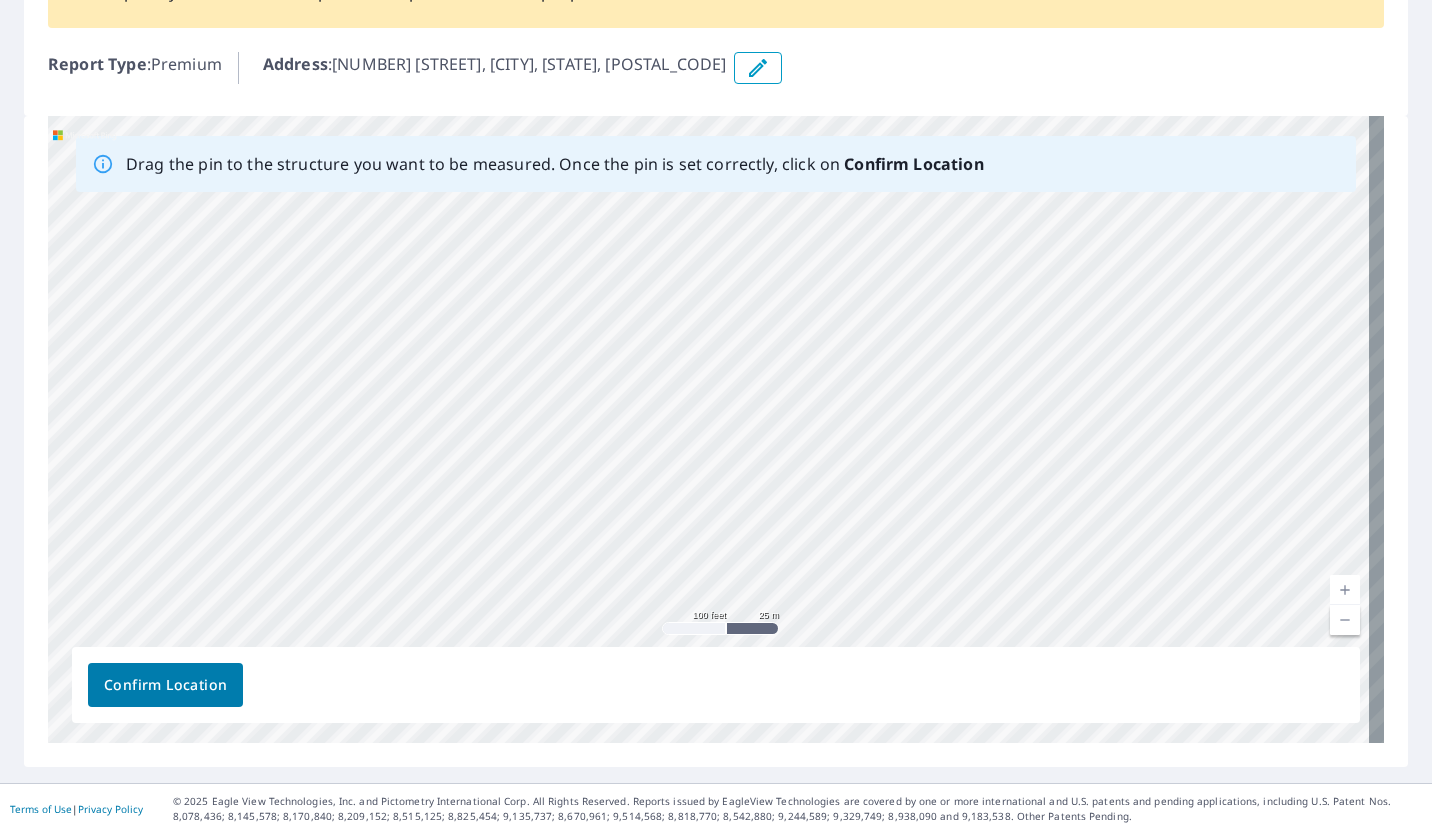 click on "374 Fern Hill Rd troutman, NC 28166" at bounding box center [716, 429] 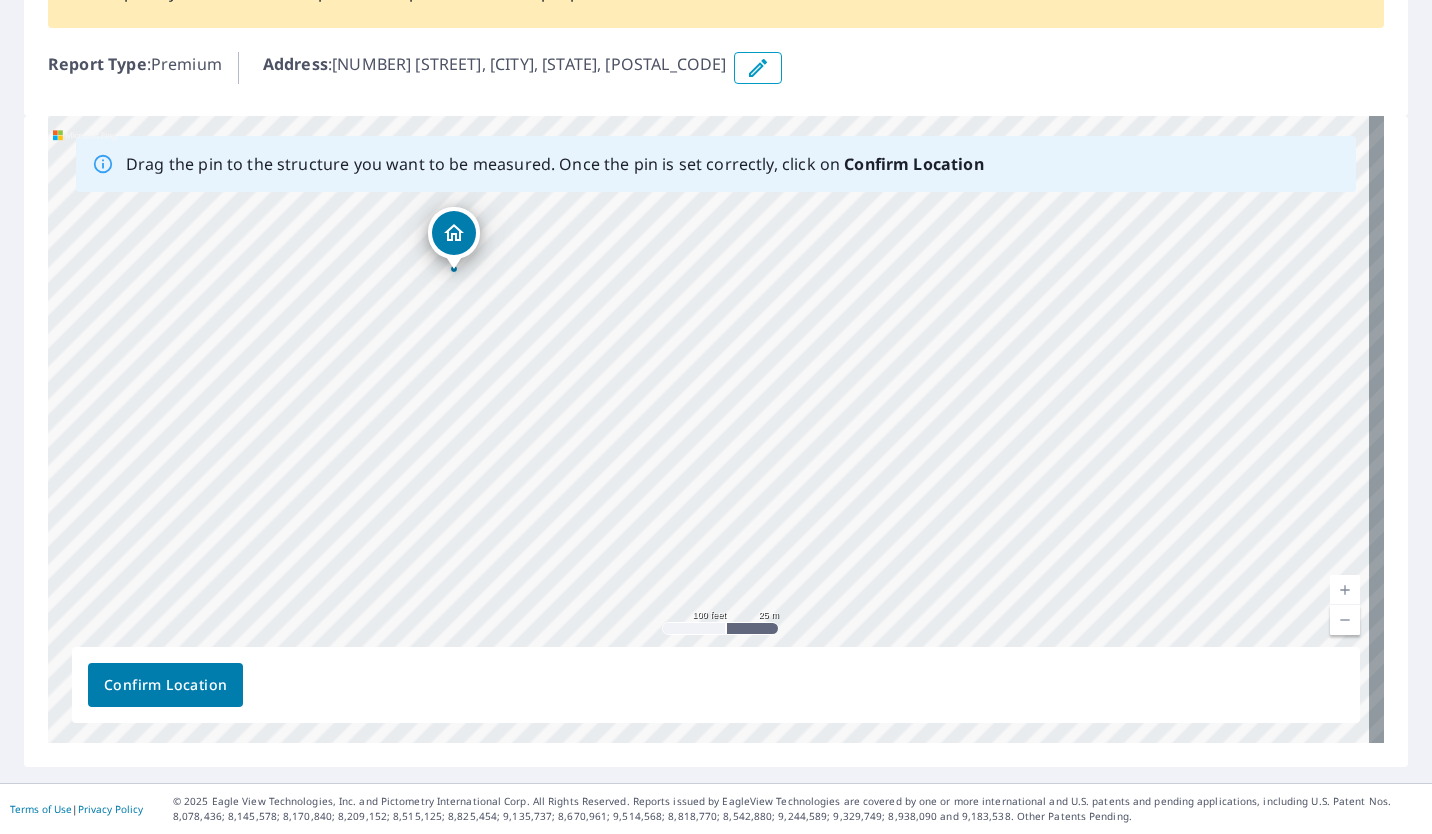 click on "374 Fern Hill Rd troutman, NC 28166" at bounding box center [716, 429] 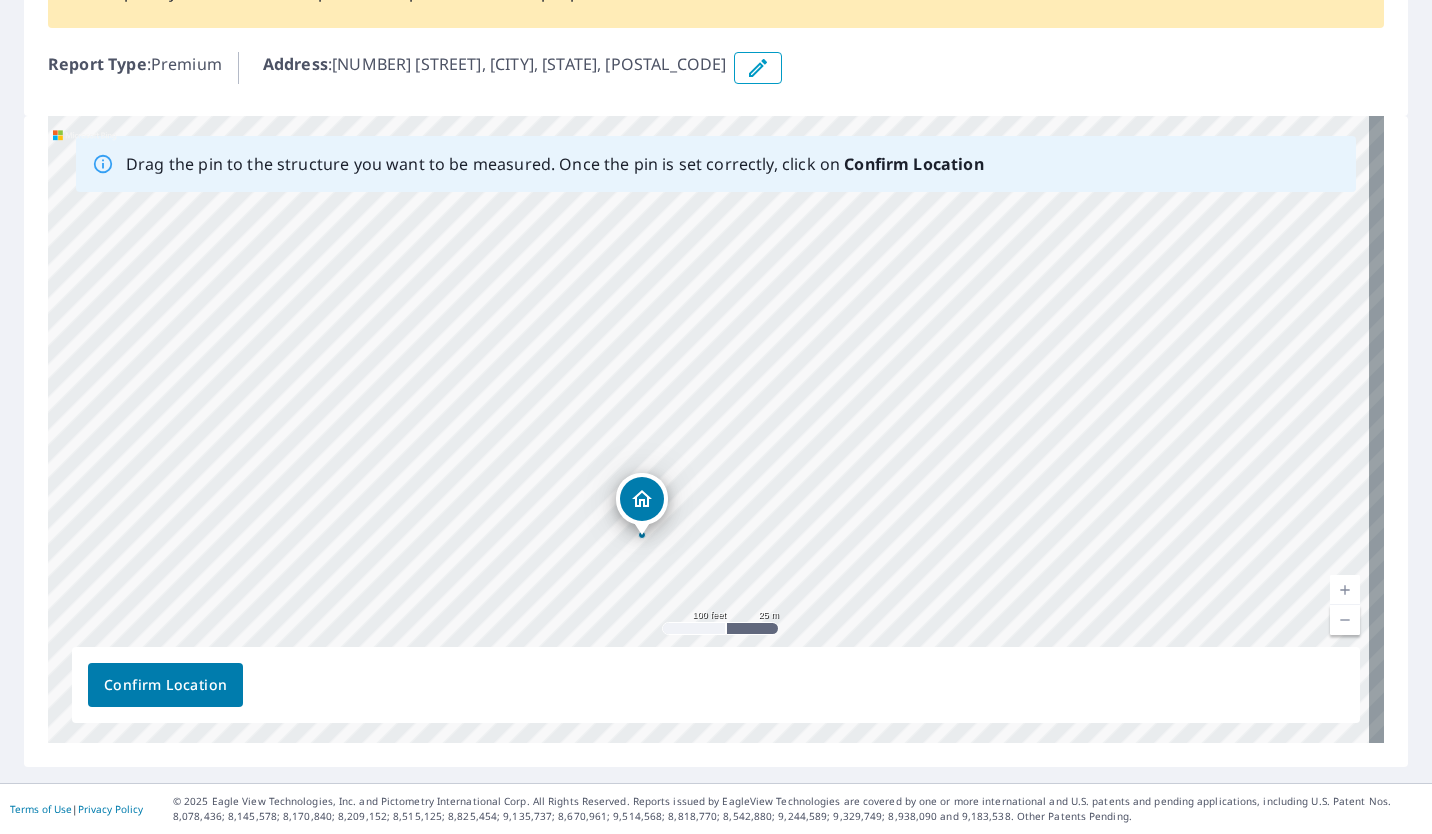 click on "374 Fern Hill Rd troutman, NC 28166" at bounding box center [716, 429] 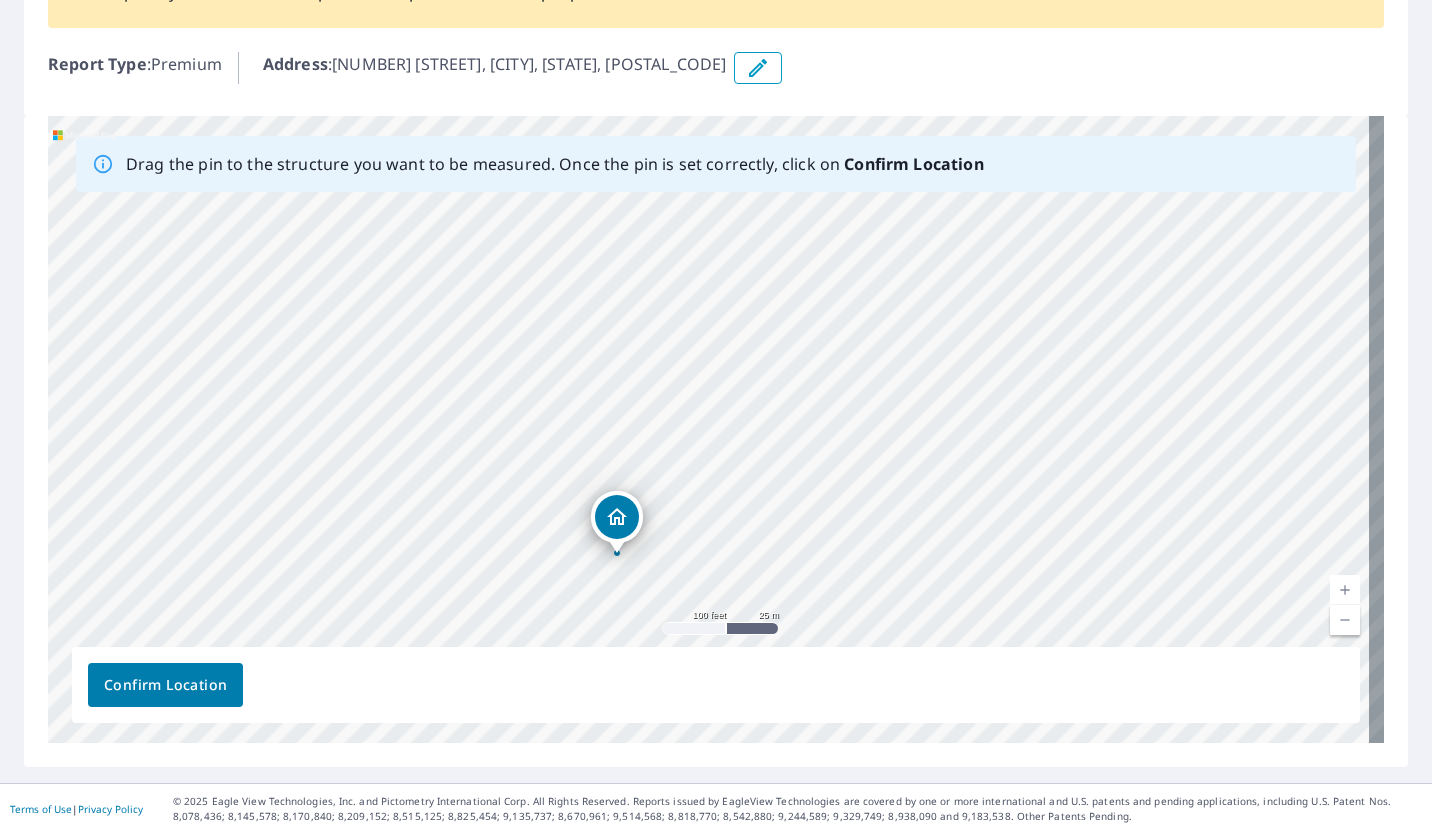 click on "374 Fern Hill Rd troutman, NC 28166" at bounding box center (716, 429) 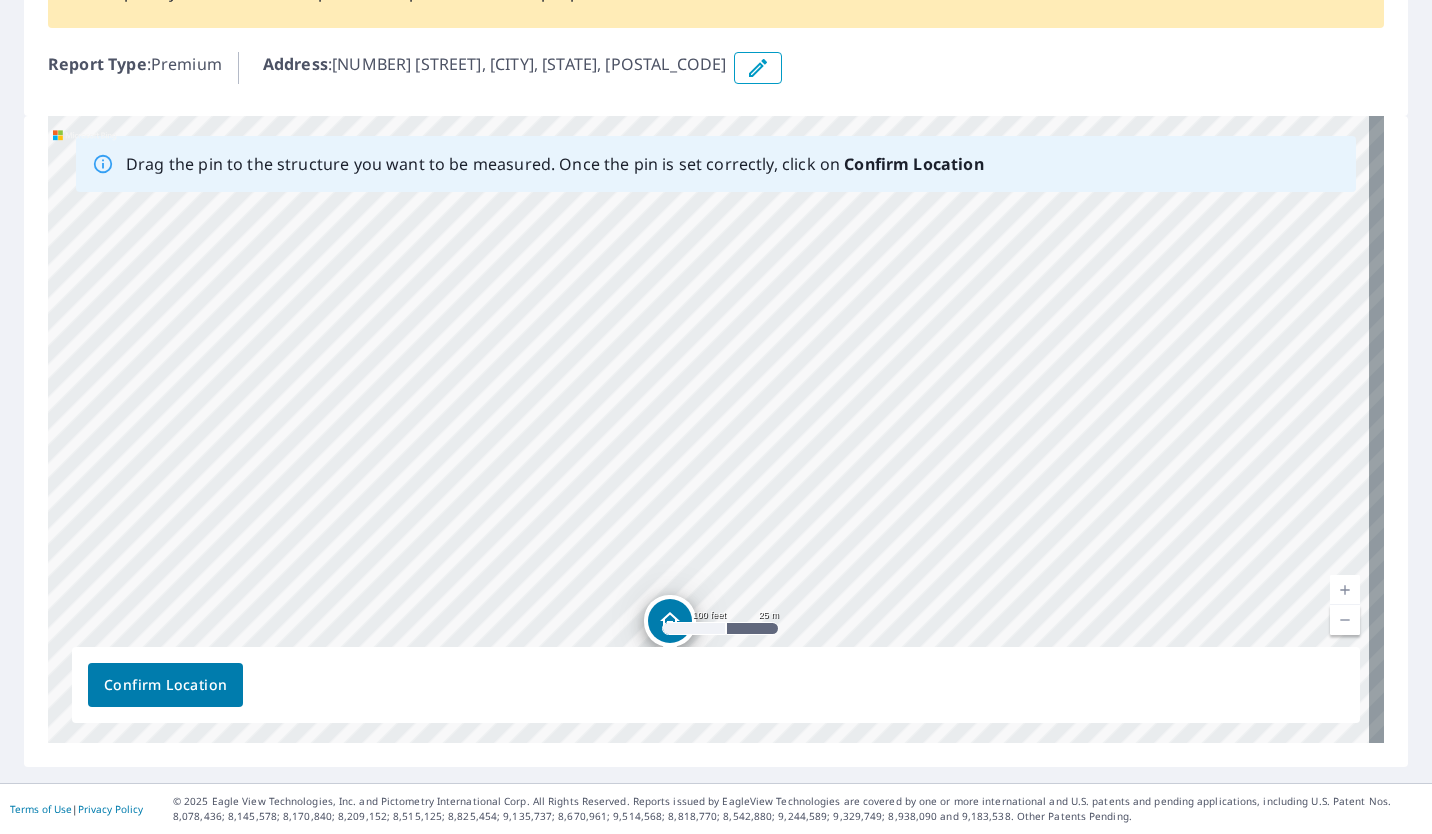 click on "374 Fern Hill Rd troutman, NC 28166" at bounding box center [716, 429] 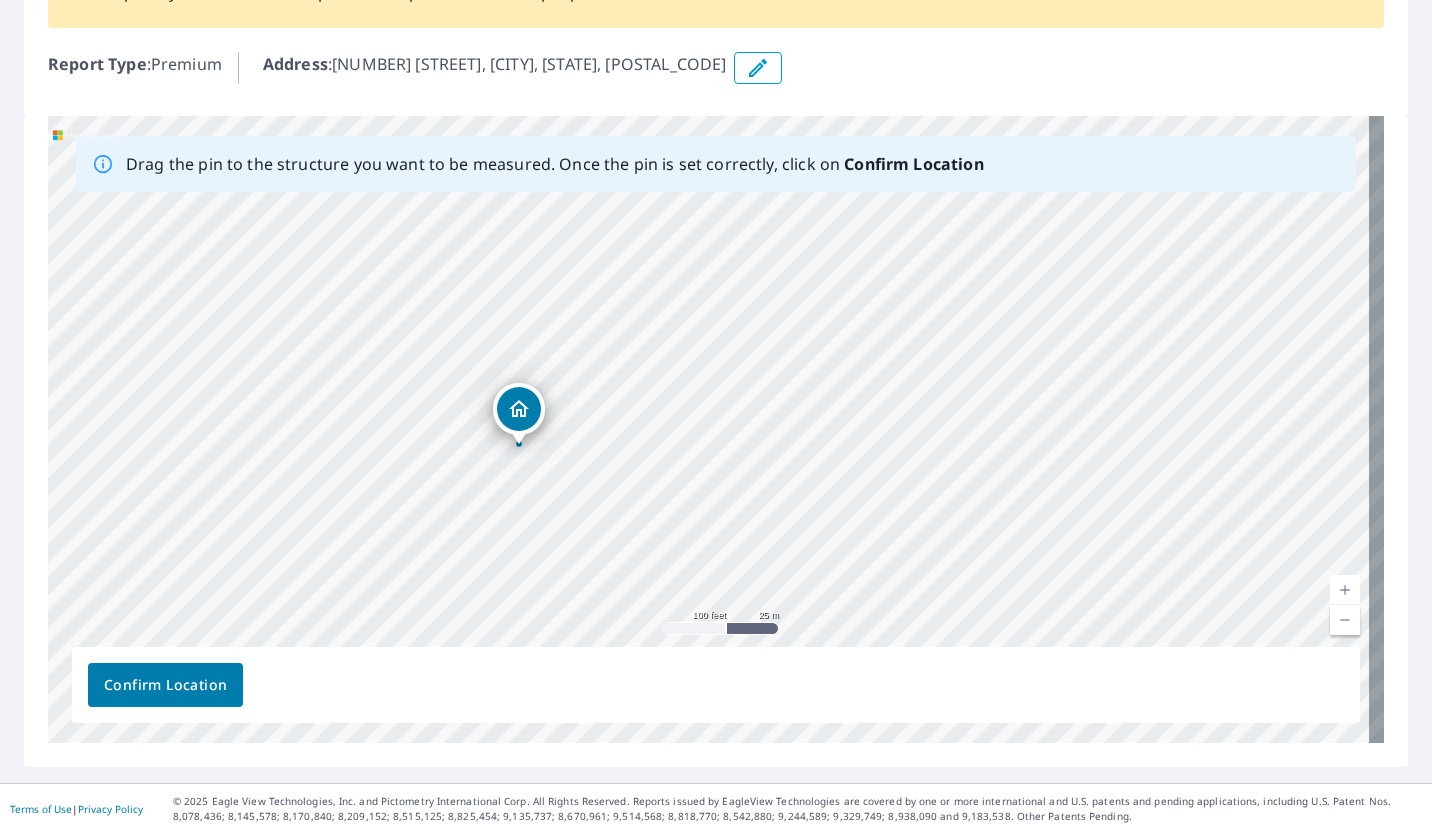 click on "374 Fern Hill Rd troutman, NC 28166" at bounding box center [716, 429] 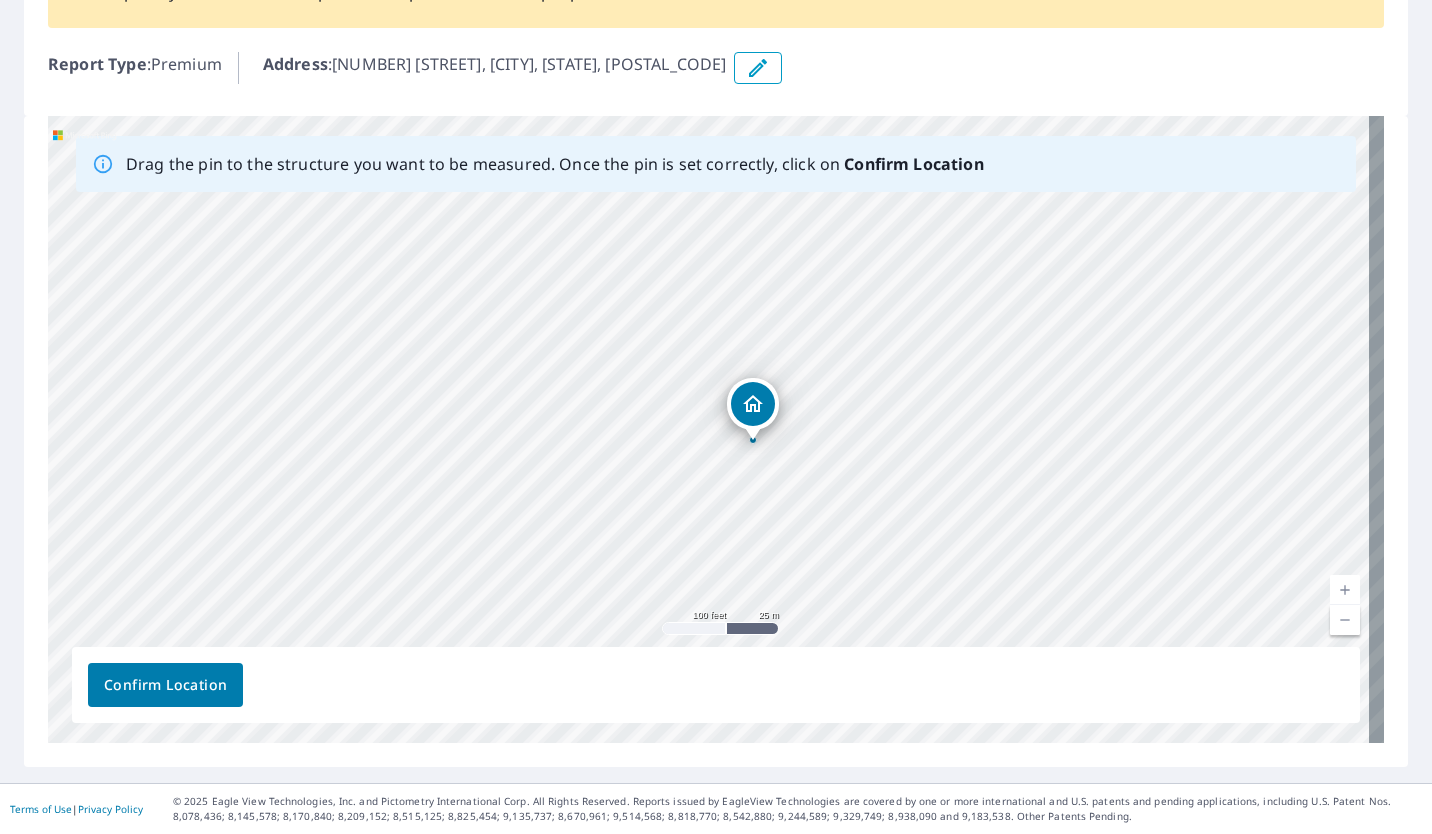 click on "374 Fern Hill Rd troutman, NC 28166" at bounding box center (716, 429) 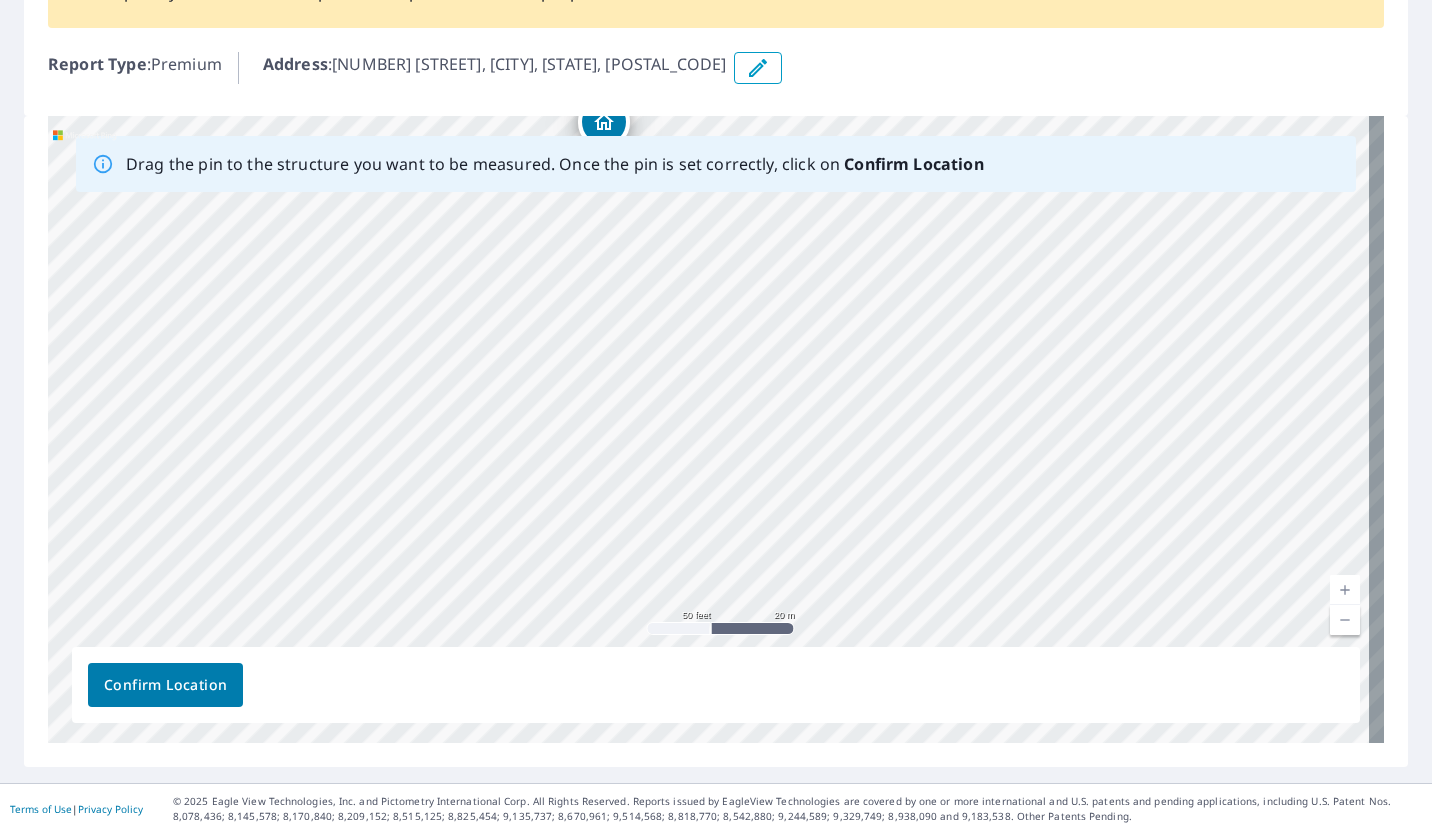 click on "374 Fern Hill Rd troutman, NC 28166" at bounding box center [716, 429] 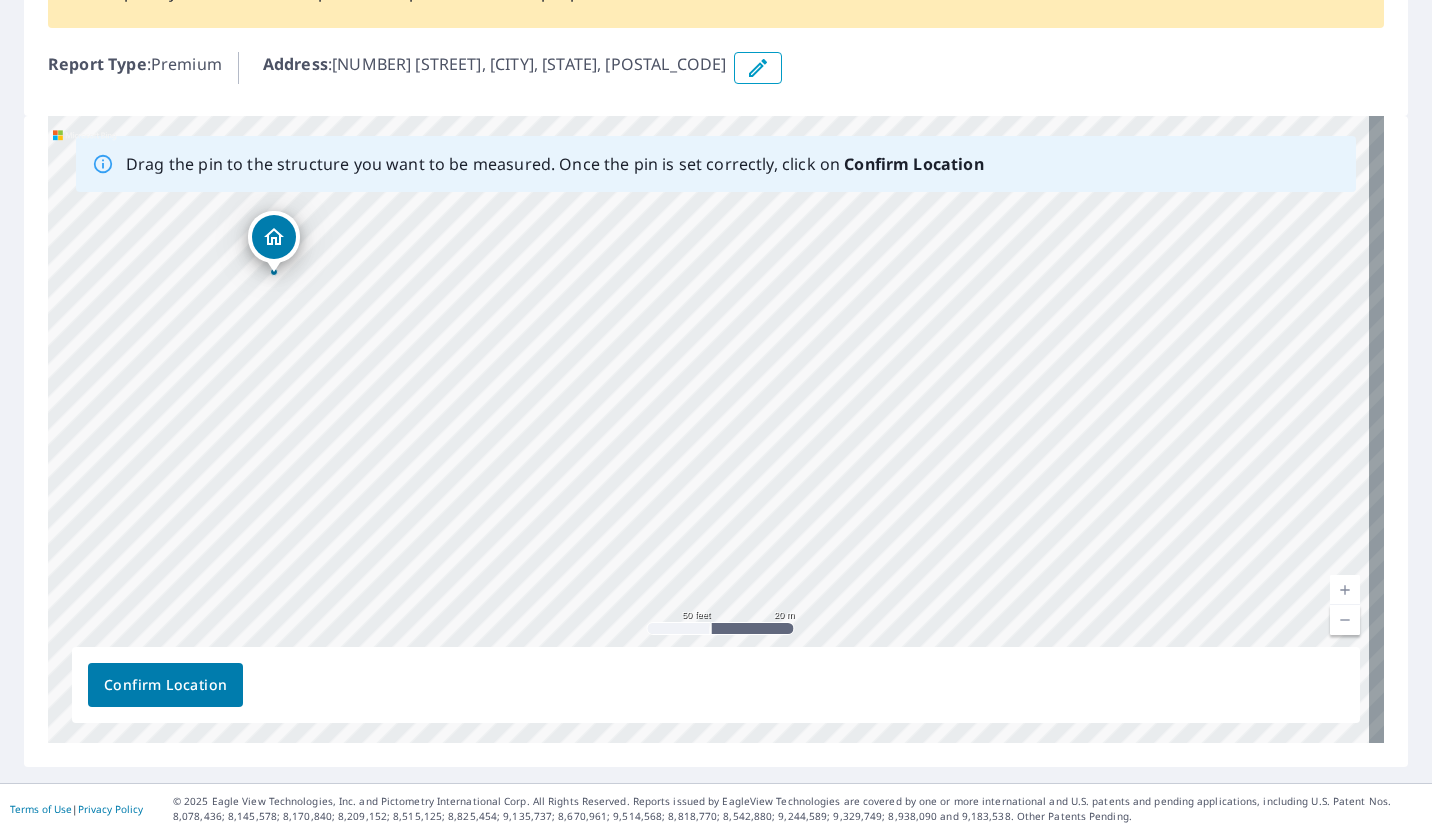 drag, startPoint x: 862, startPoint y: 358, endPoint x: 554, endPoint y: 450, distance: 321.44672 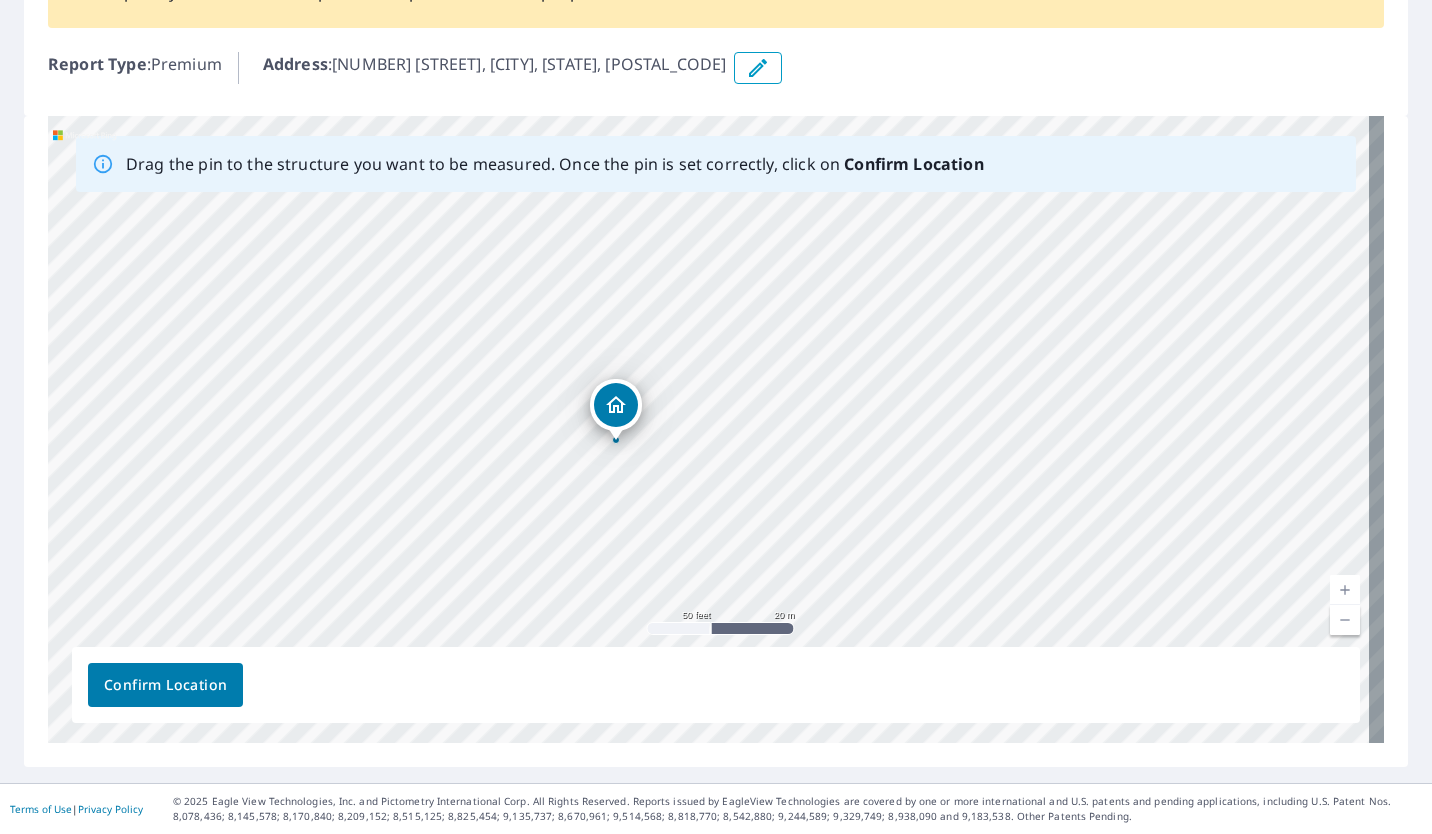 drag, startPoint x: 275, startPoint y: 231, endPoint x: 617, endPoint y: 399, distance: 381.03543 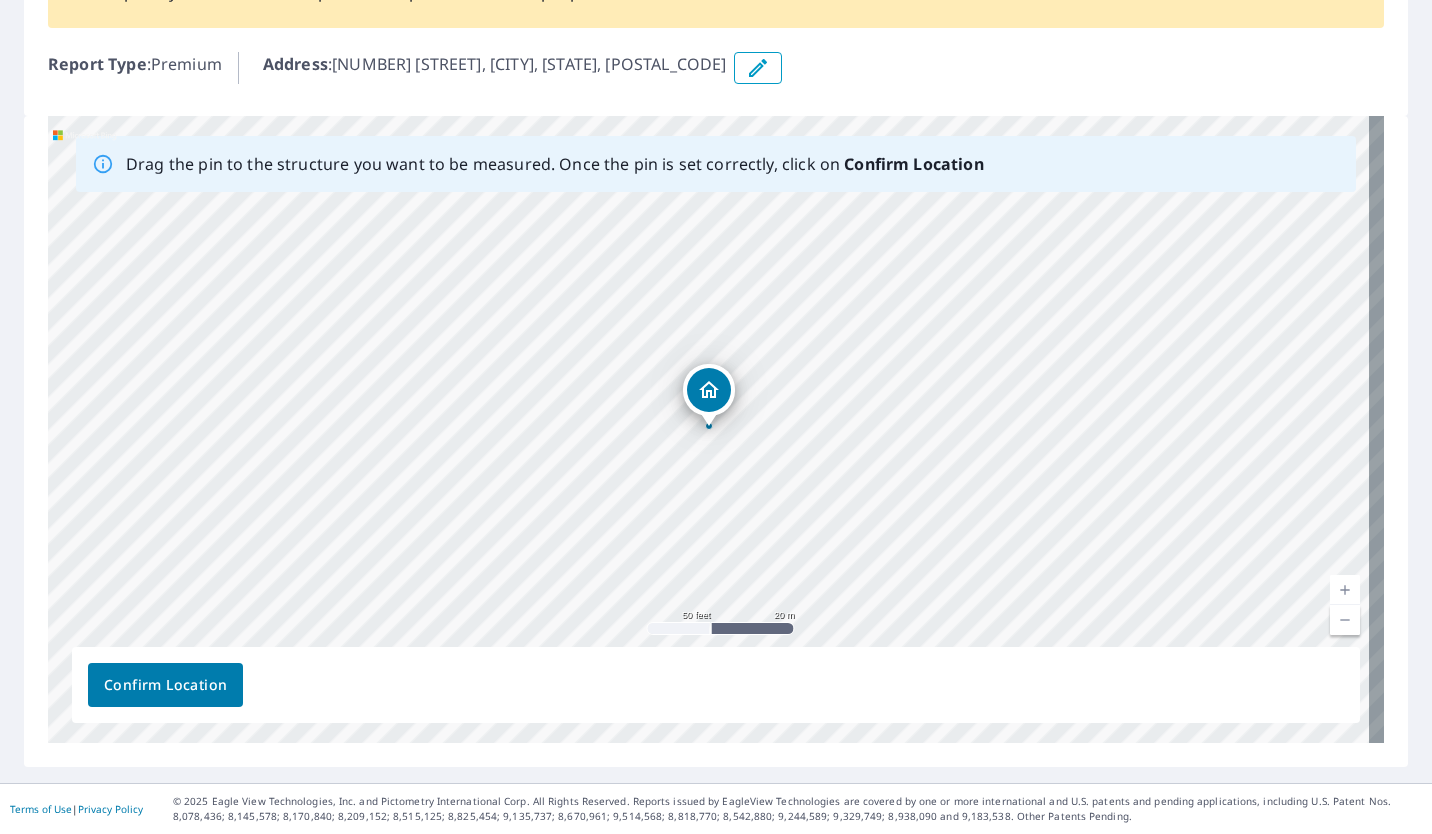 click on "Confirm Location" at bounding box center (165, 685) 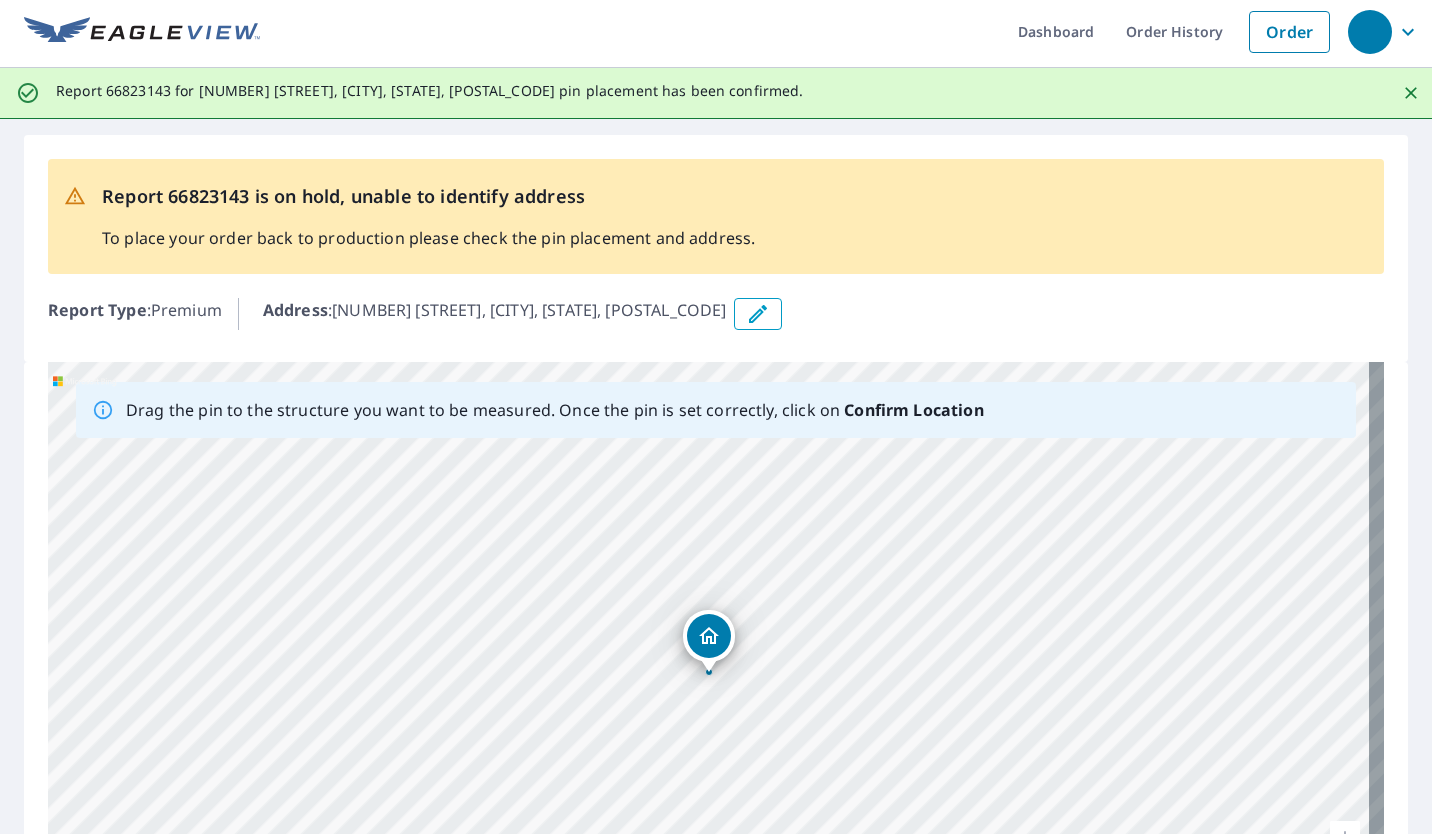 scroll, scrollTop: 0, scrollLeft: 0, axis: both 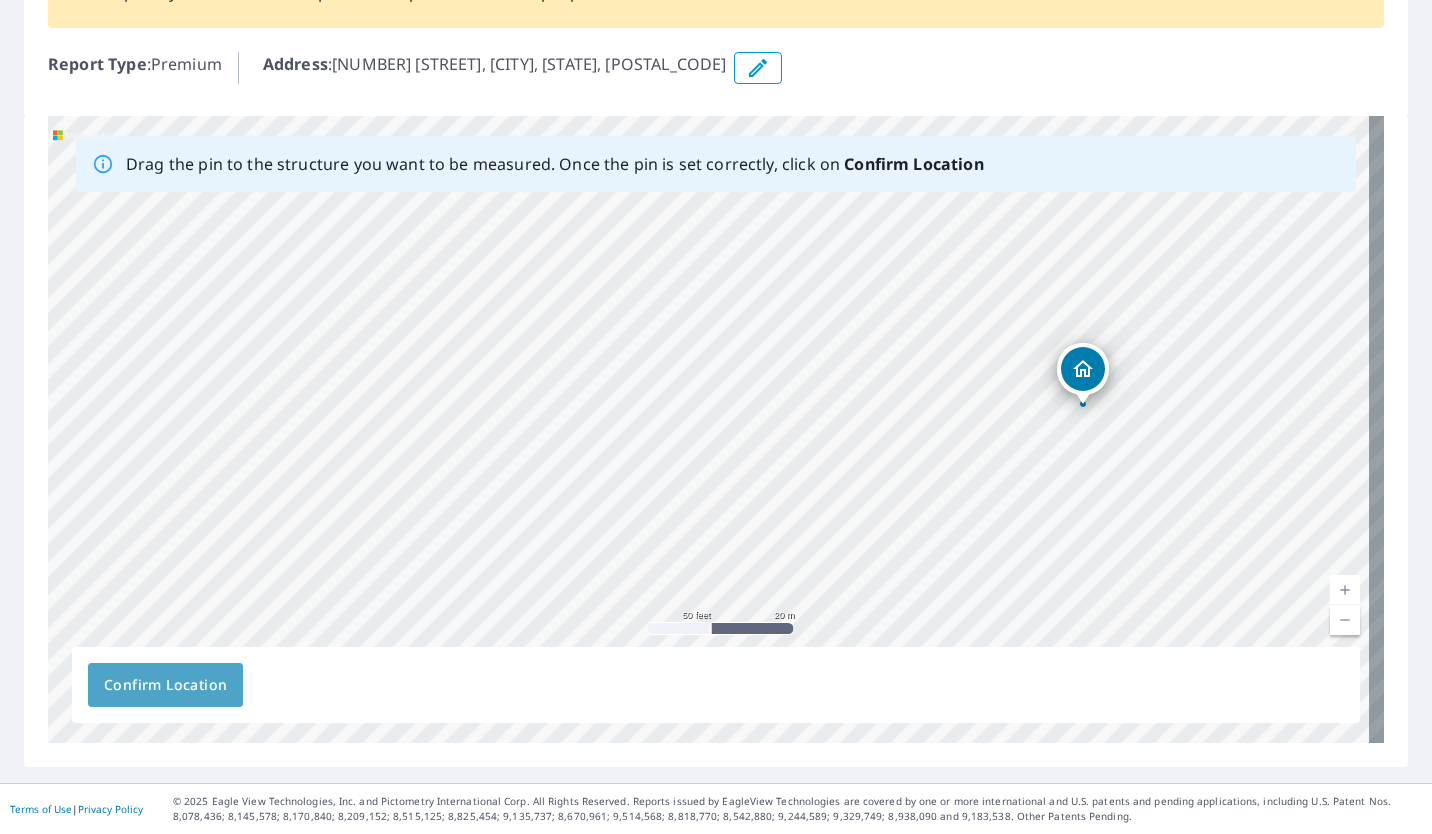 click on "Confirm Location" at bounding box center [165, 685] 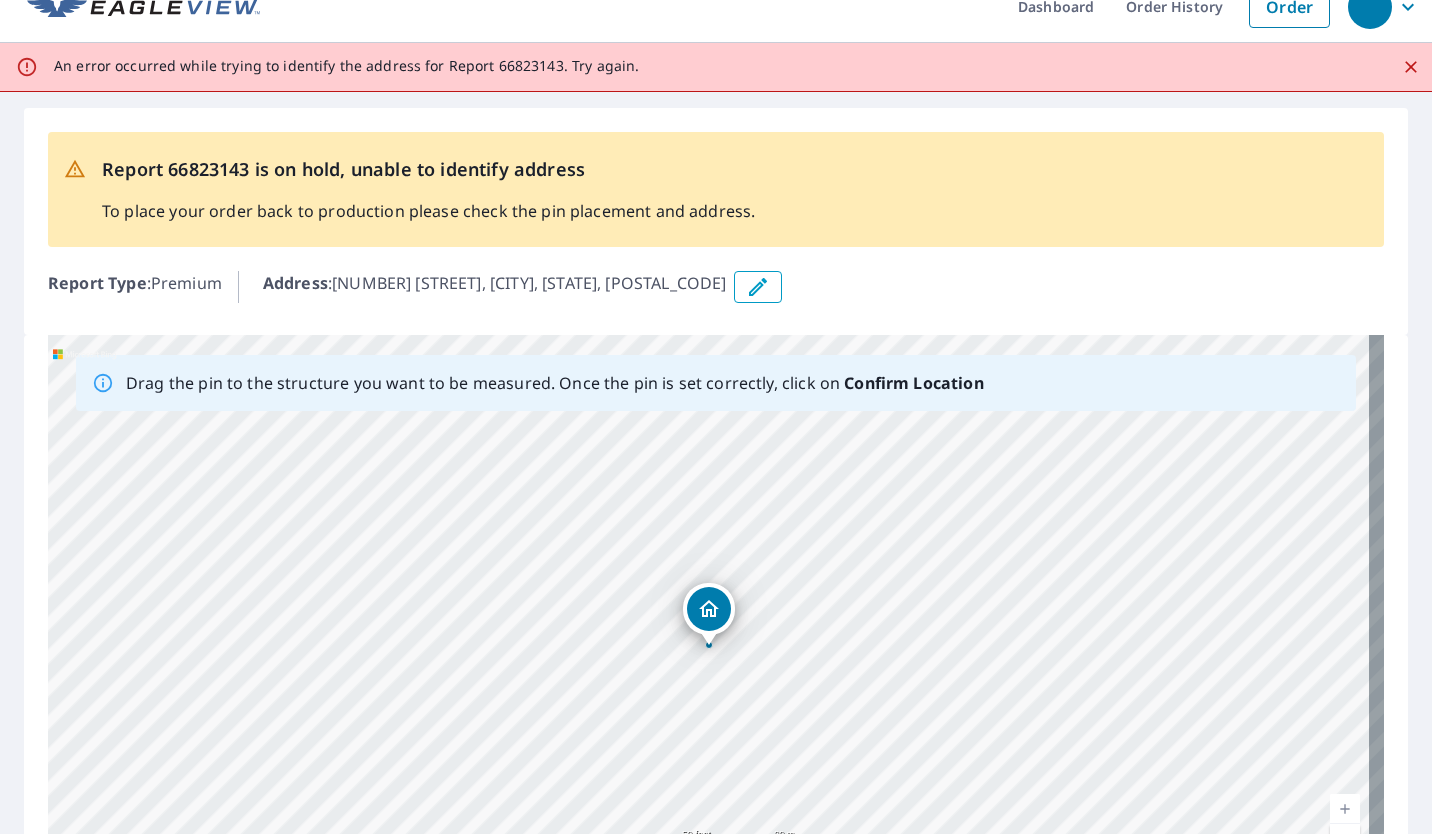 scroll, scrollTop: 100, scrollLeft: 0, axis: vertical 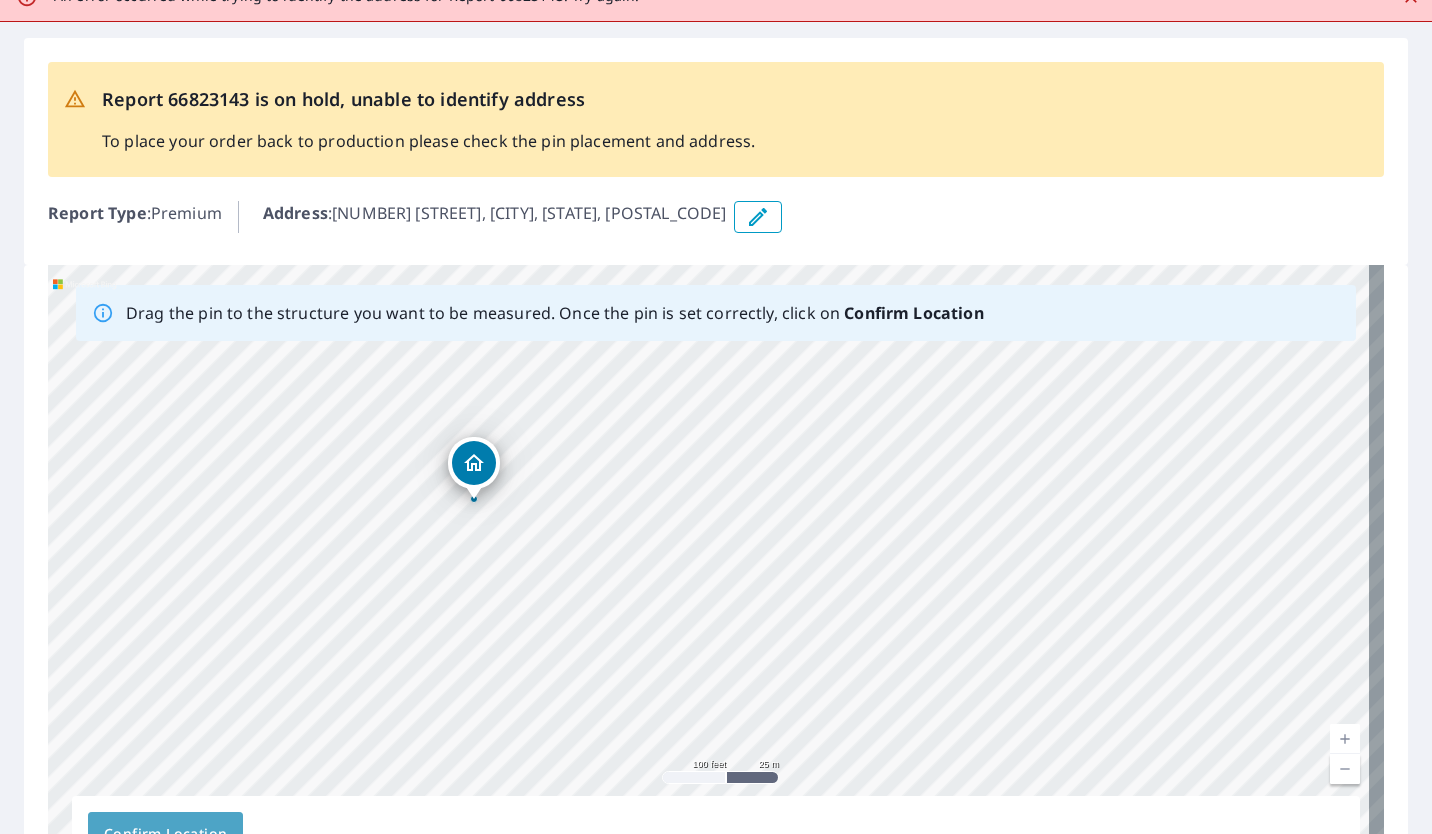 click on "Confirm Location" at bounding box center (165, 834) 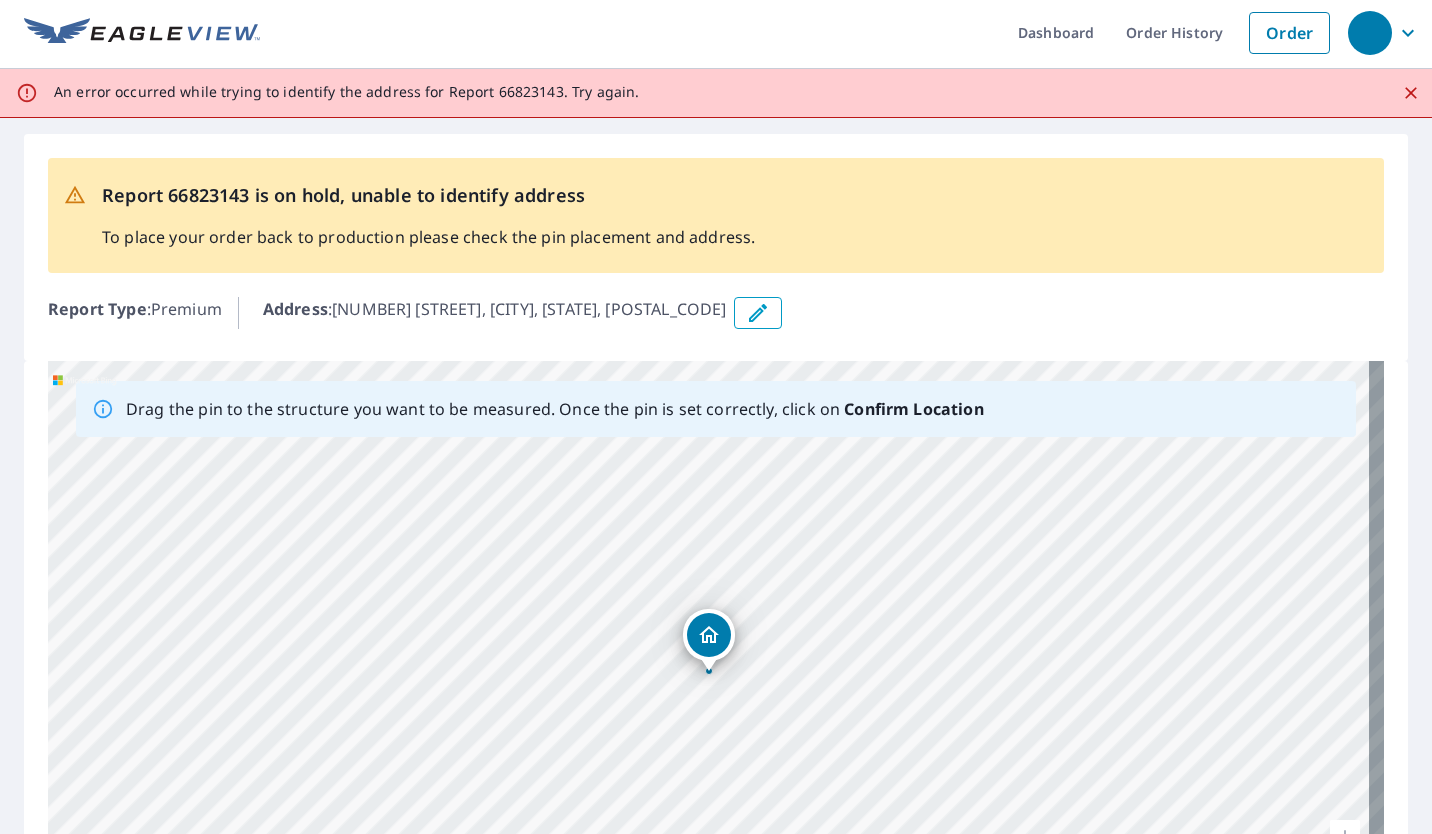 scroll, scrollTop: 0, scrollLeft: 0, axis: both 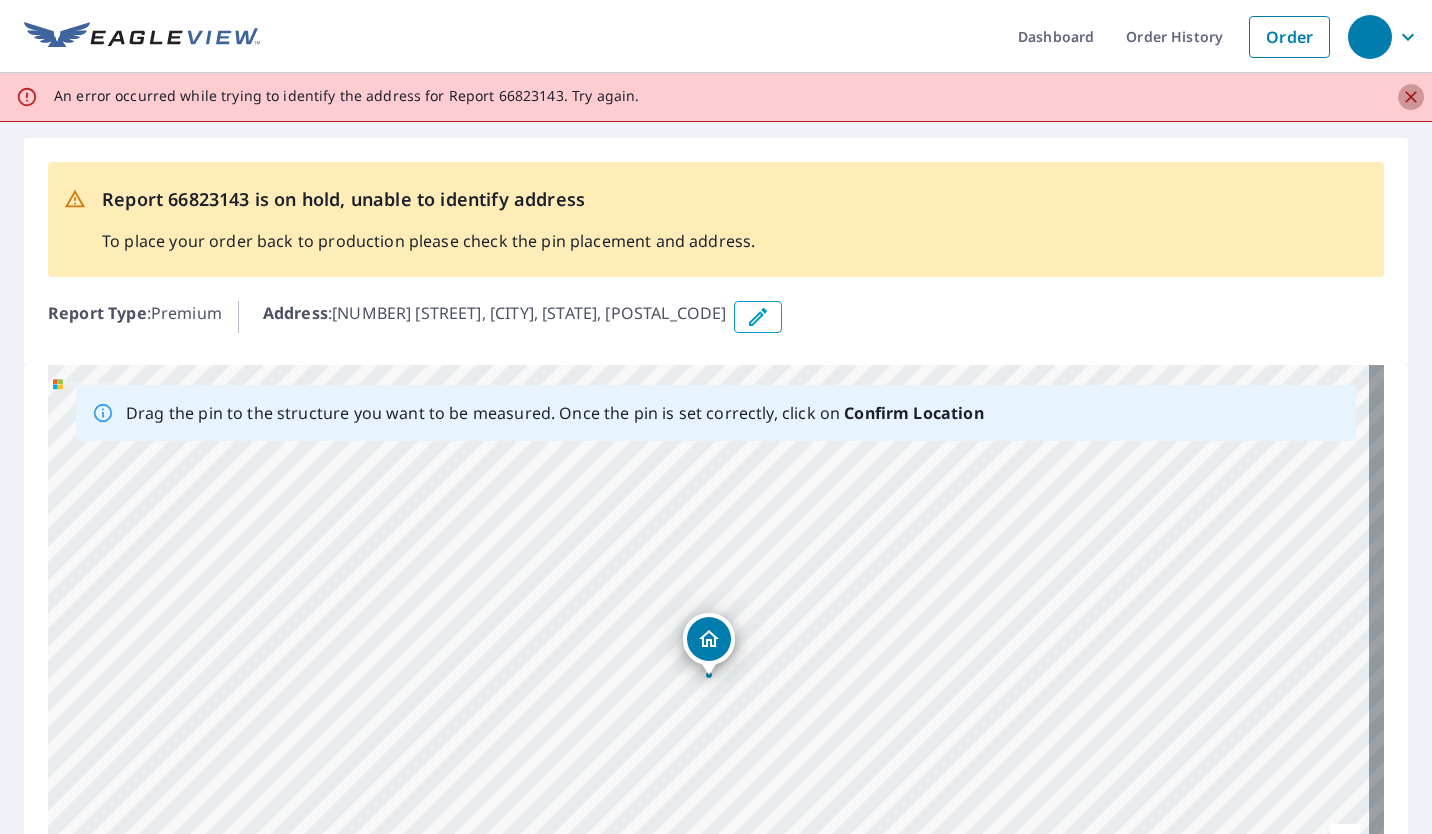 click 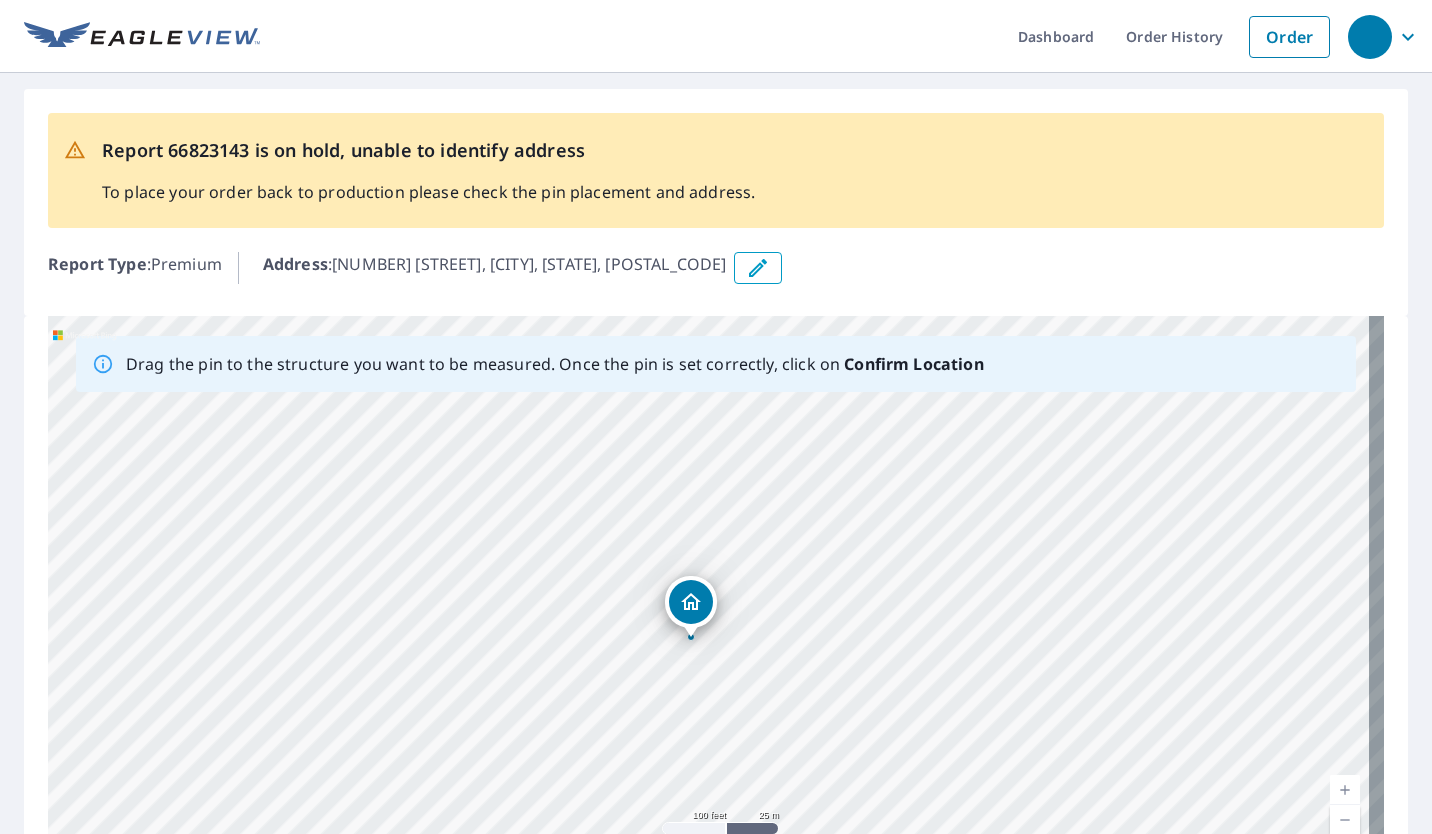 drag, startPoint x: 711, startPoint y: 601, endPoint x: 690, endPoint y: 610, distance: 22.847319 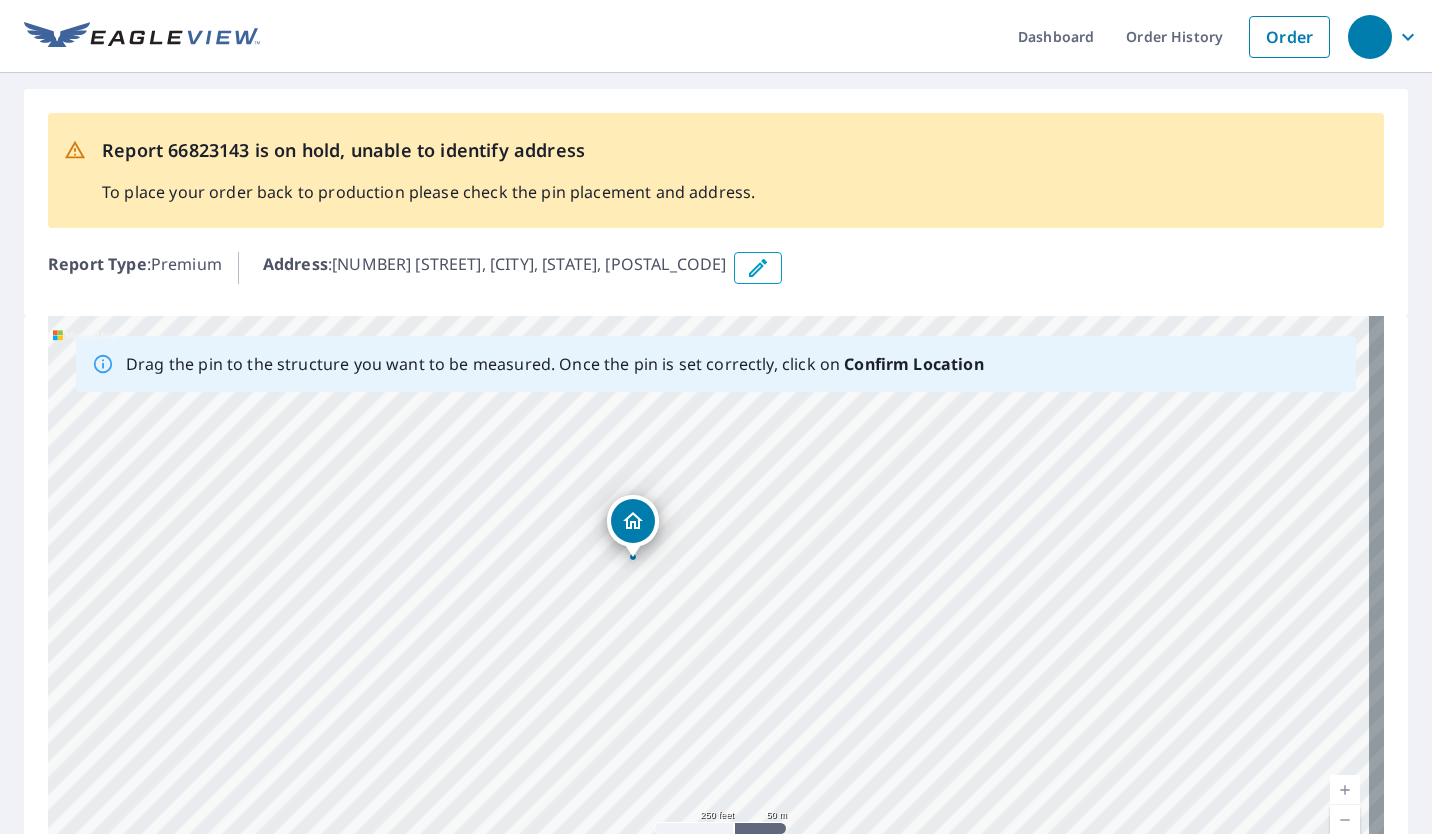 drag, startPoint x: 1416, startPoint y: 380, endPoint x: 1391, endPoint y: 586, distance: 207.51144 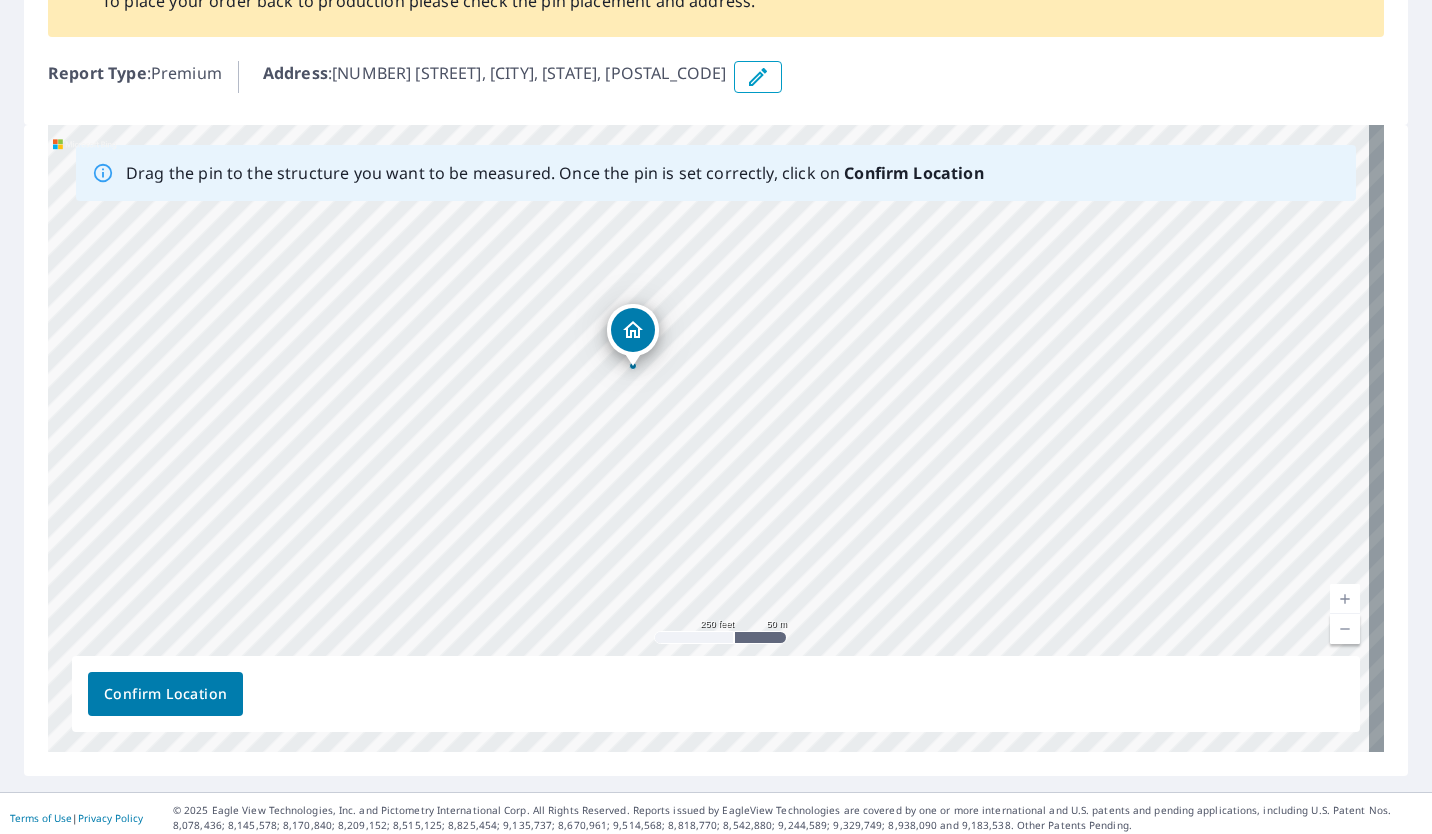 scroll, scrollTop: 200, scrollLeft: 0, axis: vertical 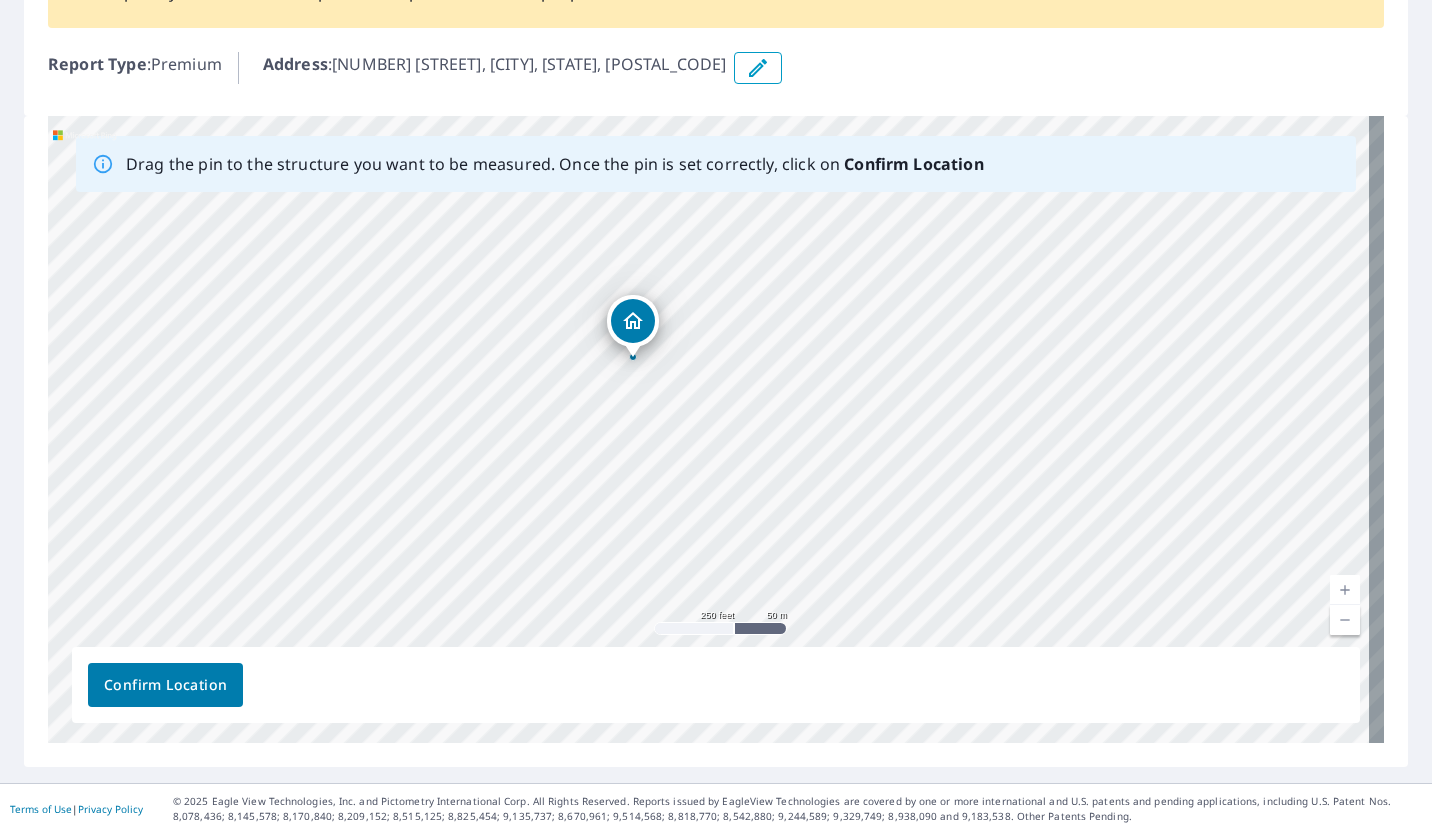 click on "Confirm Location" at bounding box center [165, 685] 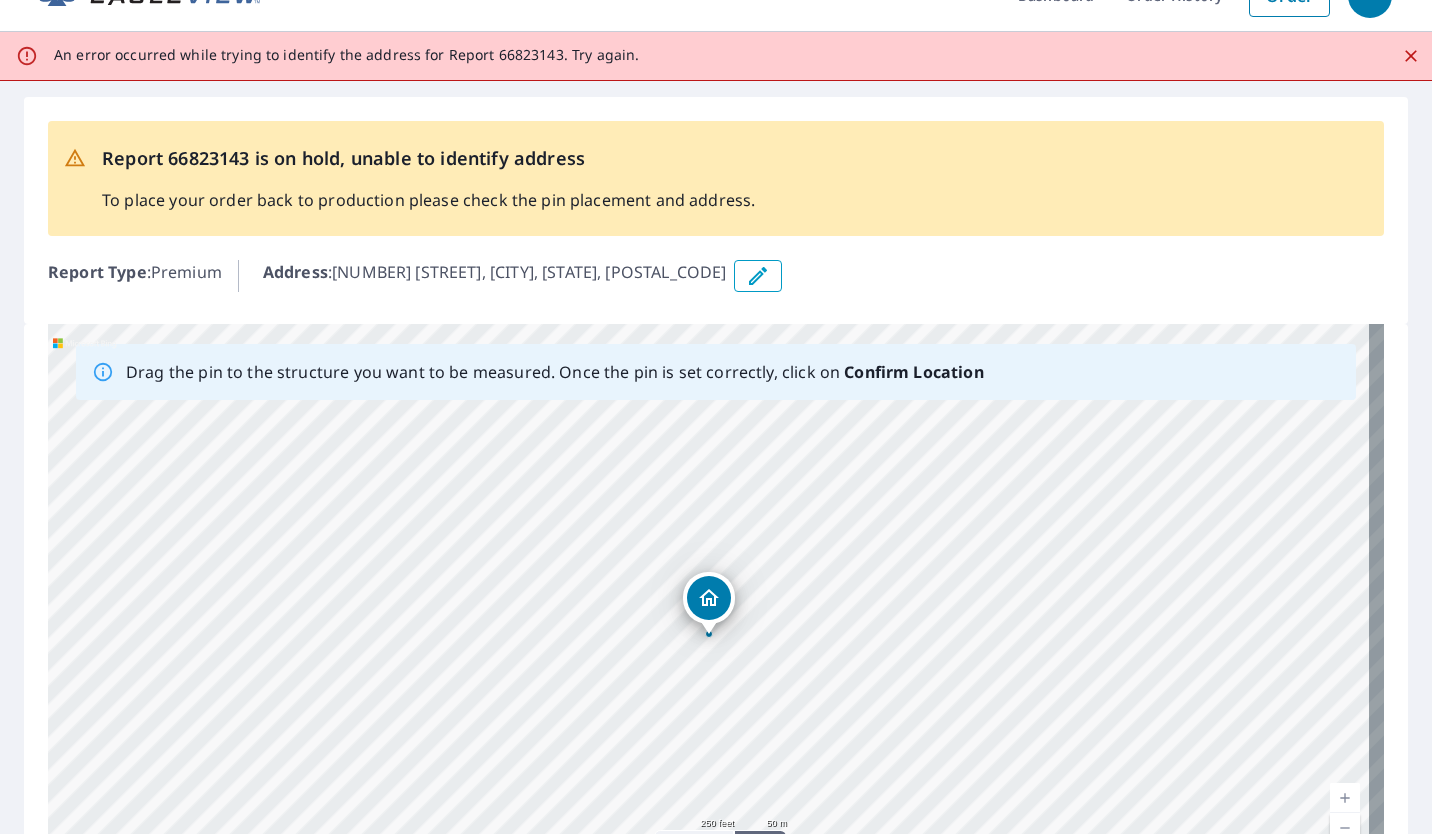 scroll, scrollTop: 0, scrollLeft: 0, axis: both 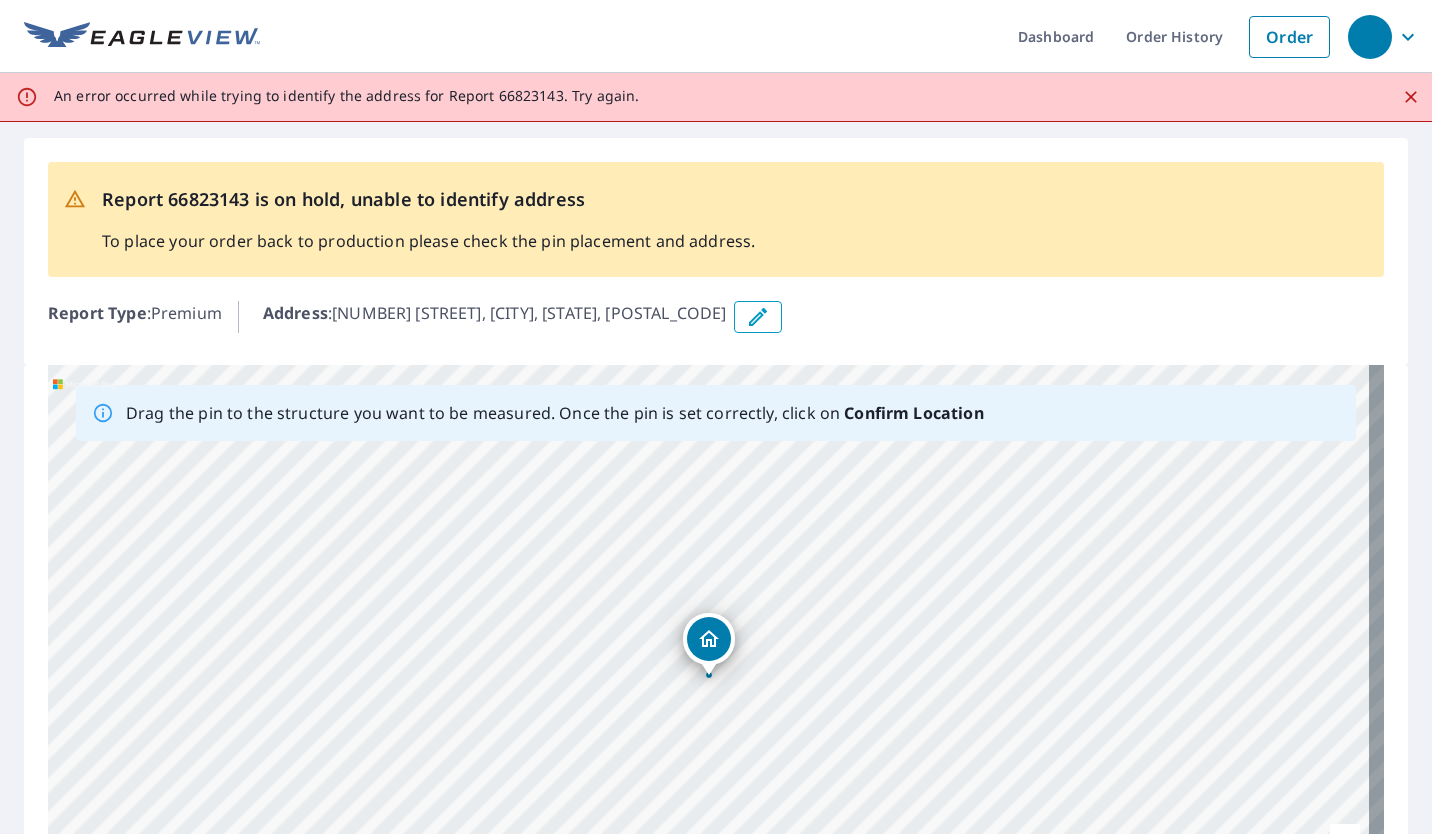 click on "An error occurred while trying to identify the address for Report 66823143. Try again." 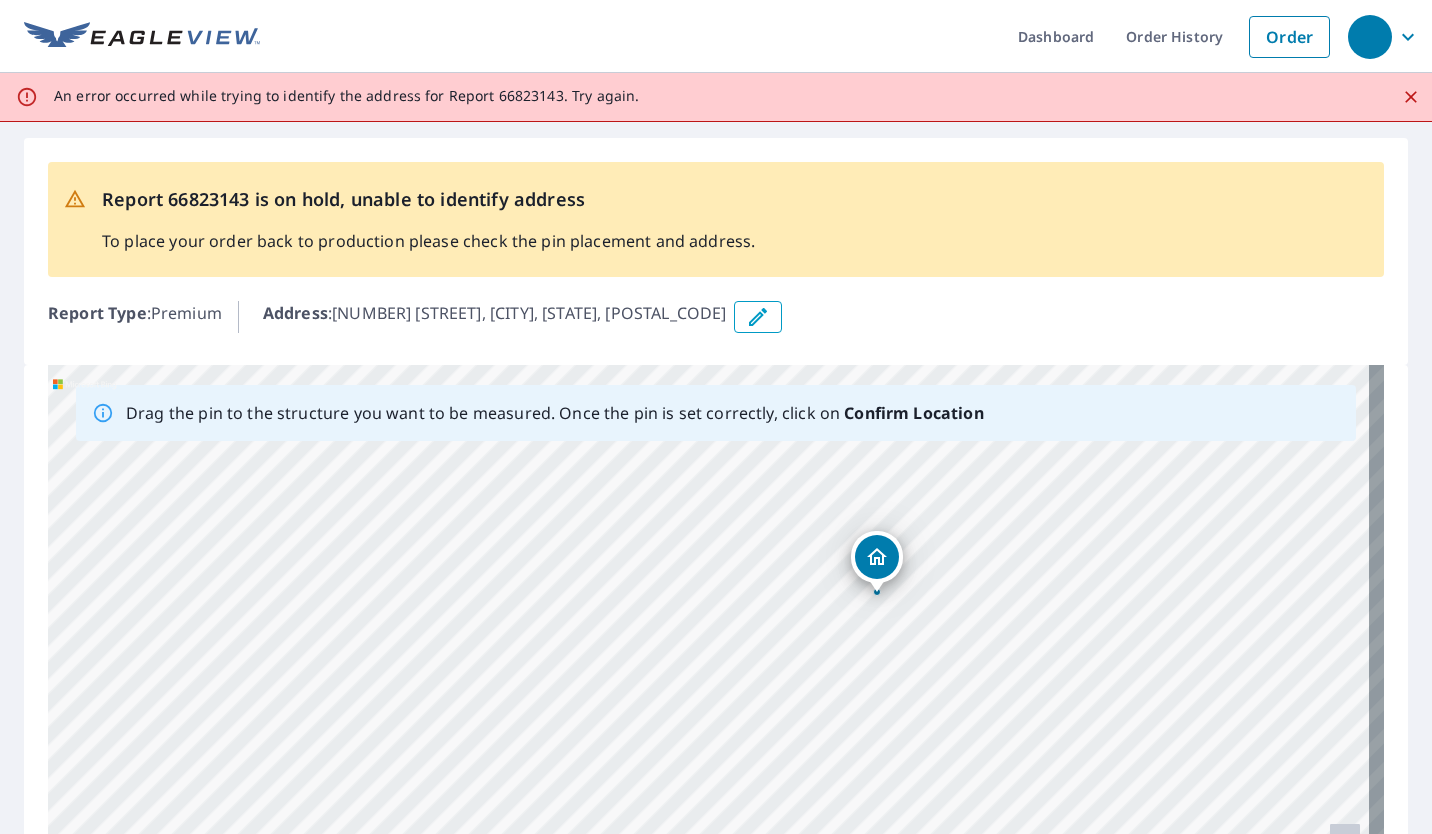 drag, startPoint x: 797, startPoint y: 609, endPoint x: 877, endPoint y: 564, distance: 91.787796 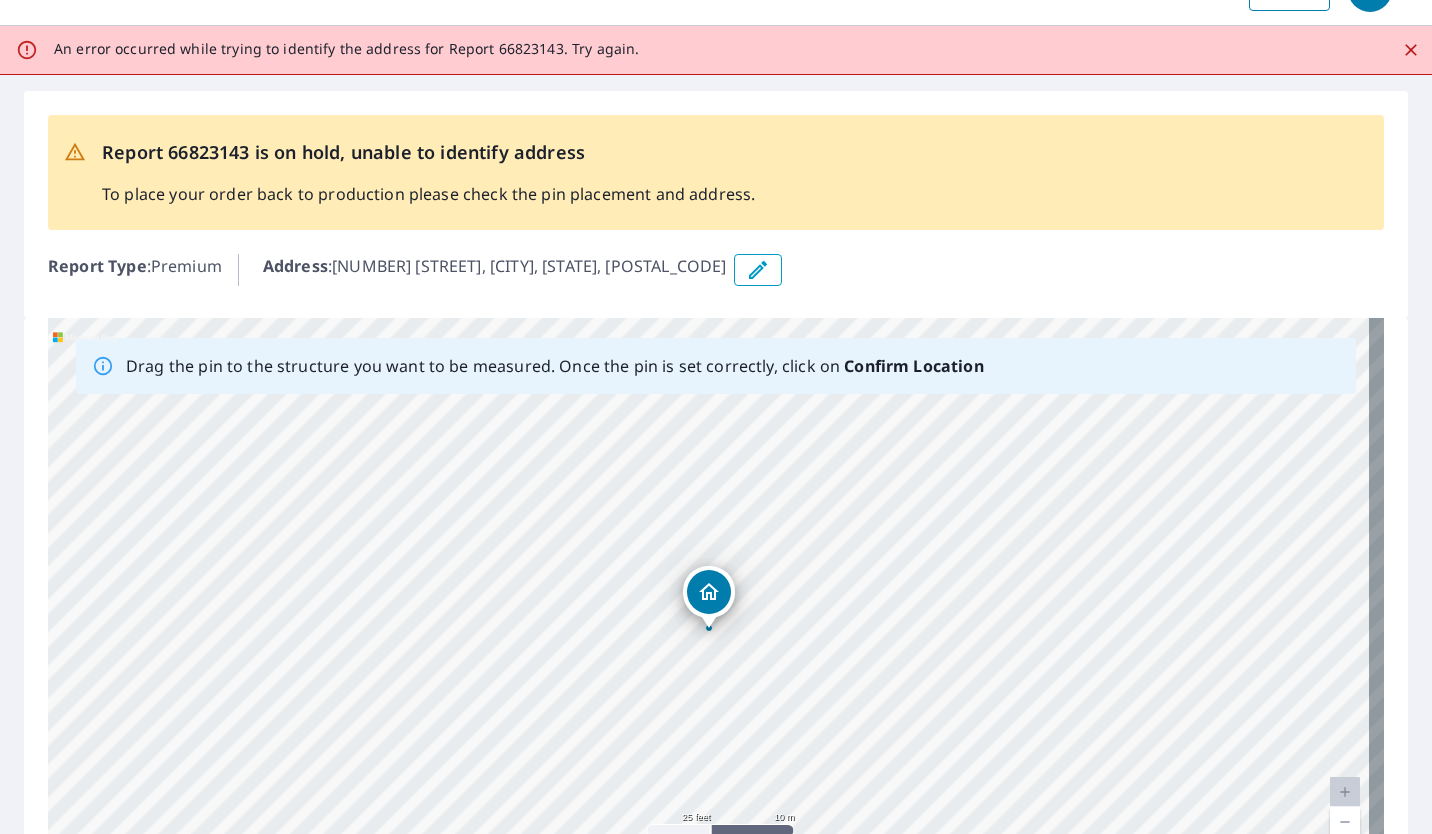 scroll, scrollTop: 249, scrollLeft: 0, axis: vertical 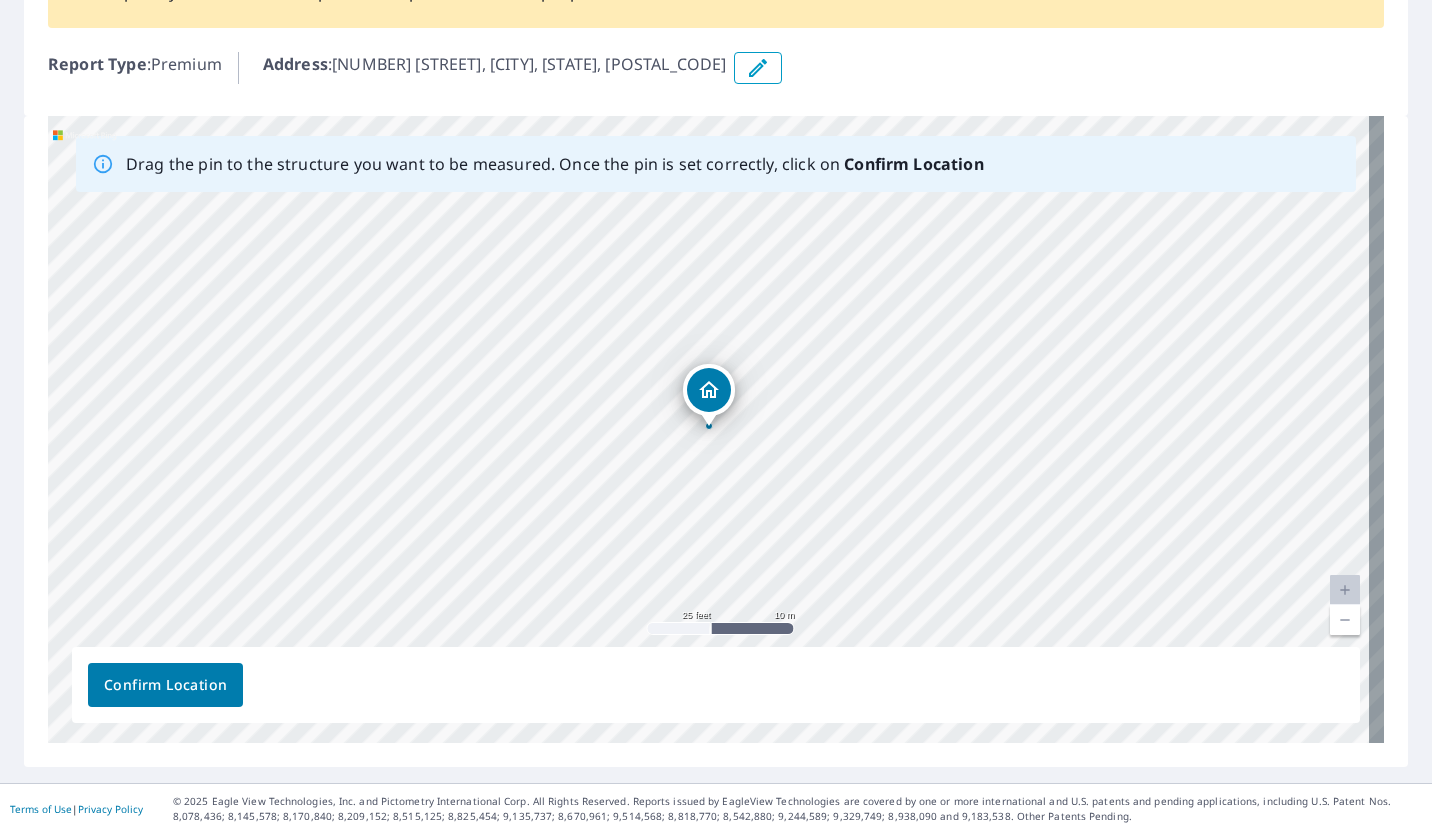 click on "Confirm Location" at bounding box center (165, 685) 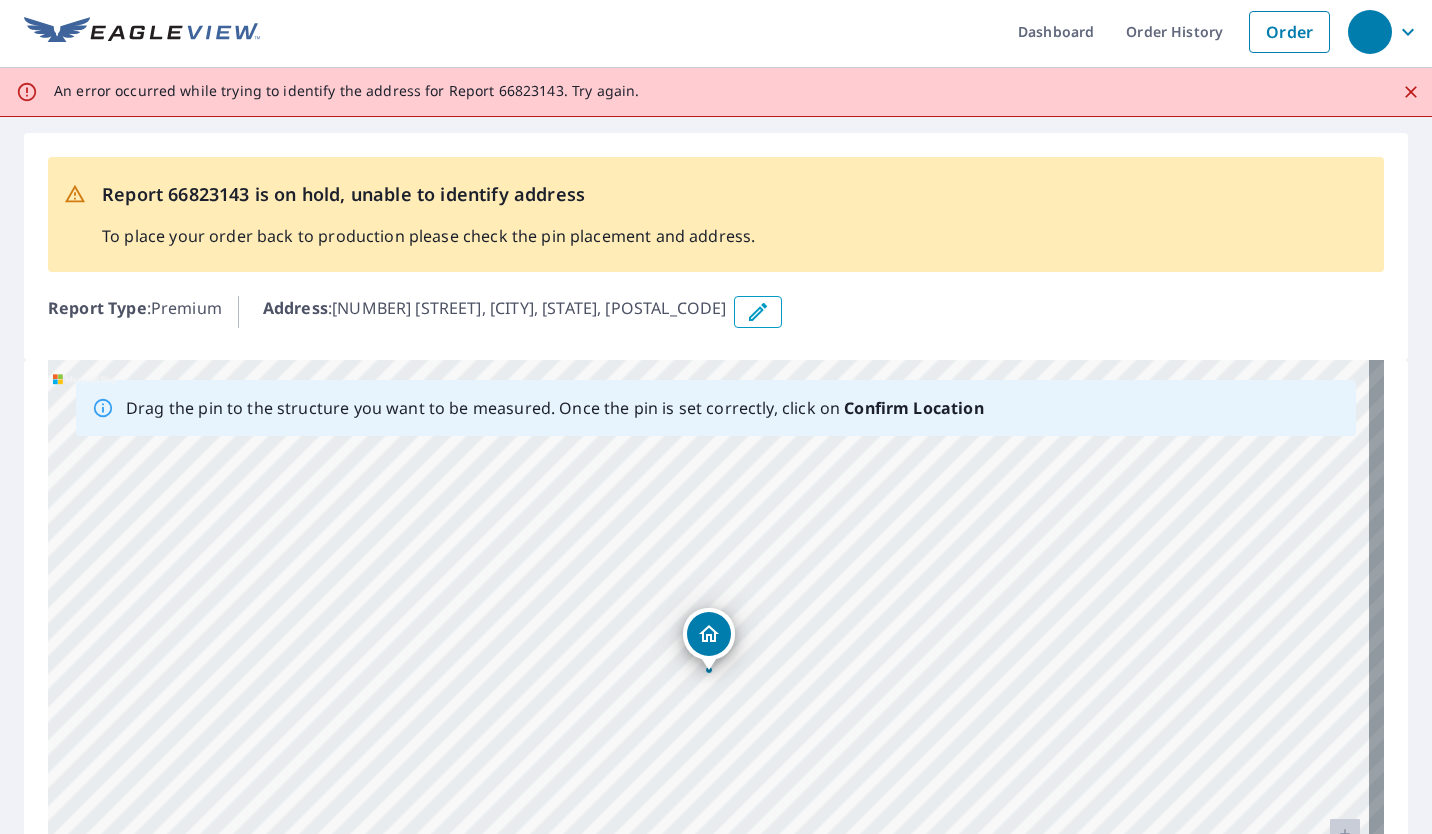 scroll, scrollTop: 0, scrollLeft: 0, axis: both 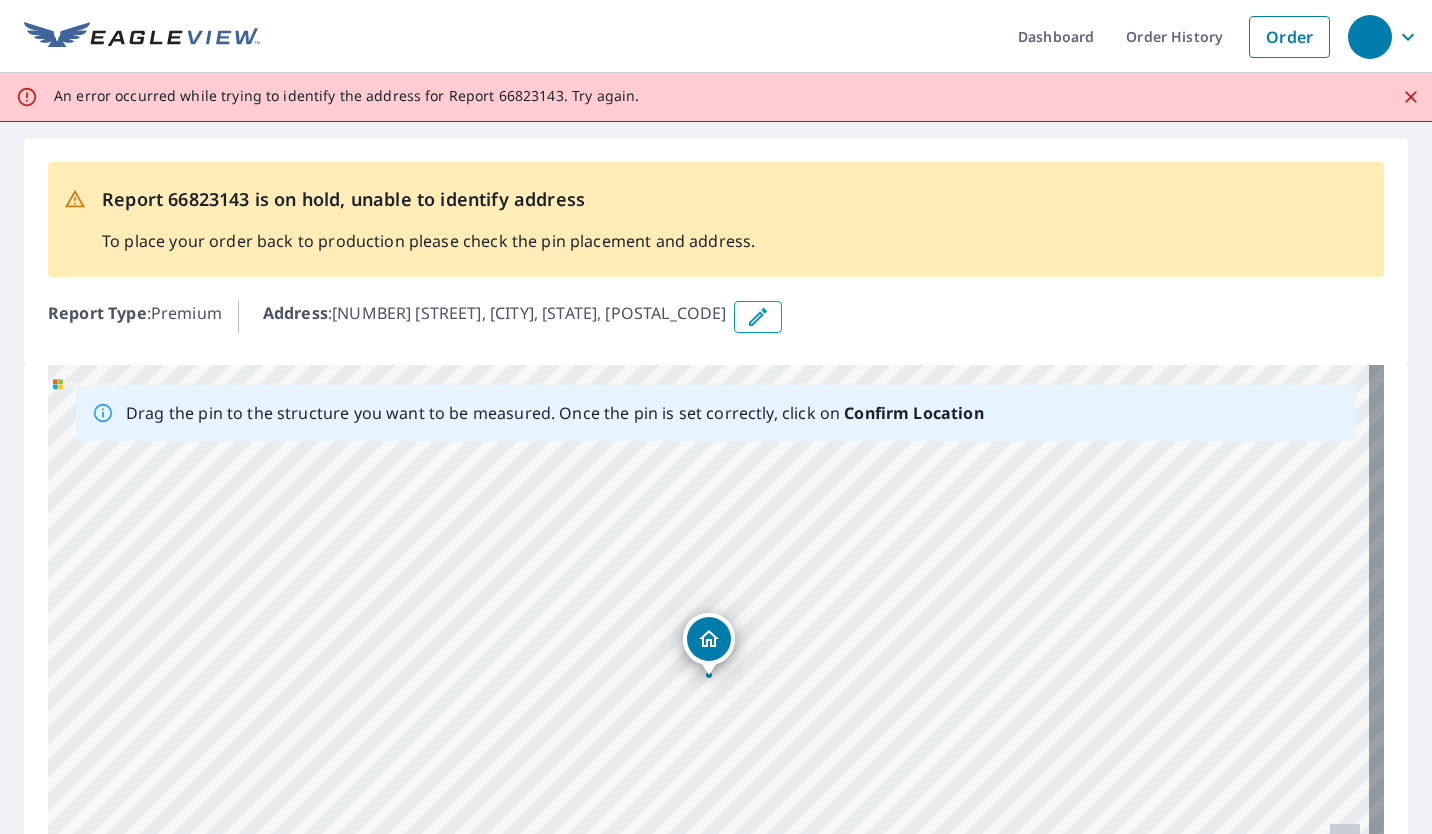click 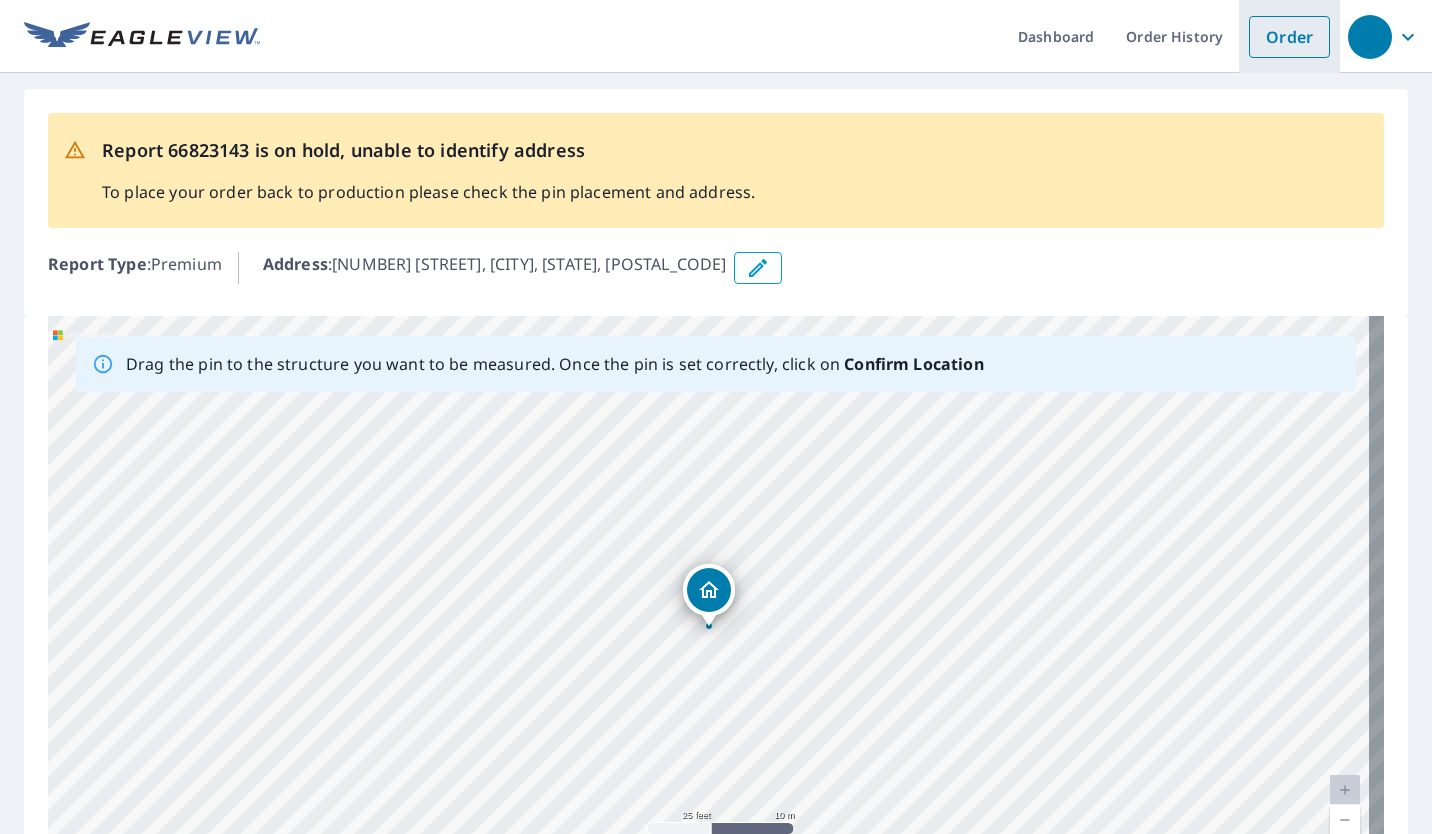 click on "Order" at bounding box center (1289, 37) 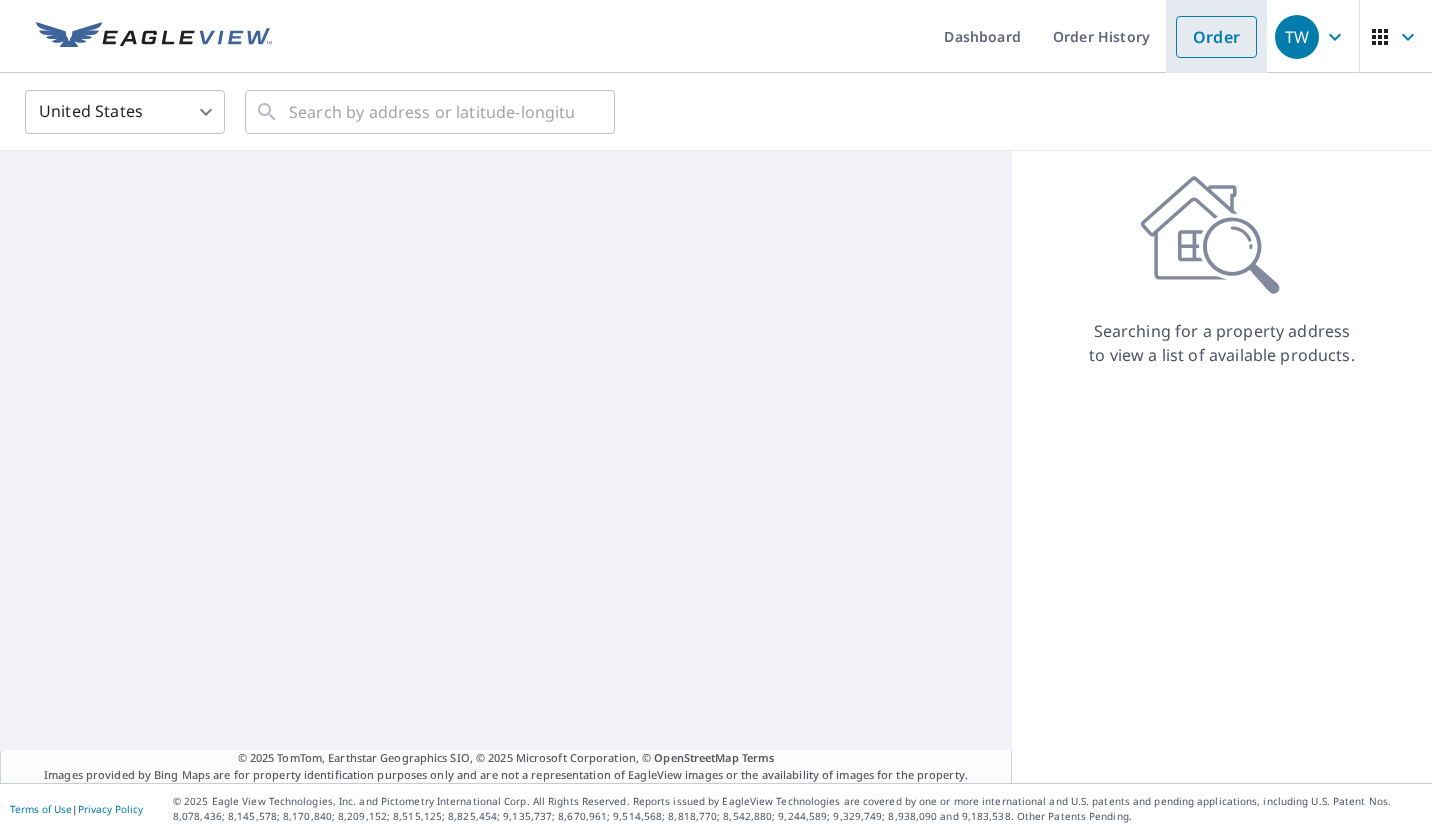scroll, scrollTop: 0, scrollLeft: 0, axis: both 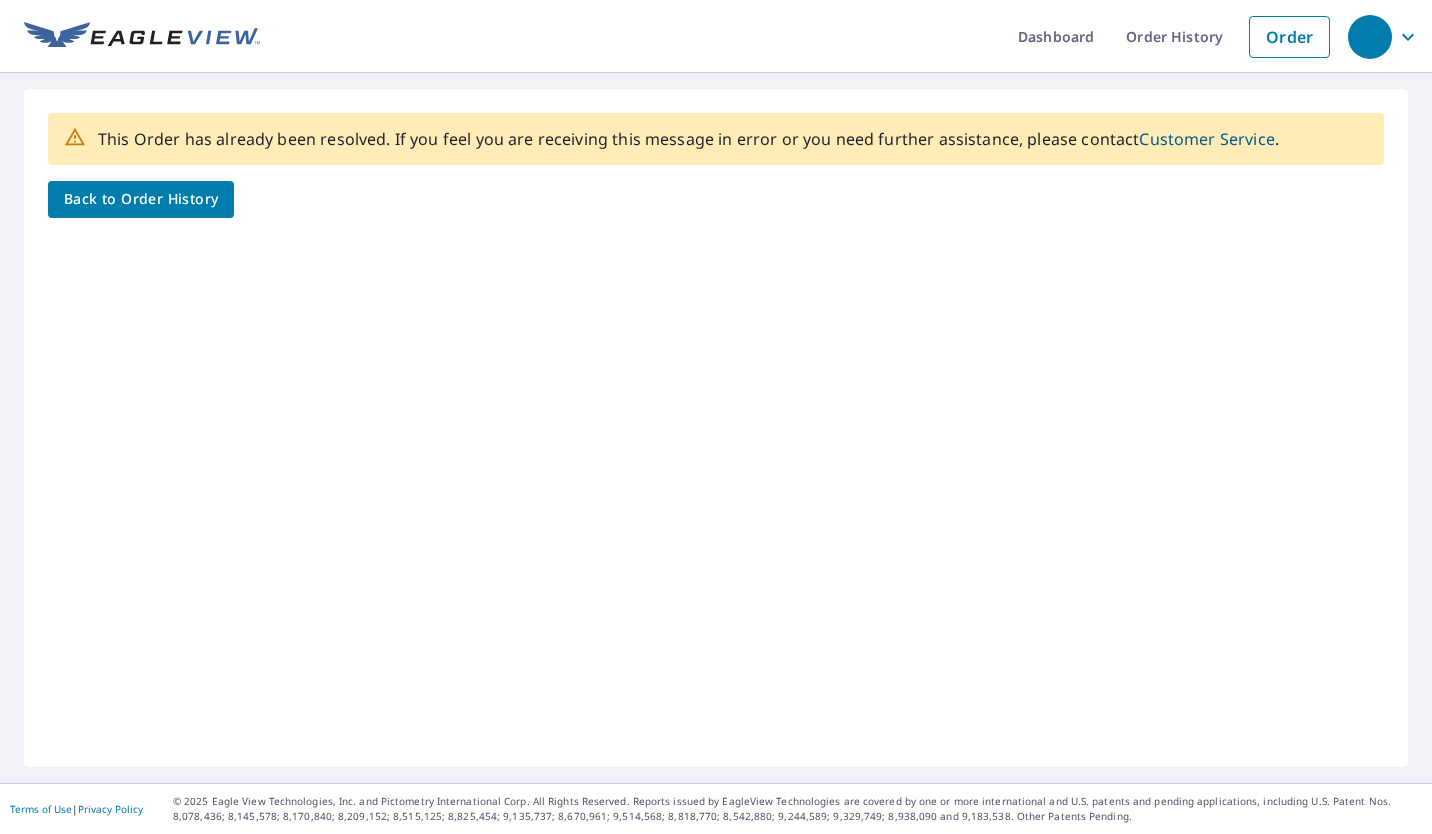 click on "Back to Order History" at bounding box center [141, 199] 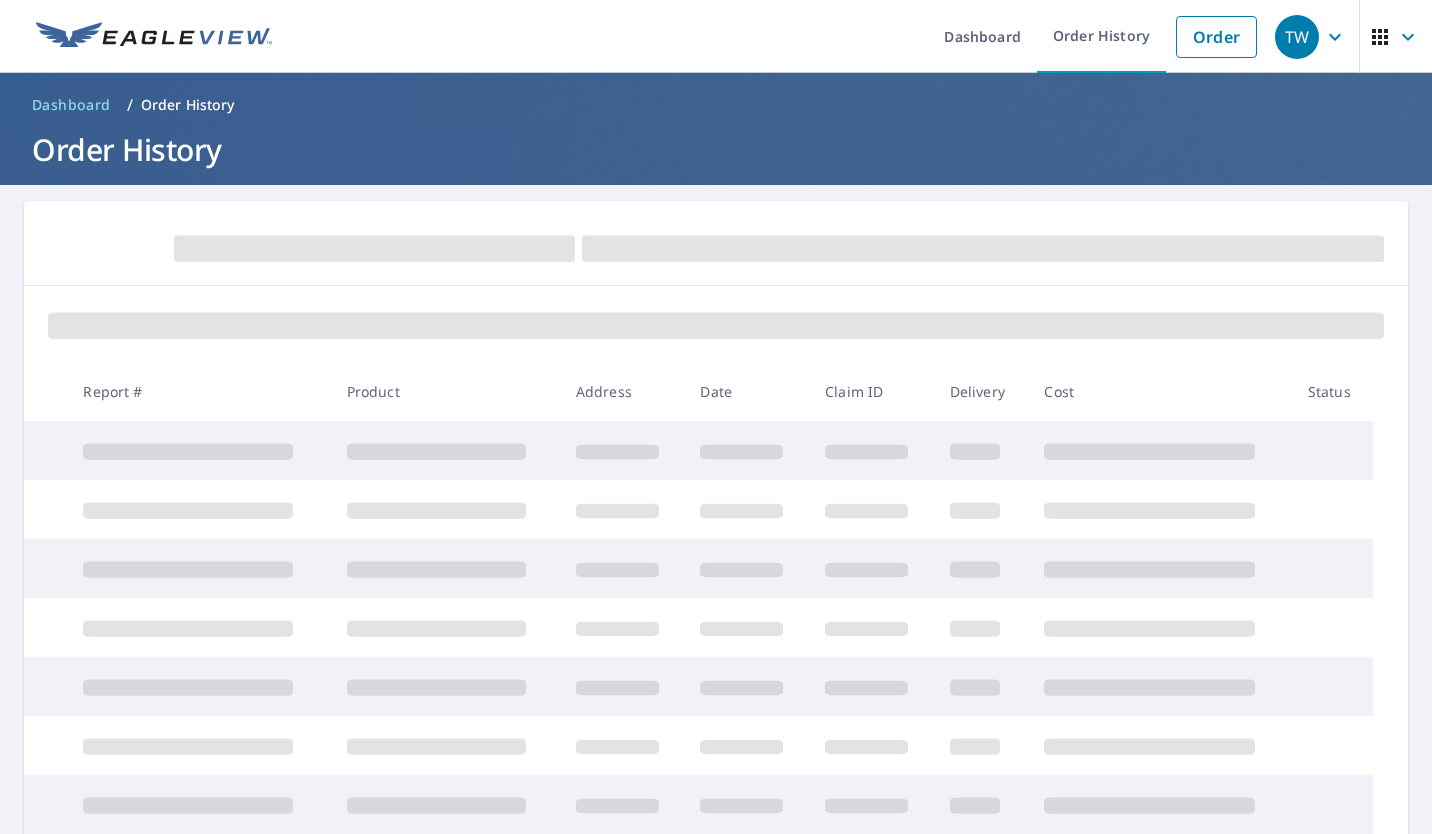 scroll, scrollTop: 0, scrollLeft: 0, axis: both 